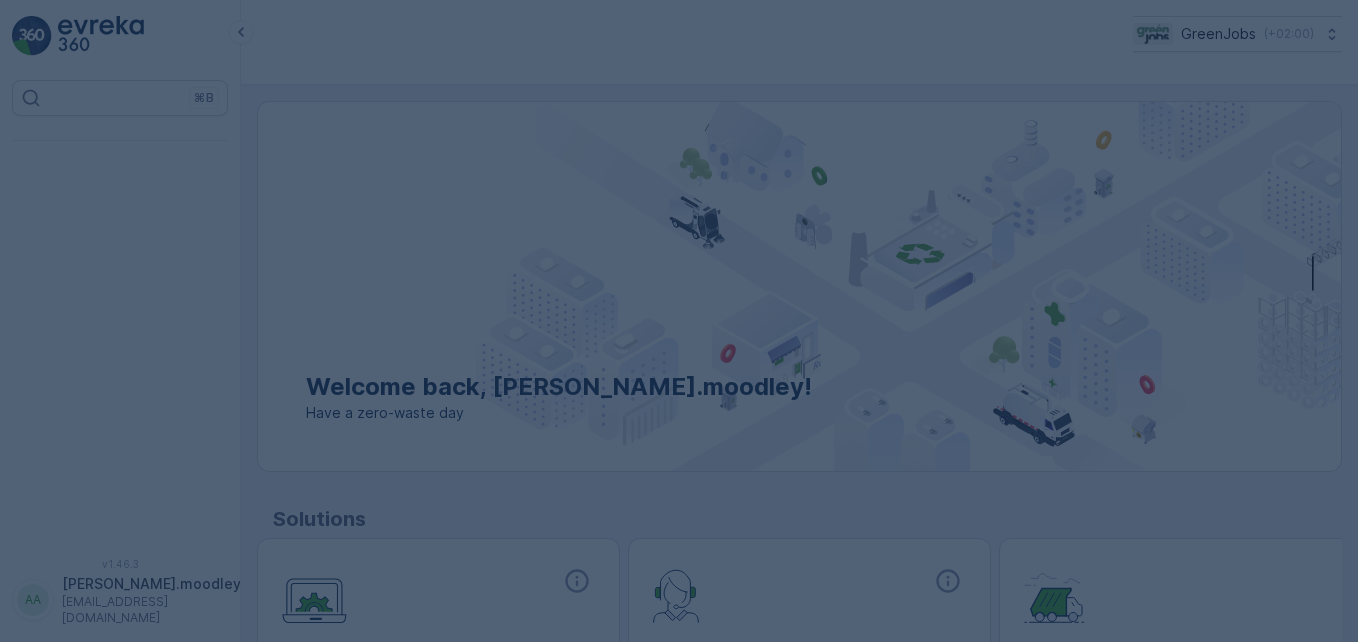 scroll, scrollTop: 0, scrollLeft: 0, axis: both 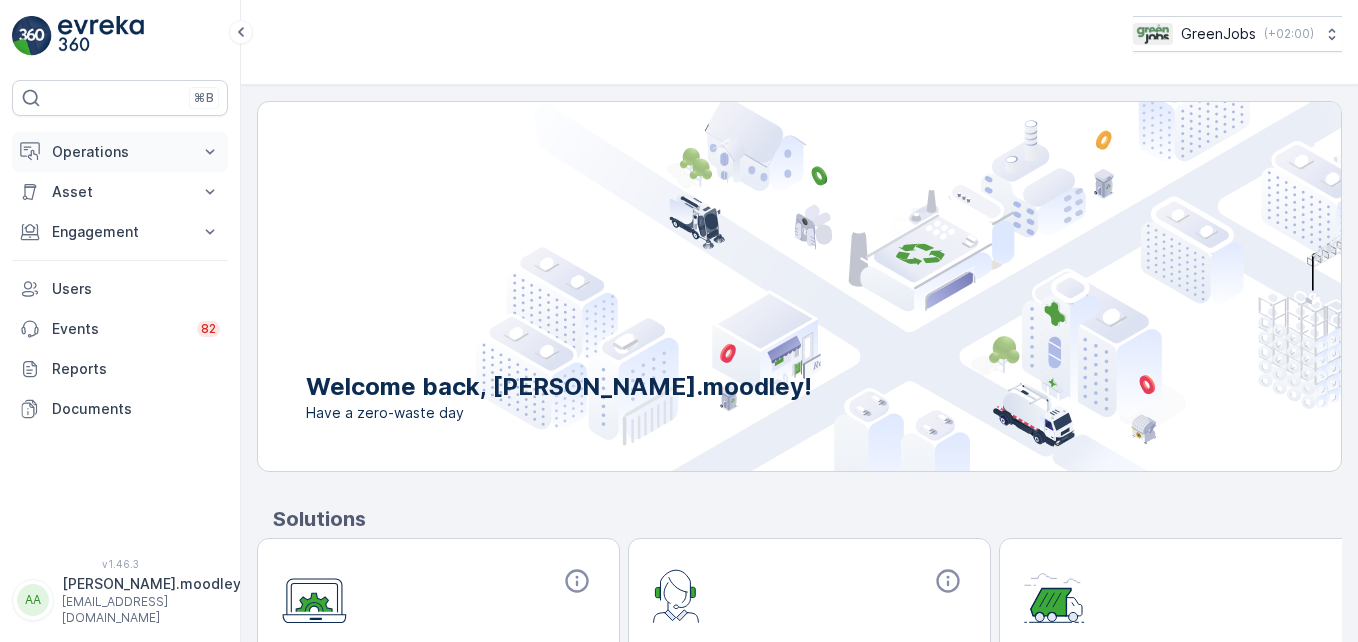 click 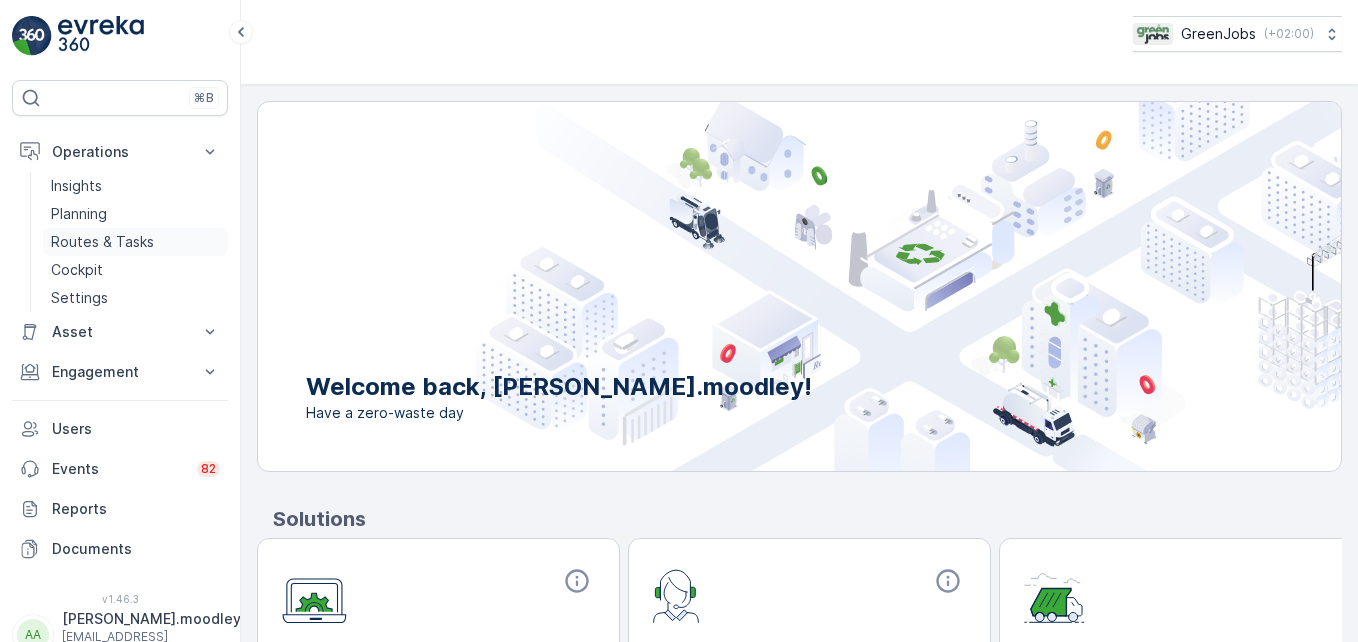 click on "Routes & Tasks" at bounding box center (102, 242) 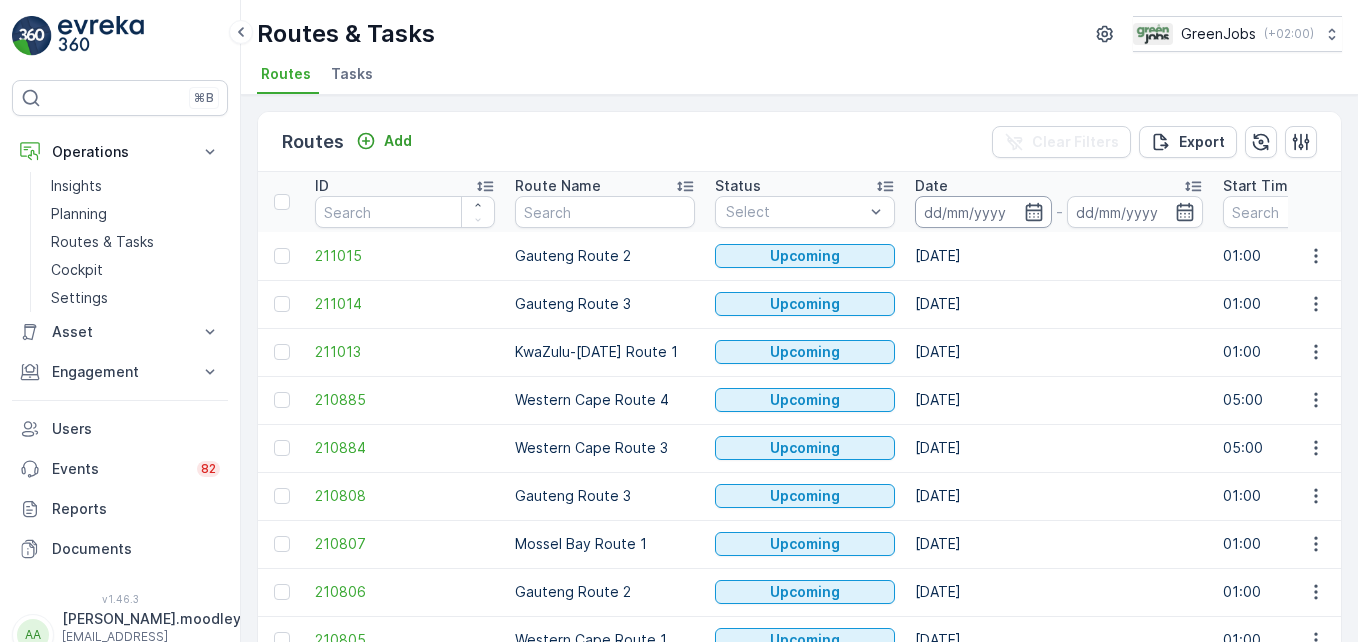 click at bounding box center [983, 212] 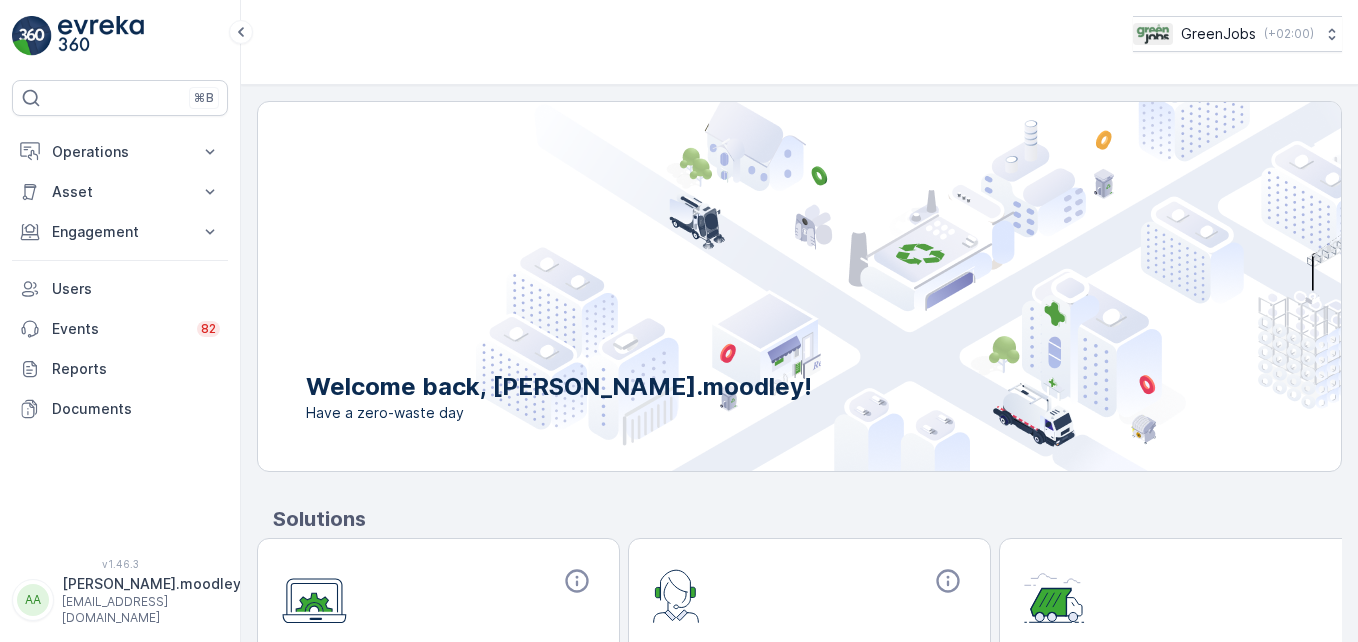 scroll, scrollTop: 0, scrollLeft: 0, axis: both 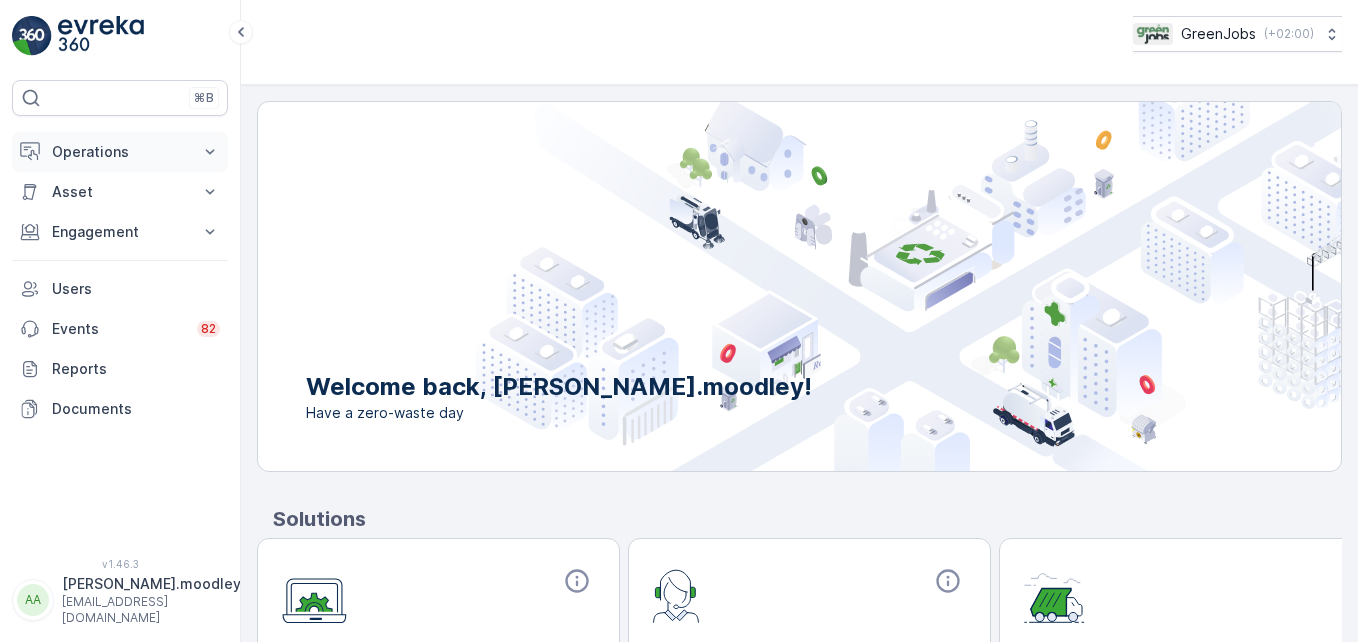 click 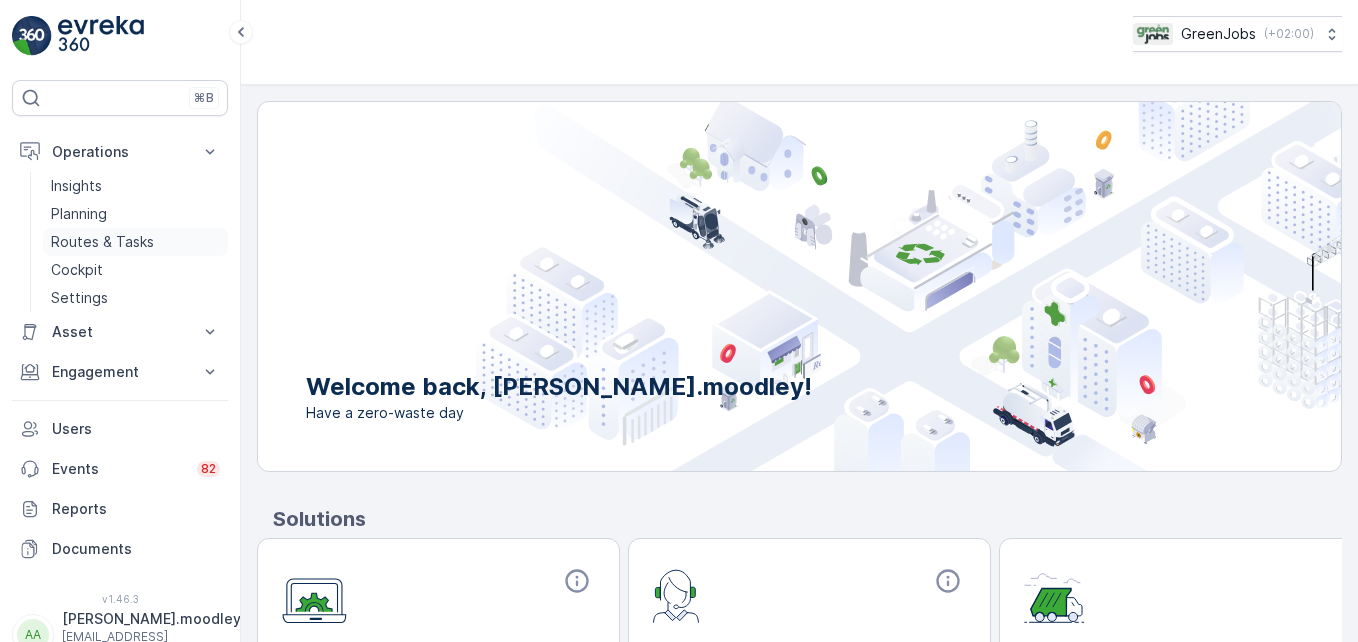 click on "Routes & Tasks" at bounding box center (102, 242) 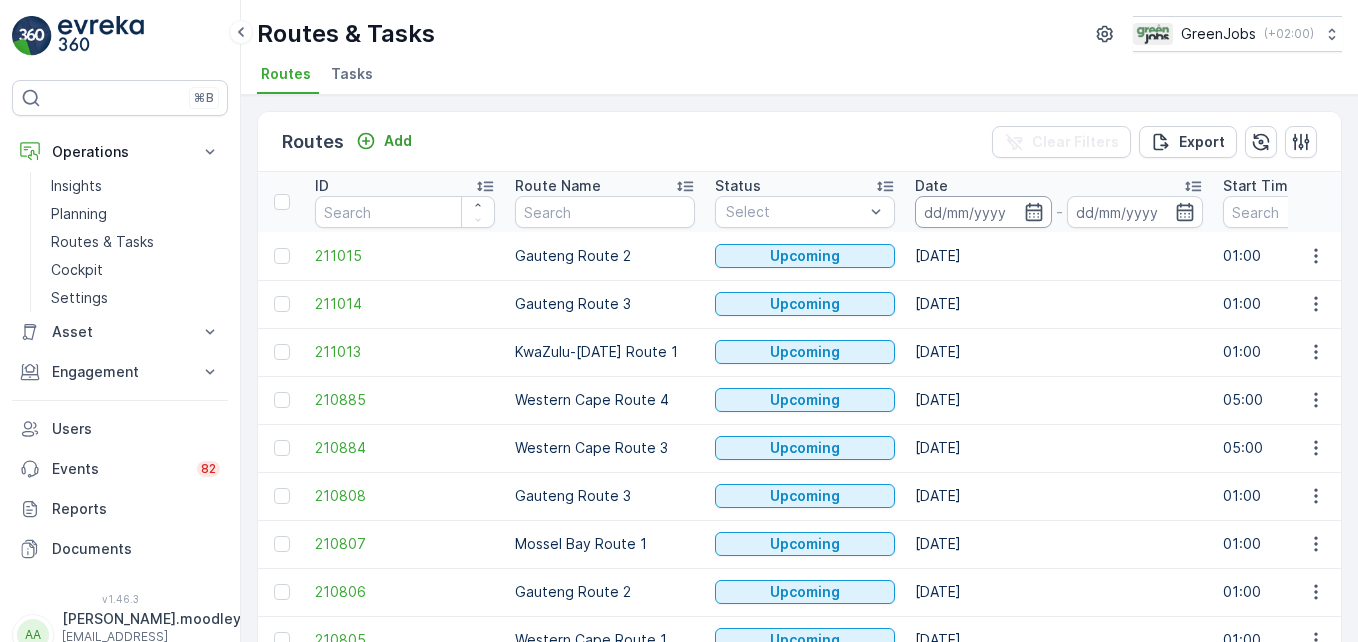 click at bounding box center (983, 212) 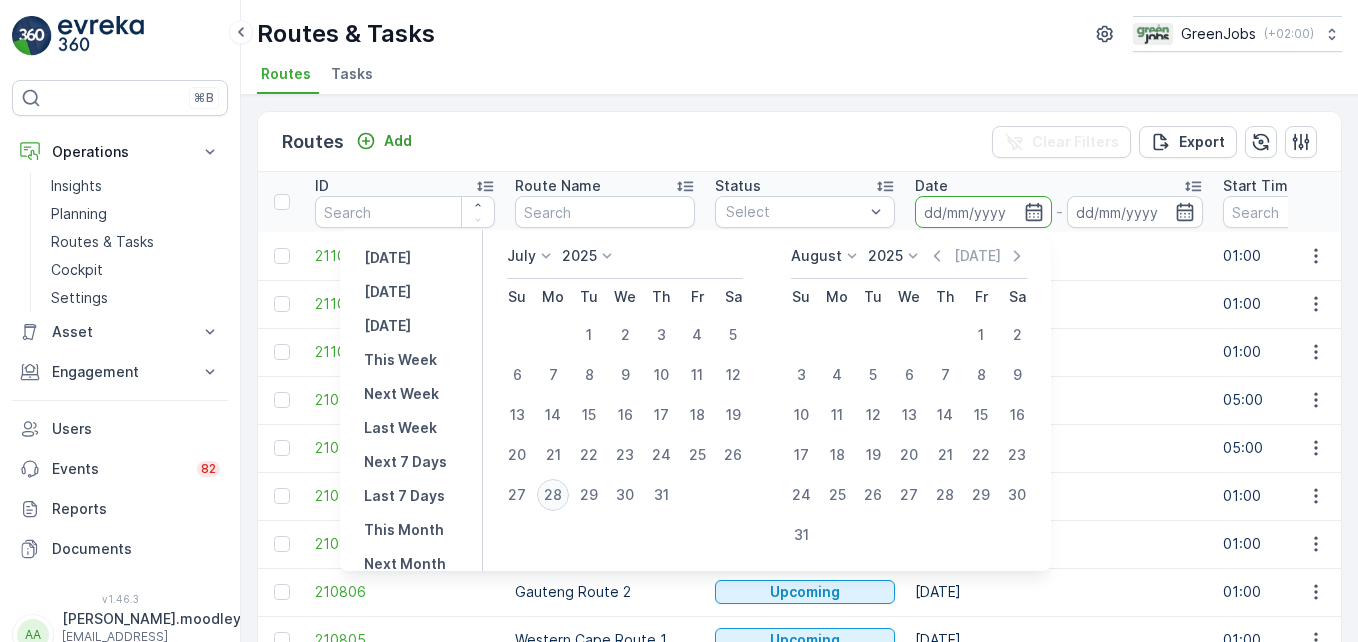 click on "28" at bounding box center [553, 495] 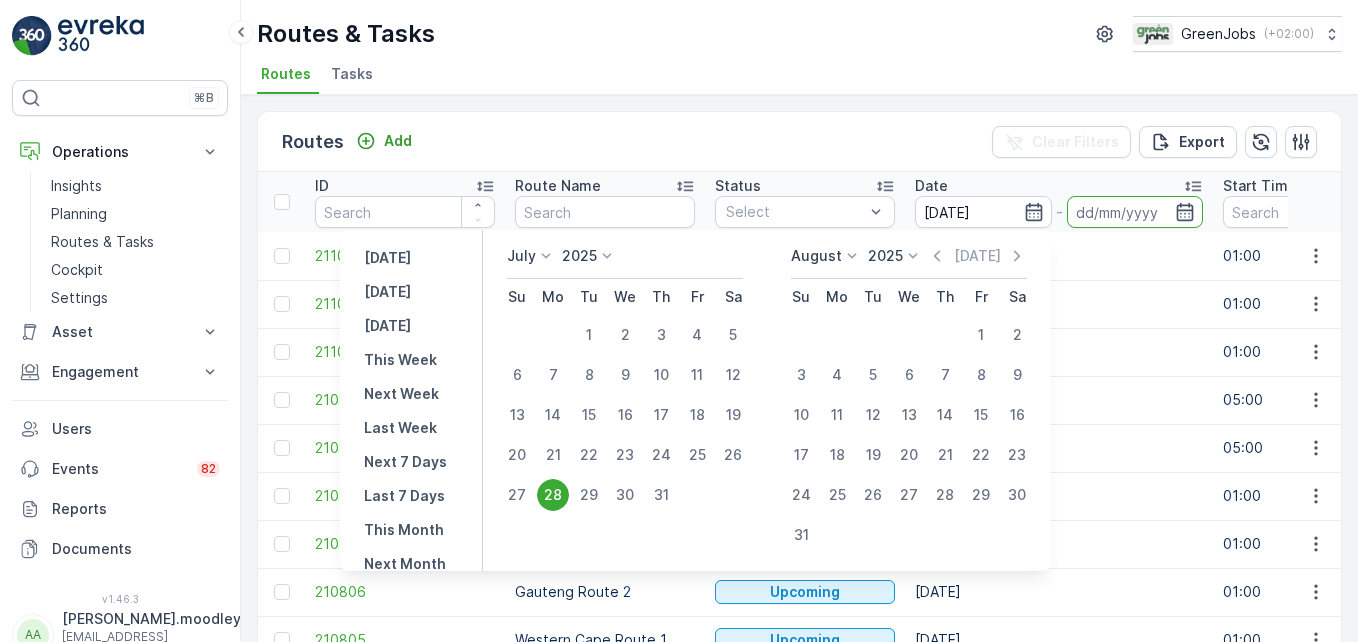 click on "28" at bounding box center (553, 495) 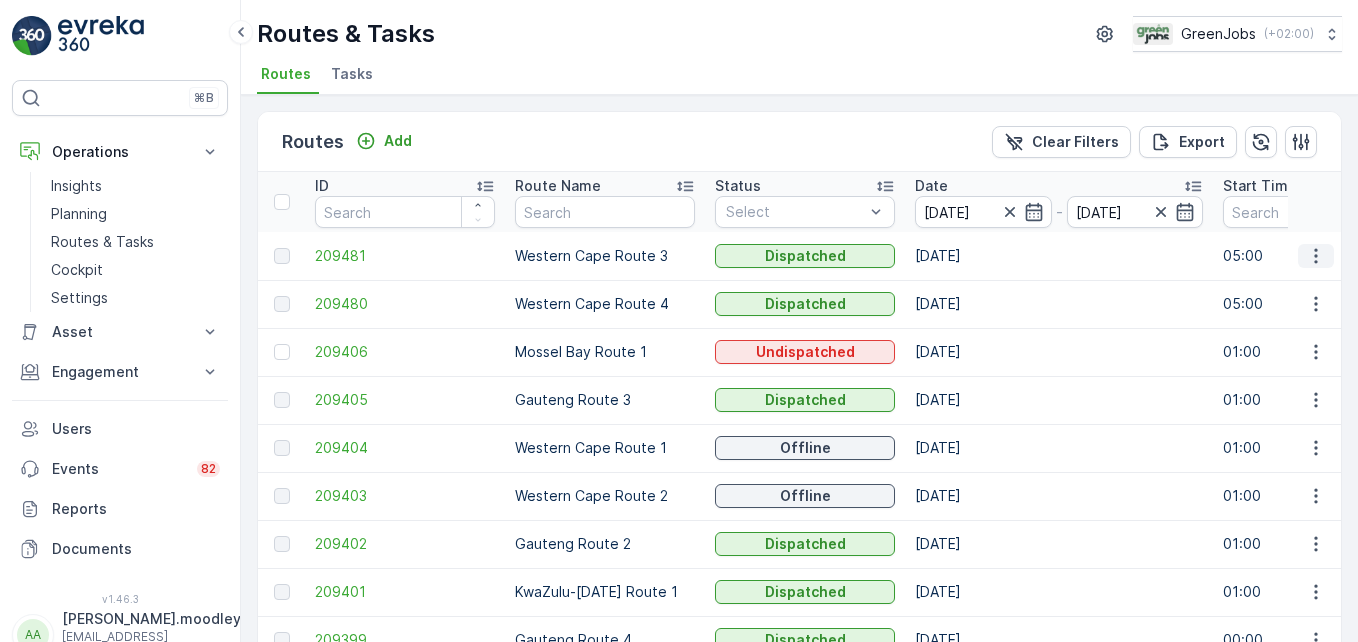 click 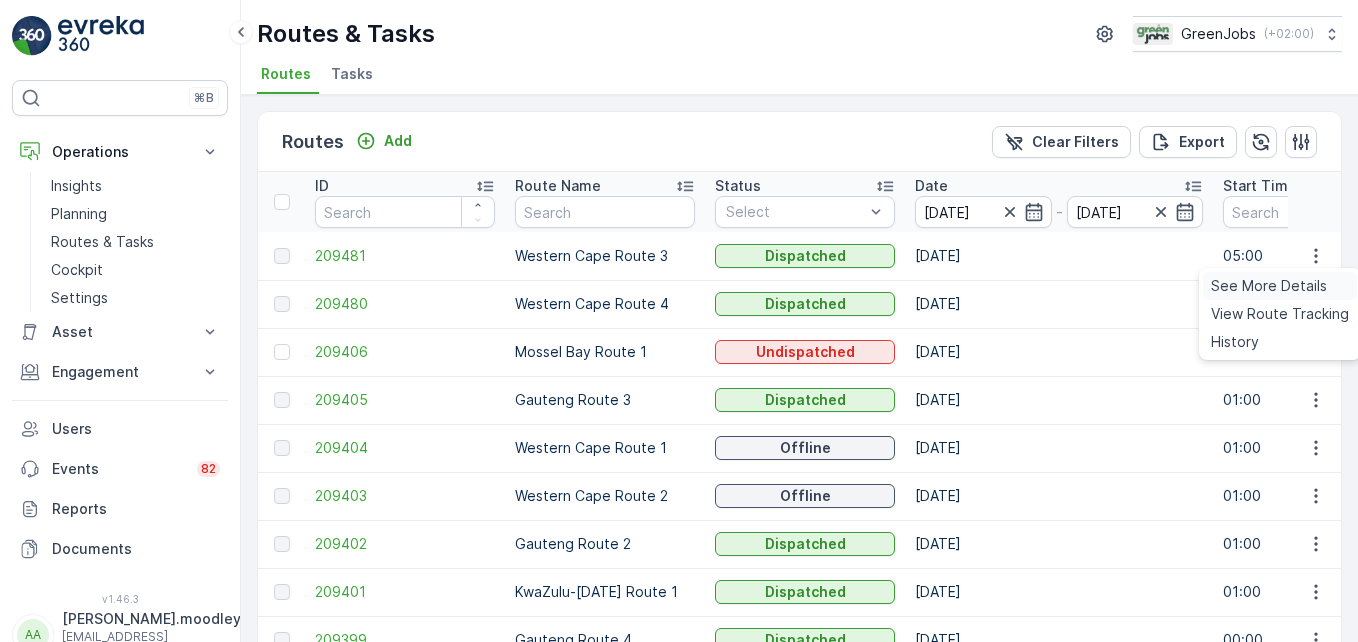 click on "See More Details" at bounding box center (1269, 286) 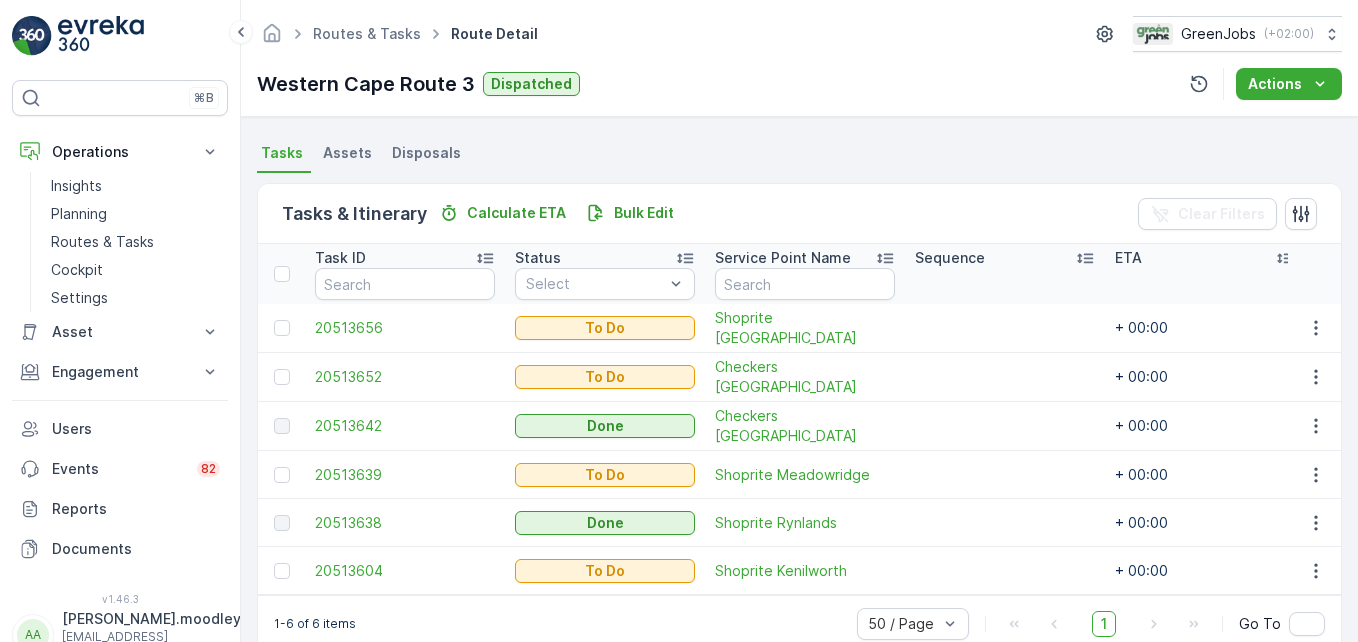 scroll, scrollTop: 464, scrollLeft: 0, axis: vertical 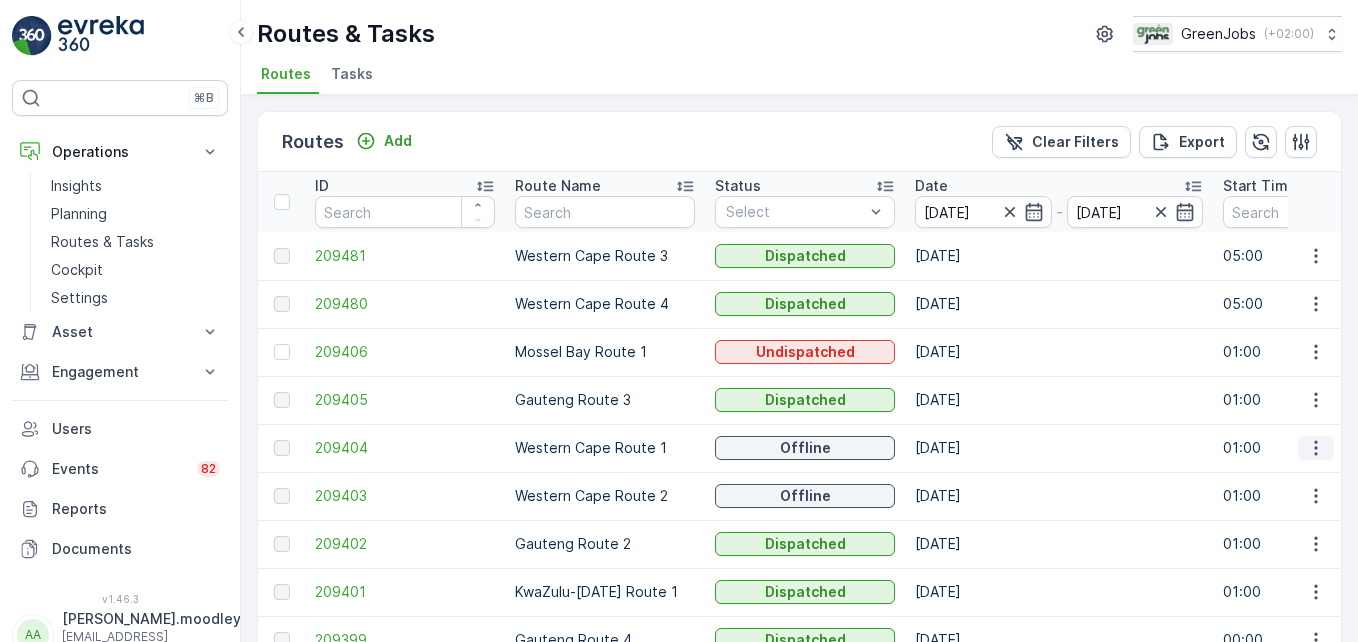 click 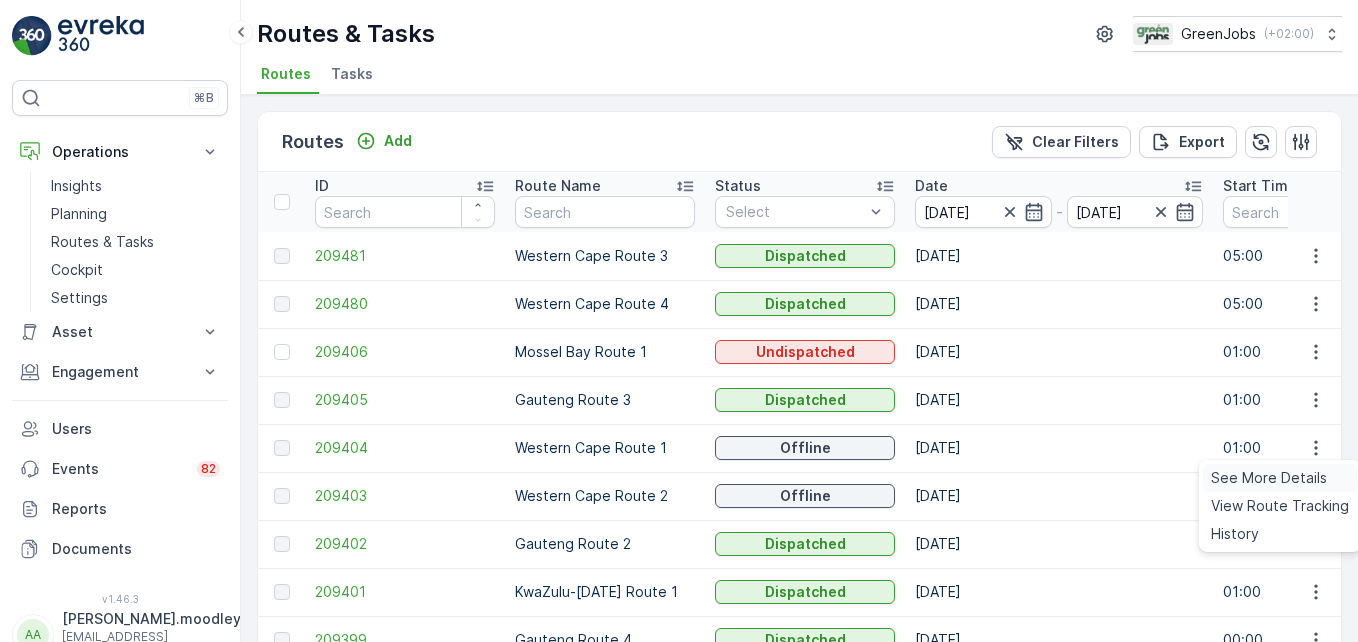 click on "See More Details" at bounding box center [1269, 478] 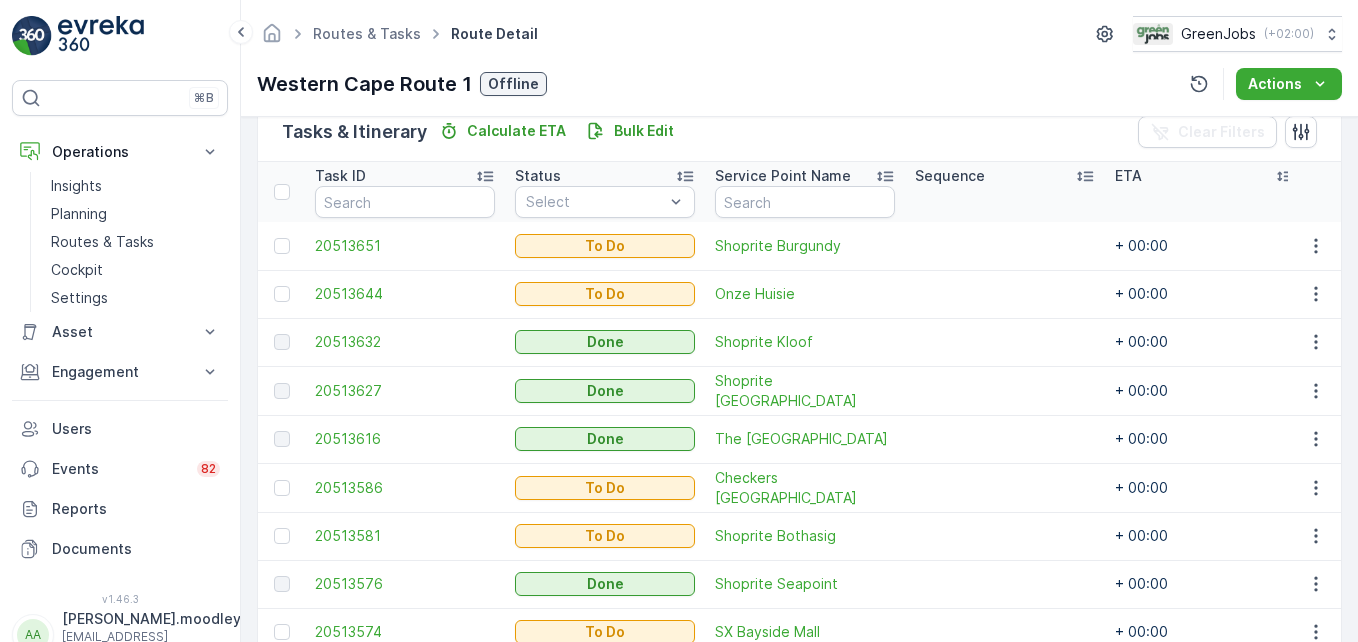 scroll, scrollTop: 600, scrollLeft: 0, axis: vertical 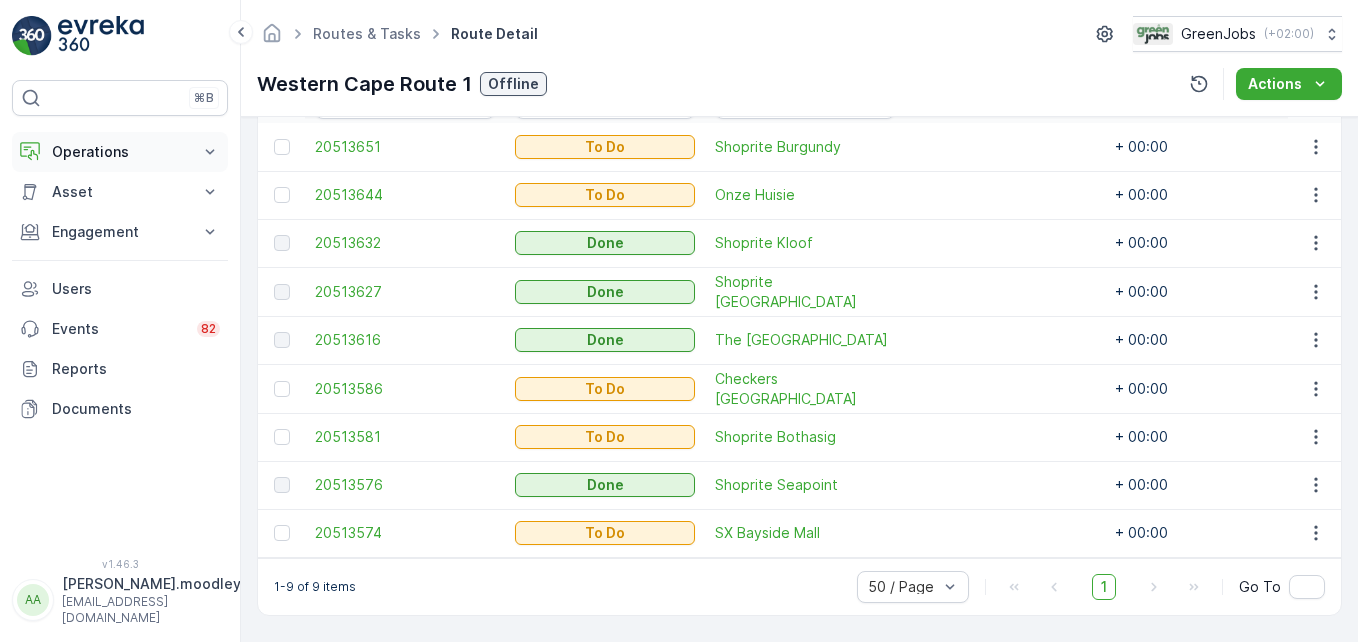 click 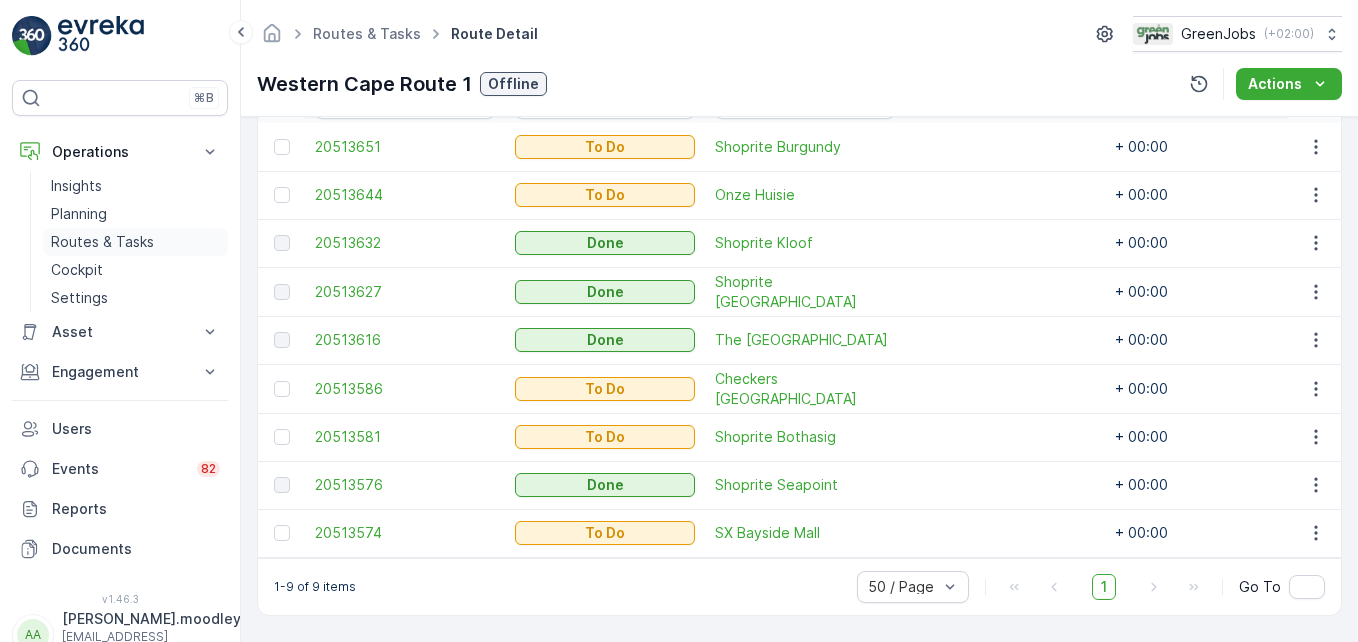 click on "Routes & Tasks" at bounding box center (102, 242) 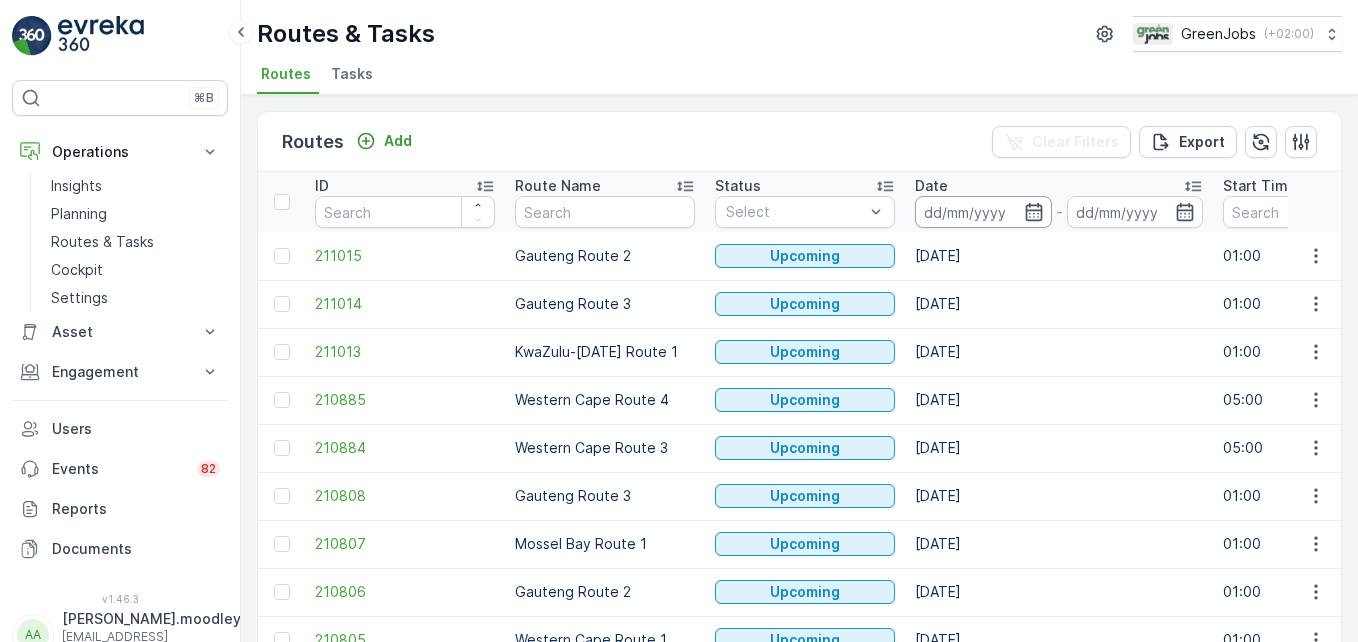 click at bounding box center [983, 212] 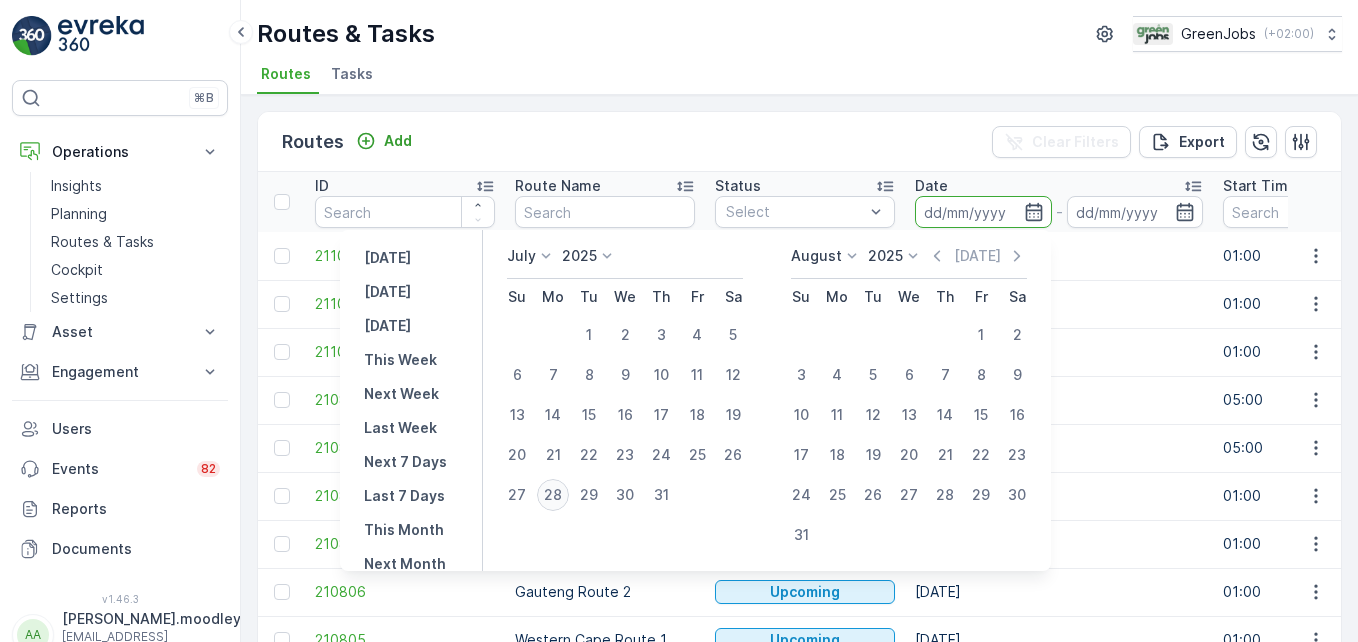 click on "28" at bounding box center [553, 495] 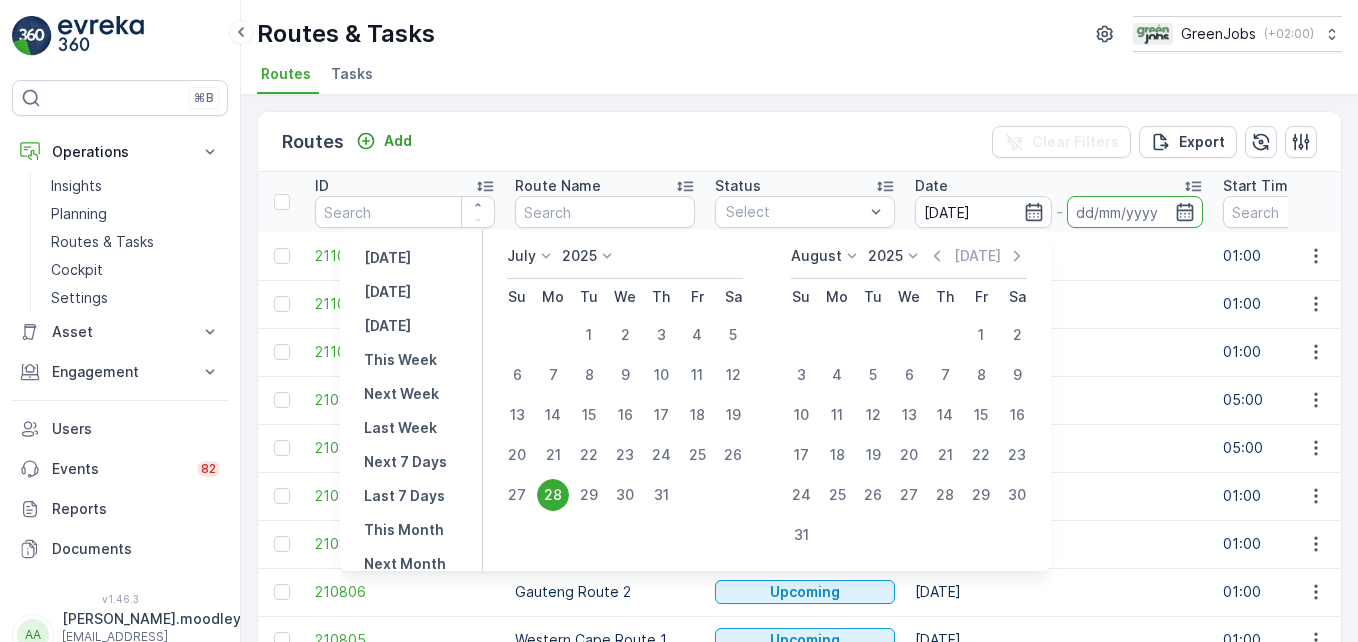 click on "28" at bounding box center [553, 495] 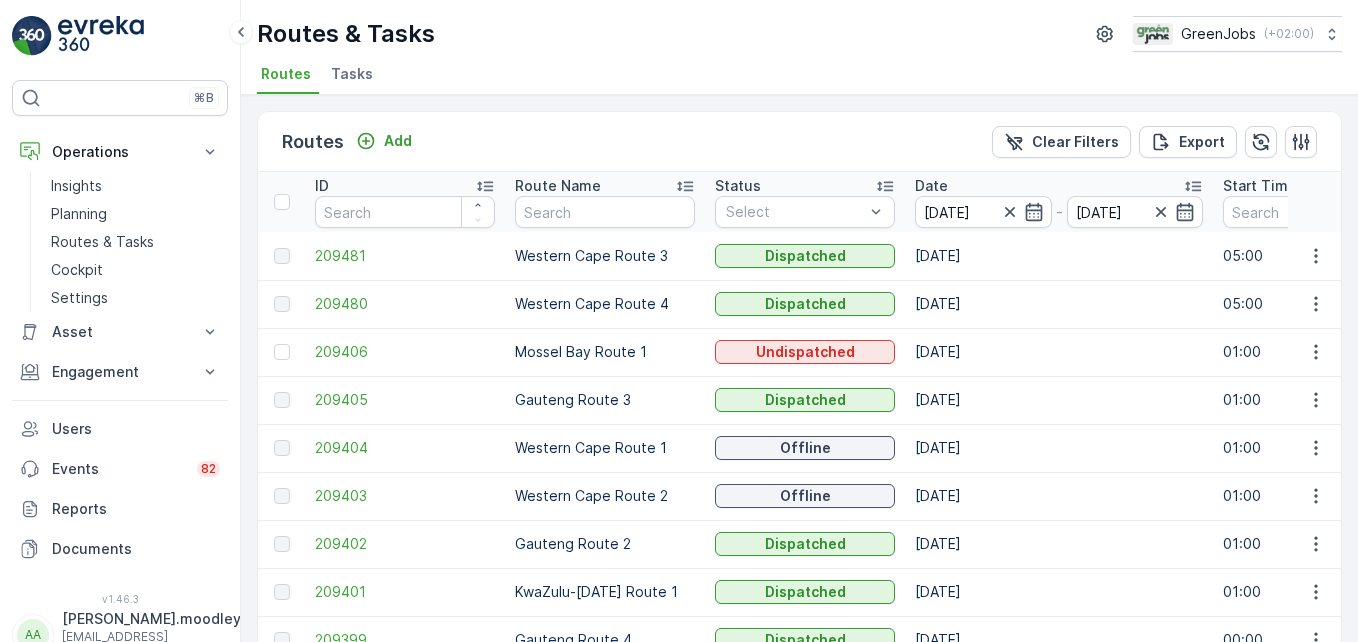 click on "Insights Planning Routes & Tasks Cockpit Settings" at bounding box center [120, 242] 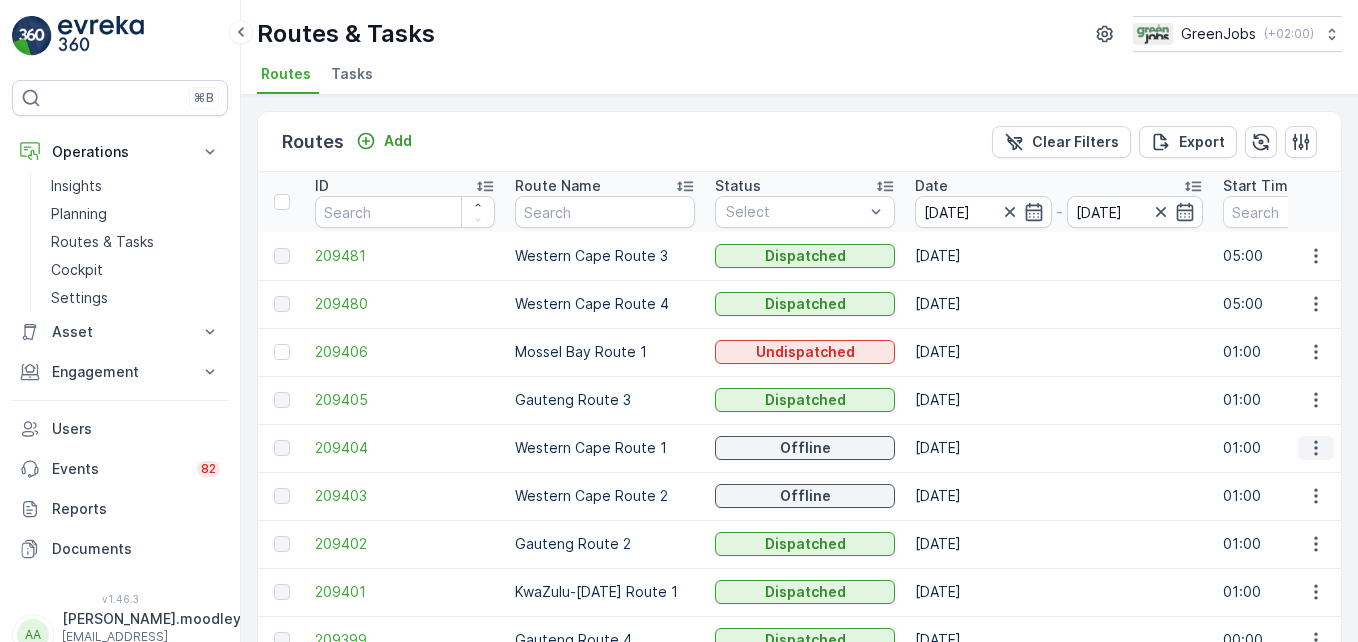 click 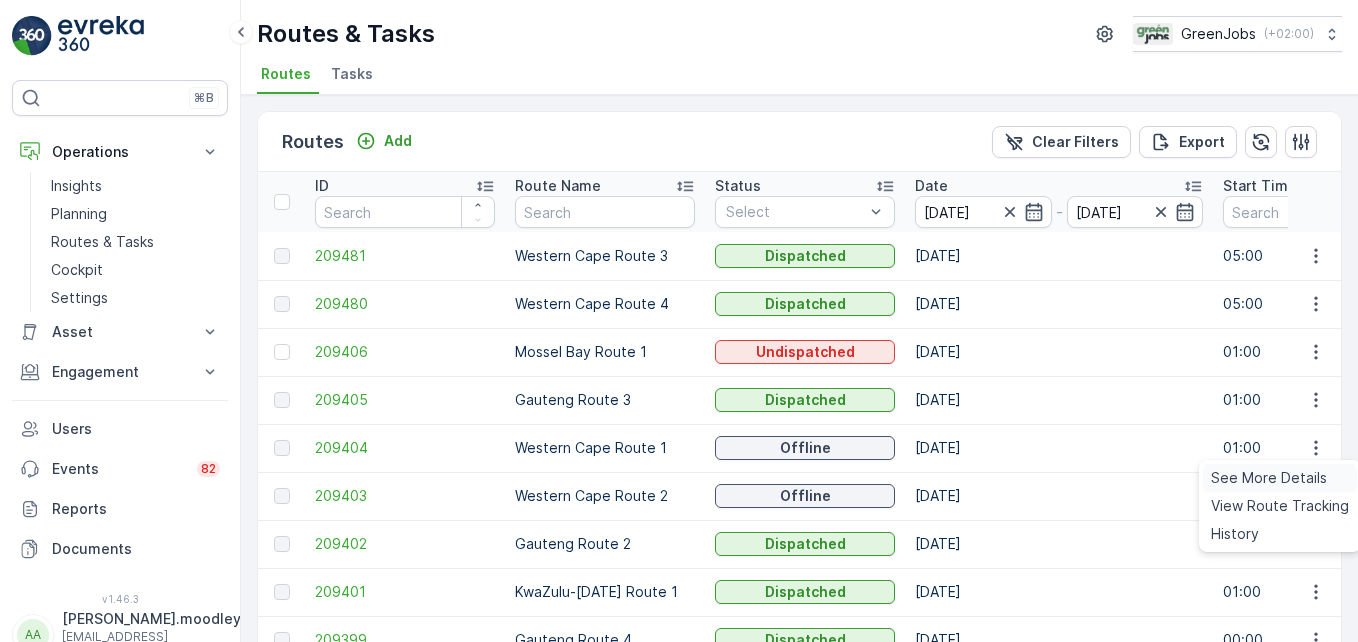 click on "See More Details" at bounding box center [1269, 478] 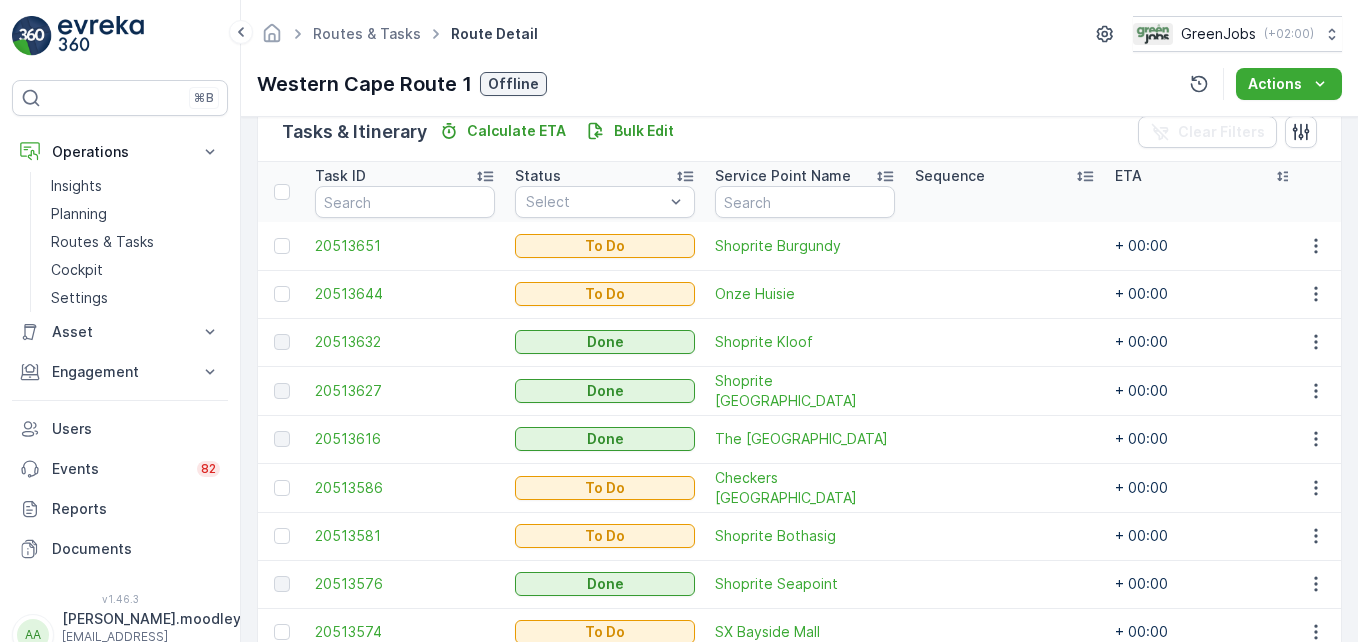 scroll, scrollTop: 600, scrollLeft: 0, axis: vertical 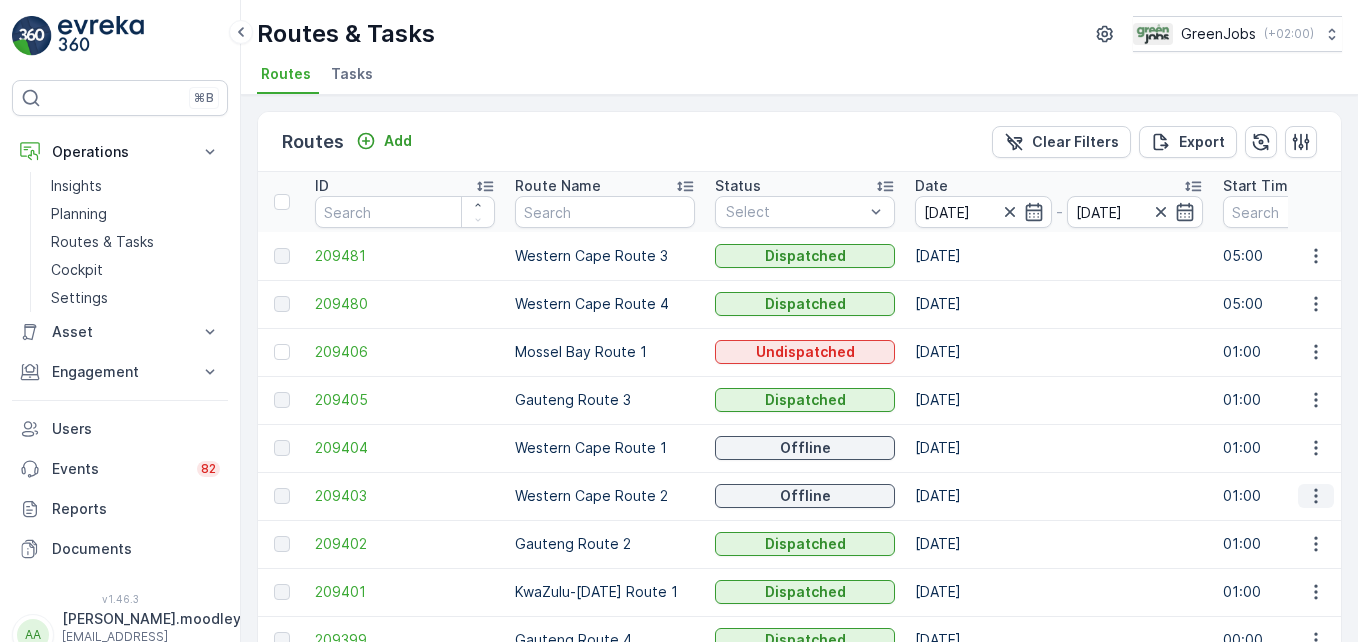 click 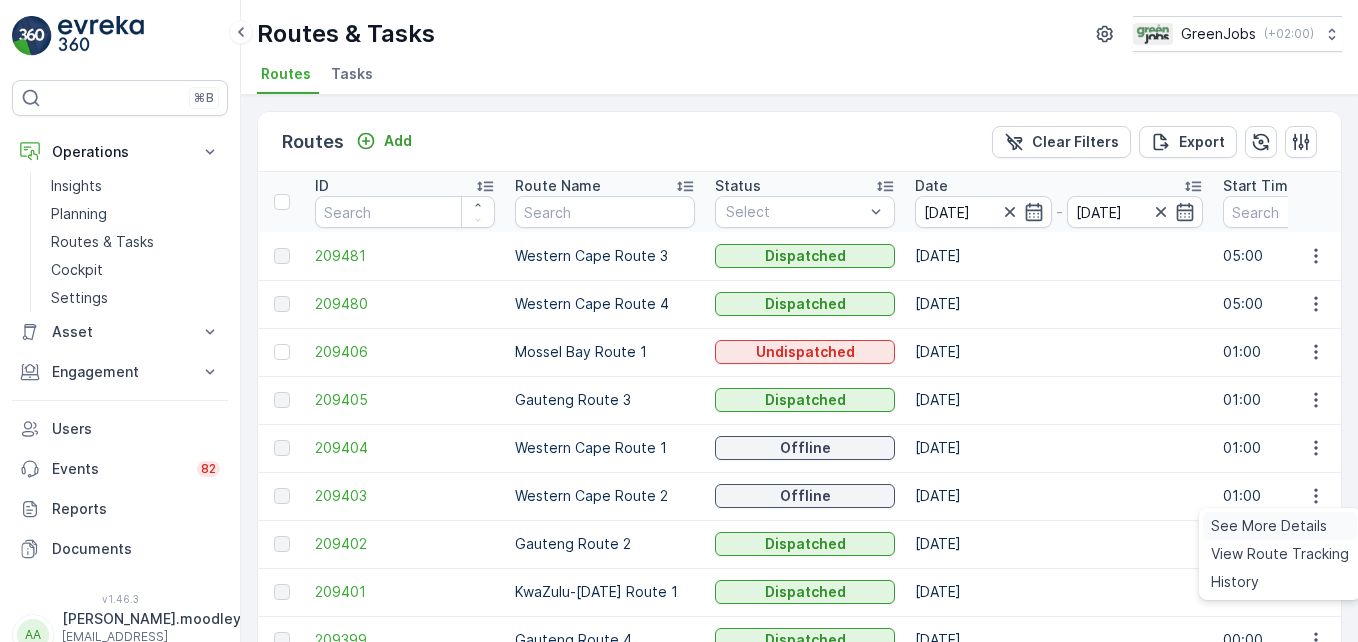 click on "See More Details" at bounding box center [1269, 526] 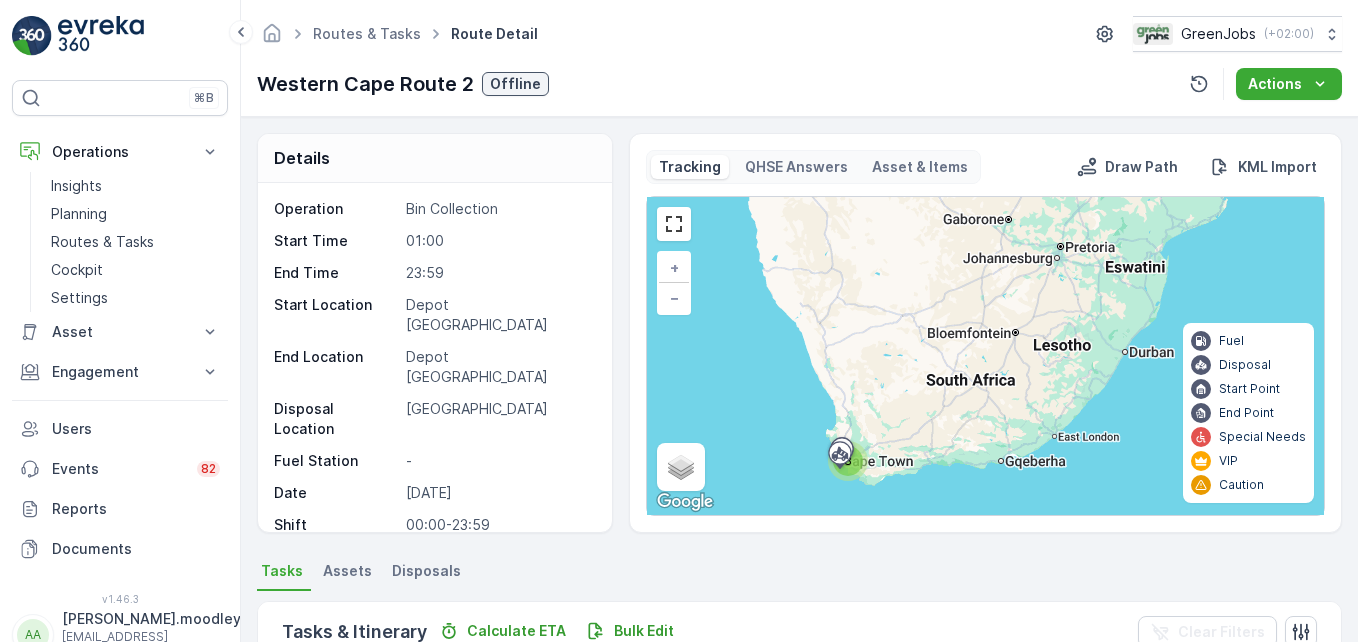 scroll, scrollTop: 559, scrollLeft: 0, axis: vertical 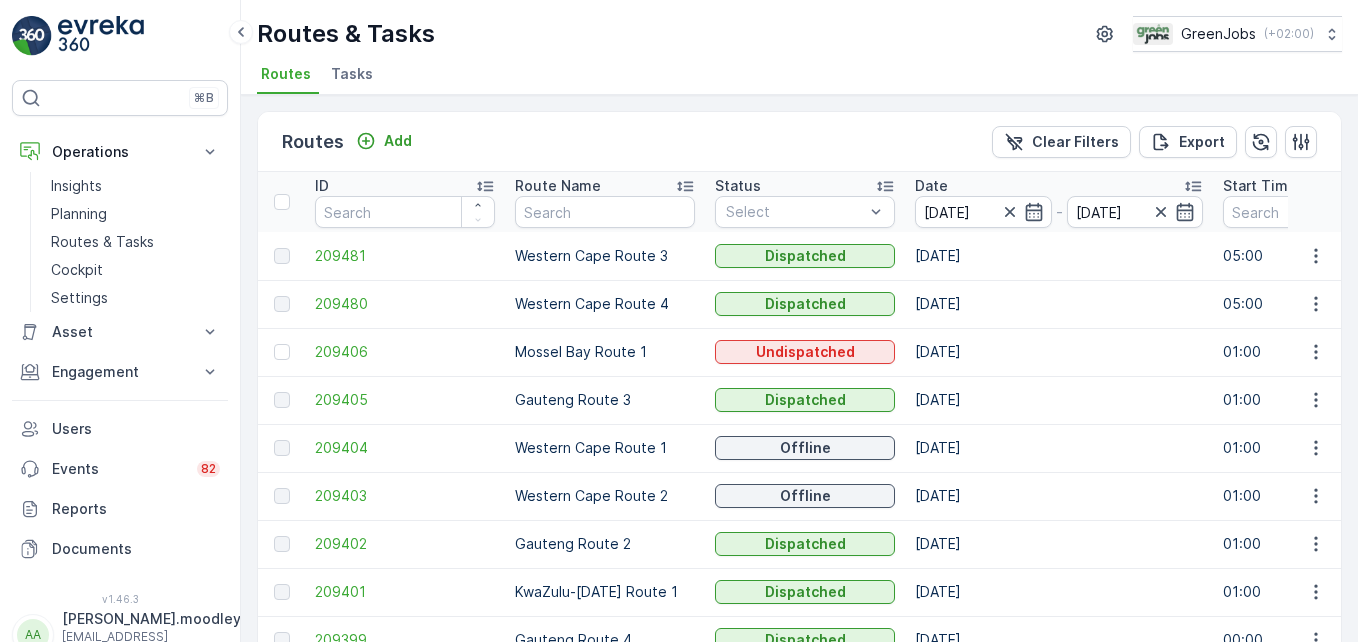 click on "[DATE]" at bounding box center (1059, 352) 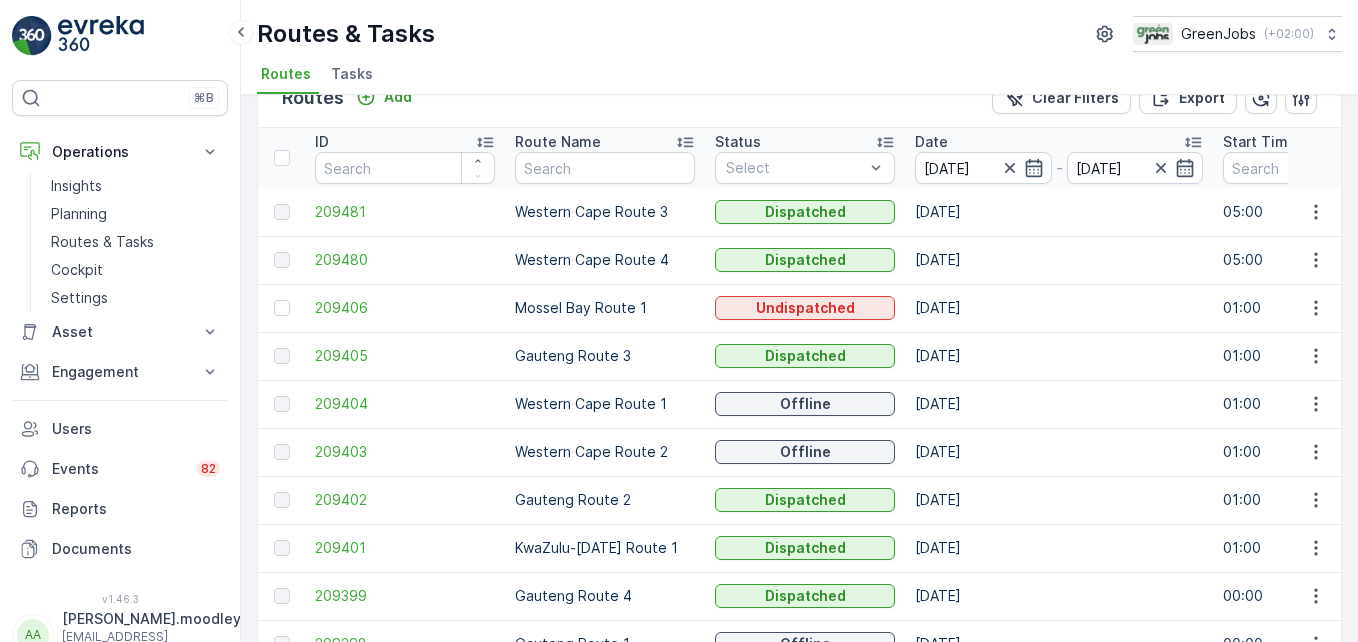 scroll, scrollTop: 0, scrollLeft: 0, axis: both 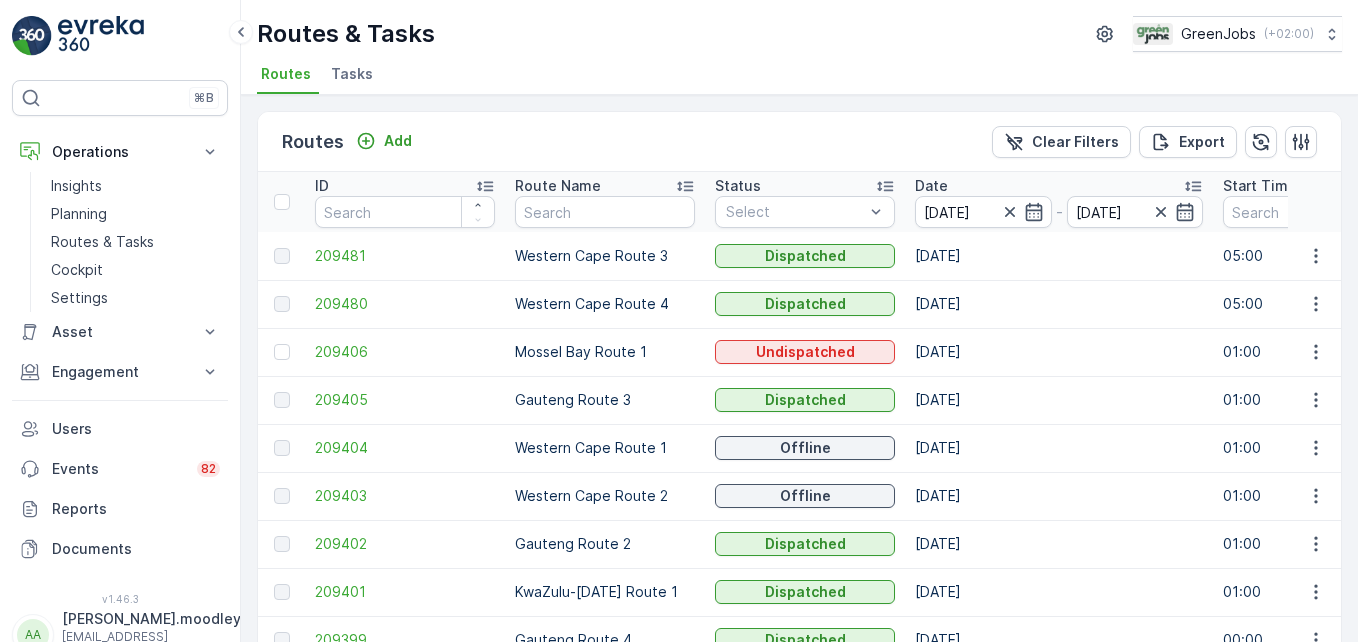 click on "[DATE]" at bounding box center [1059, 352] 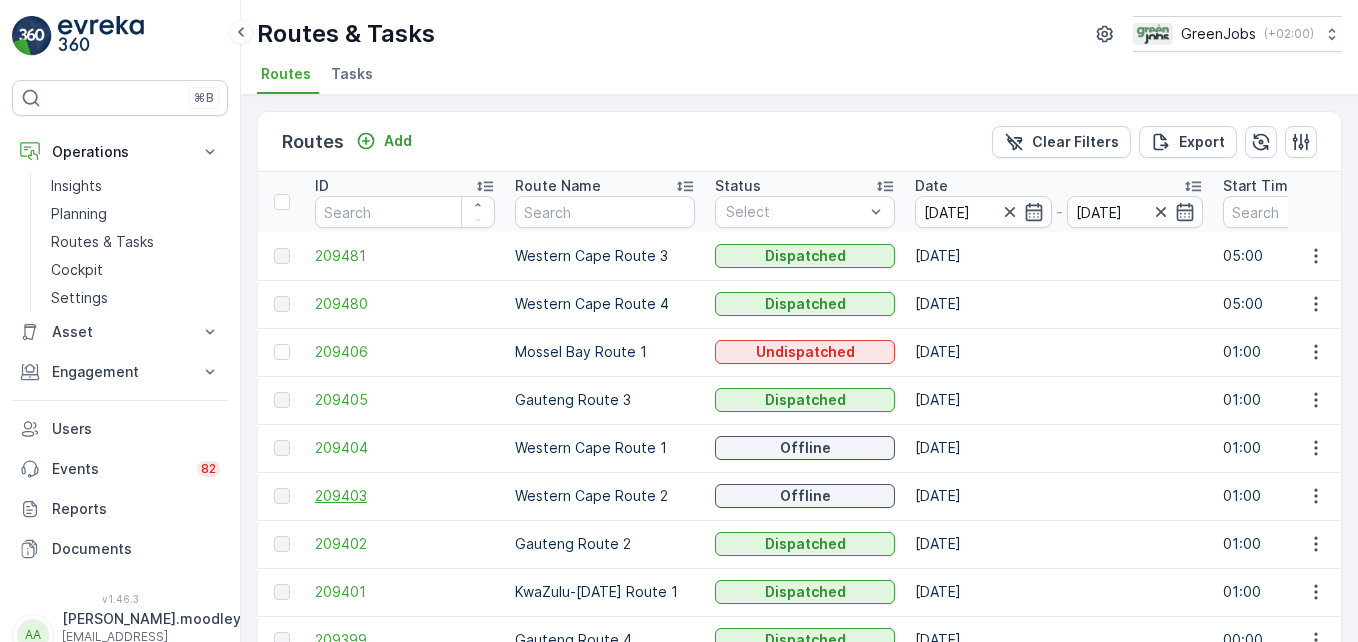 click on "209403" at bounding box center [405, 496] 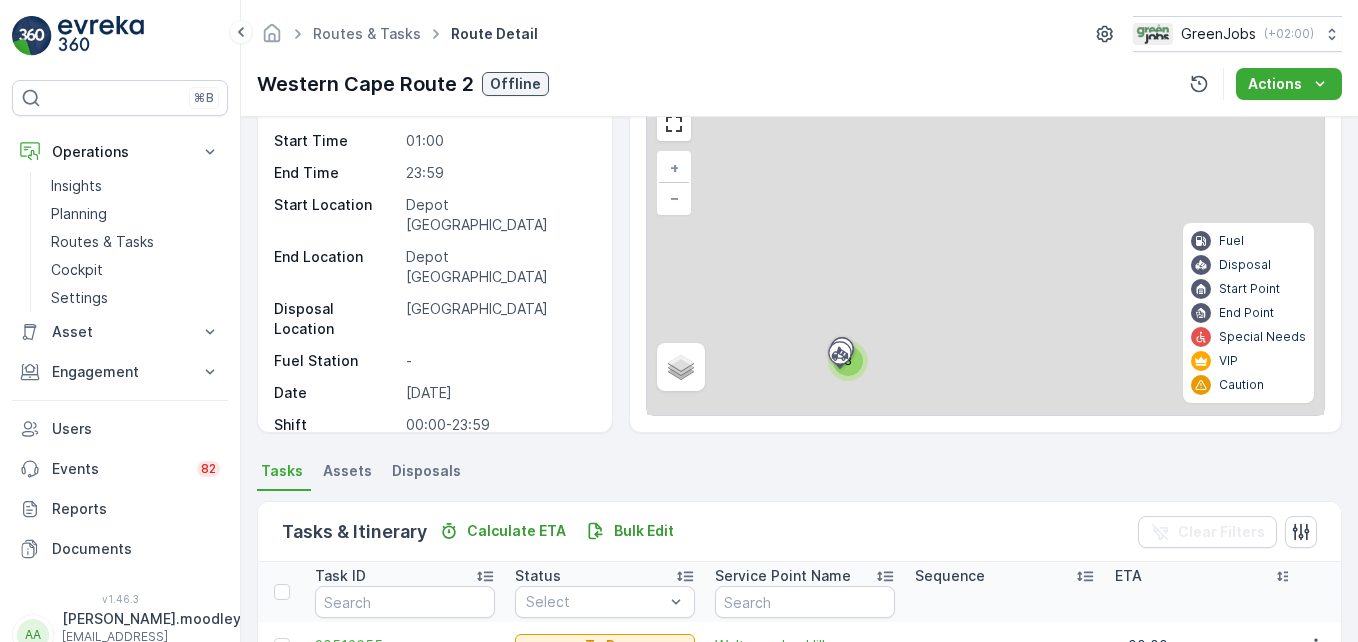 scroll, scrollTop: 559, scrollLeft: 0, axis: vertical 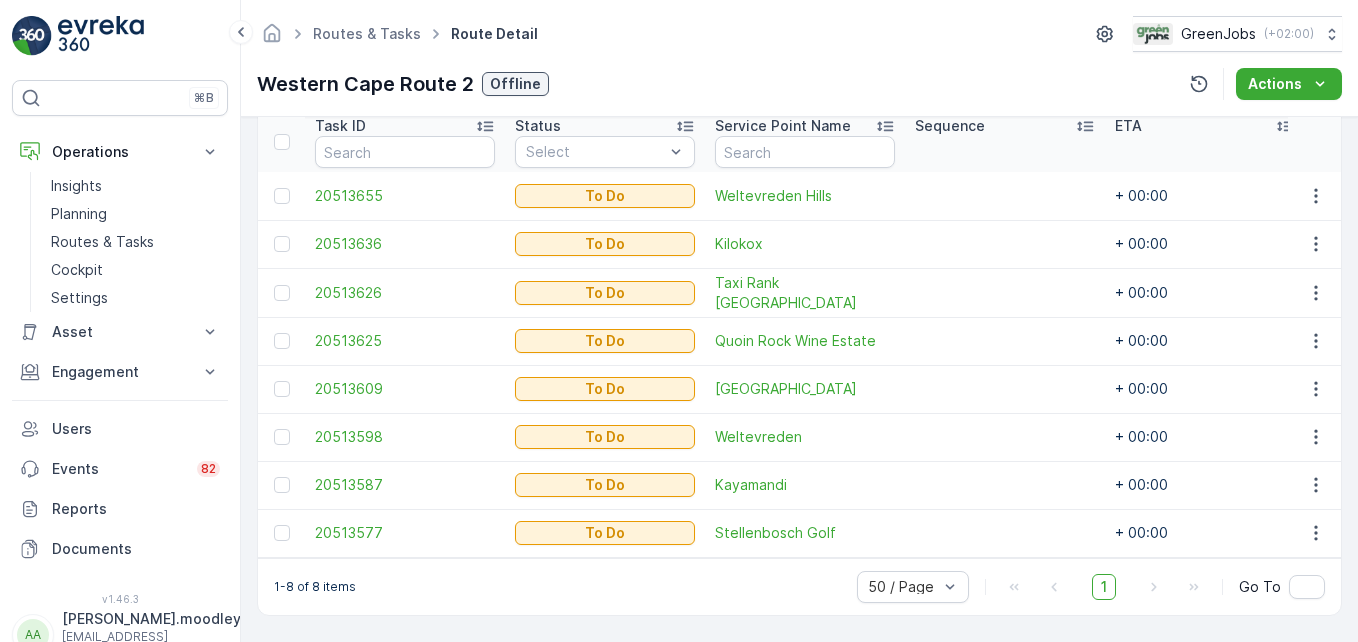click at bounding box center [1005, 485] 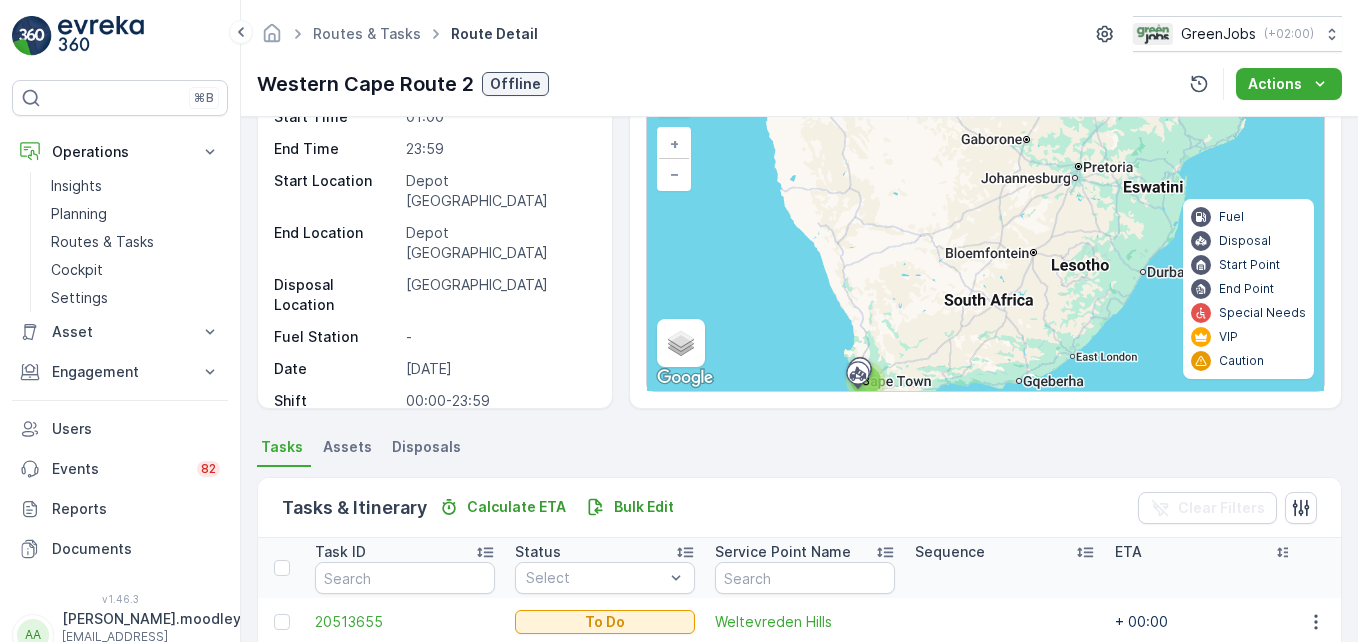 scroll, scrollTop: 159, scrollLeft: 0, axis: vertical 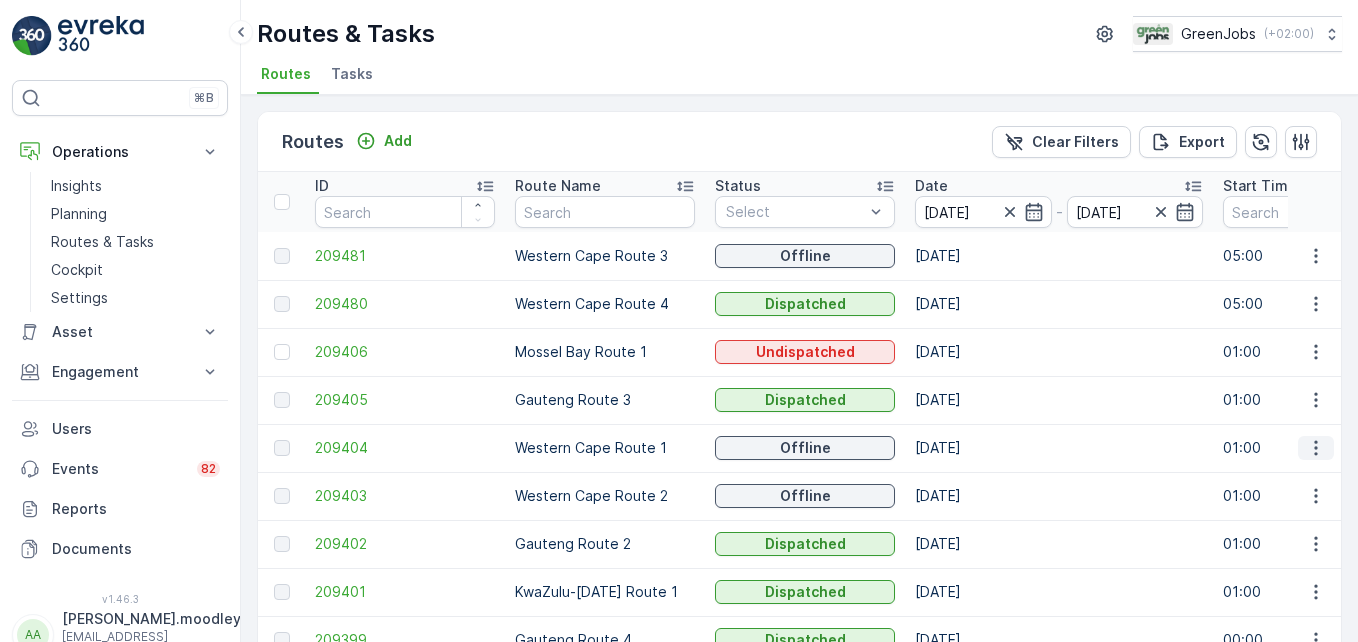 click 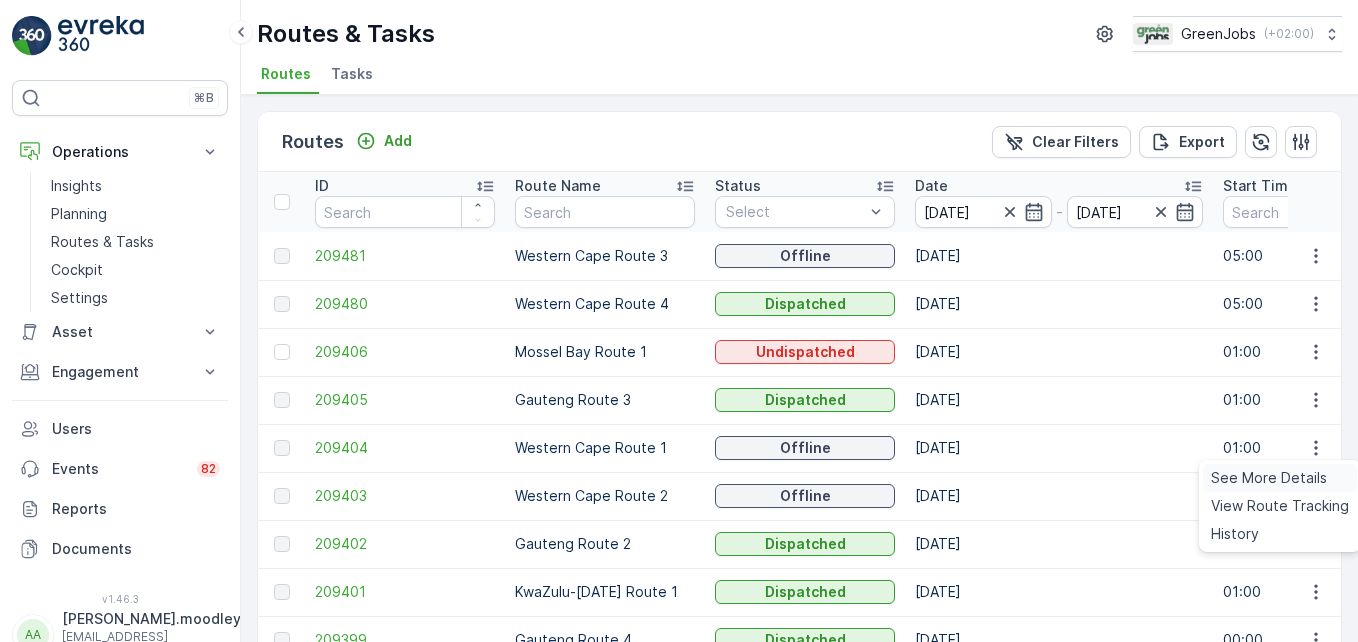 click on "See More Details" at bounding box center [1269, 478] 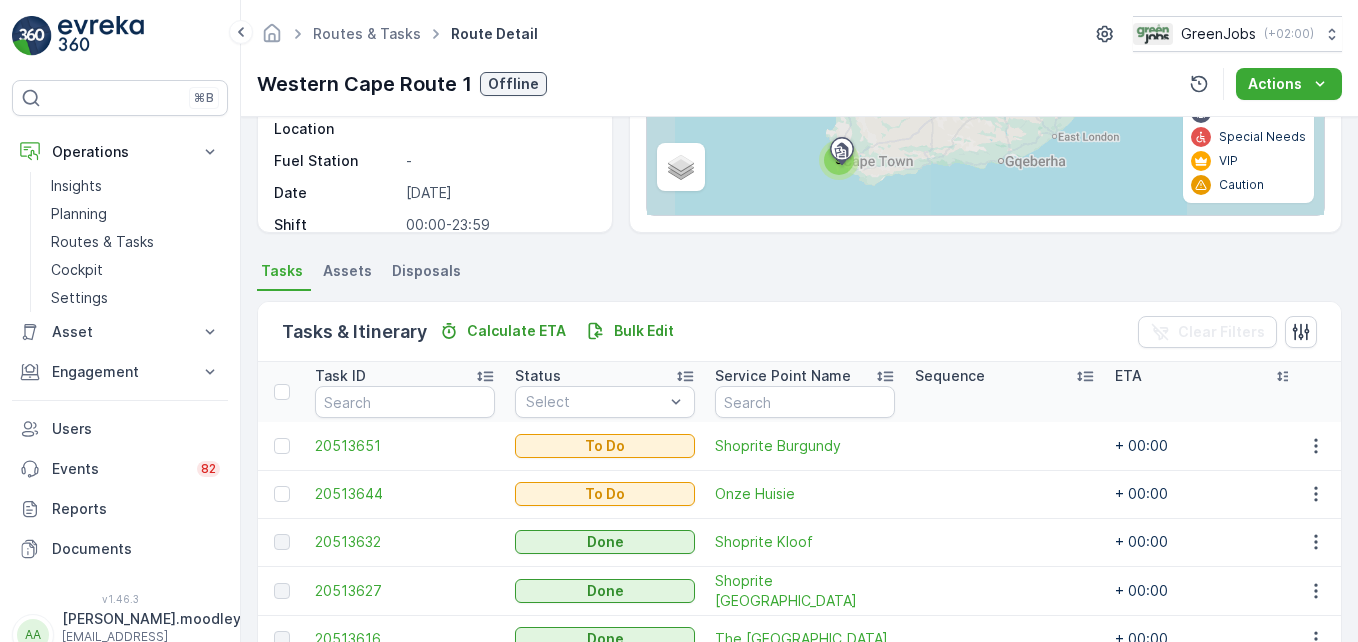 scroll, scrollTop: 600, scrollLeft: 0, axis: vertical 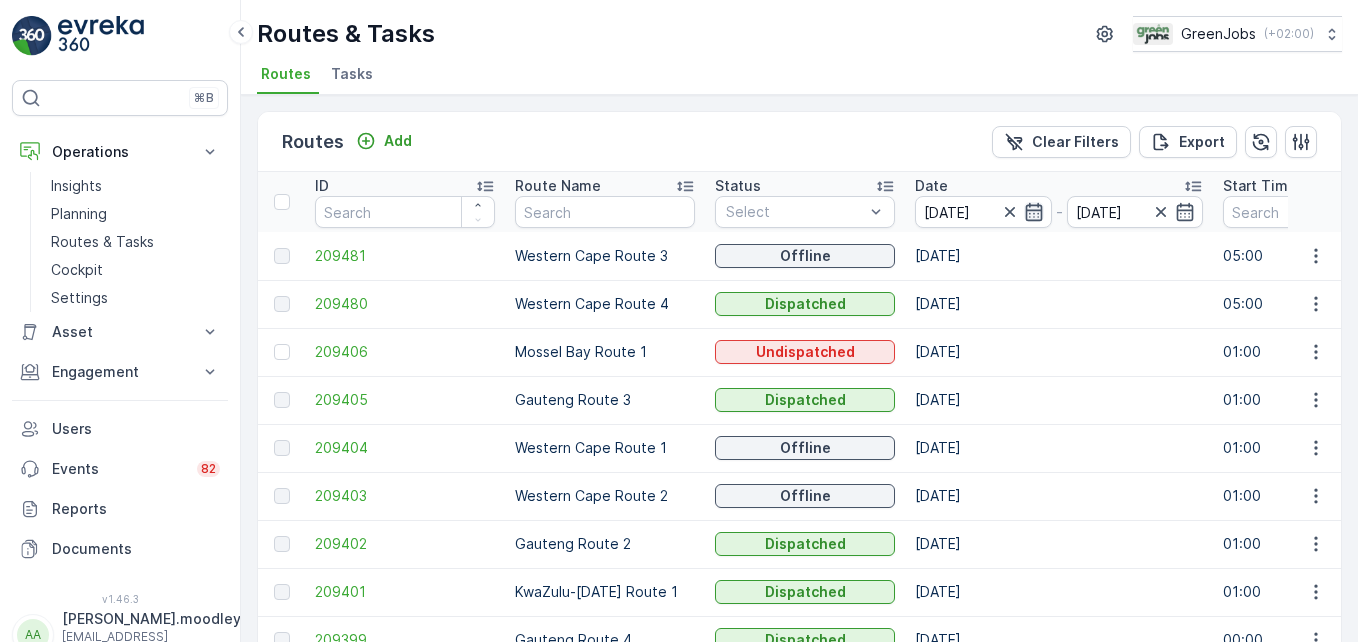 click 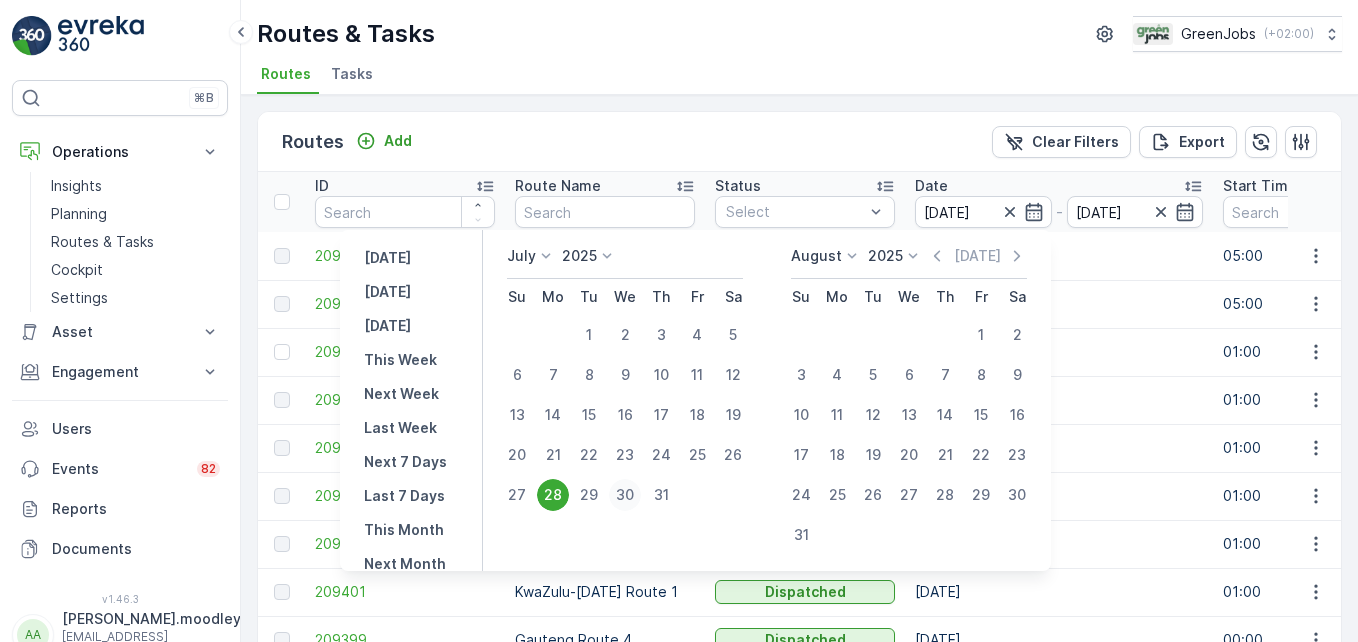 click on "30" at bounding box center (625, 495) 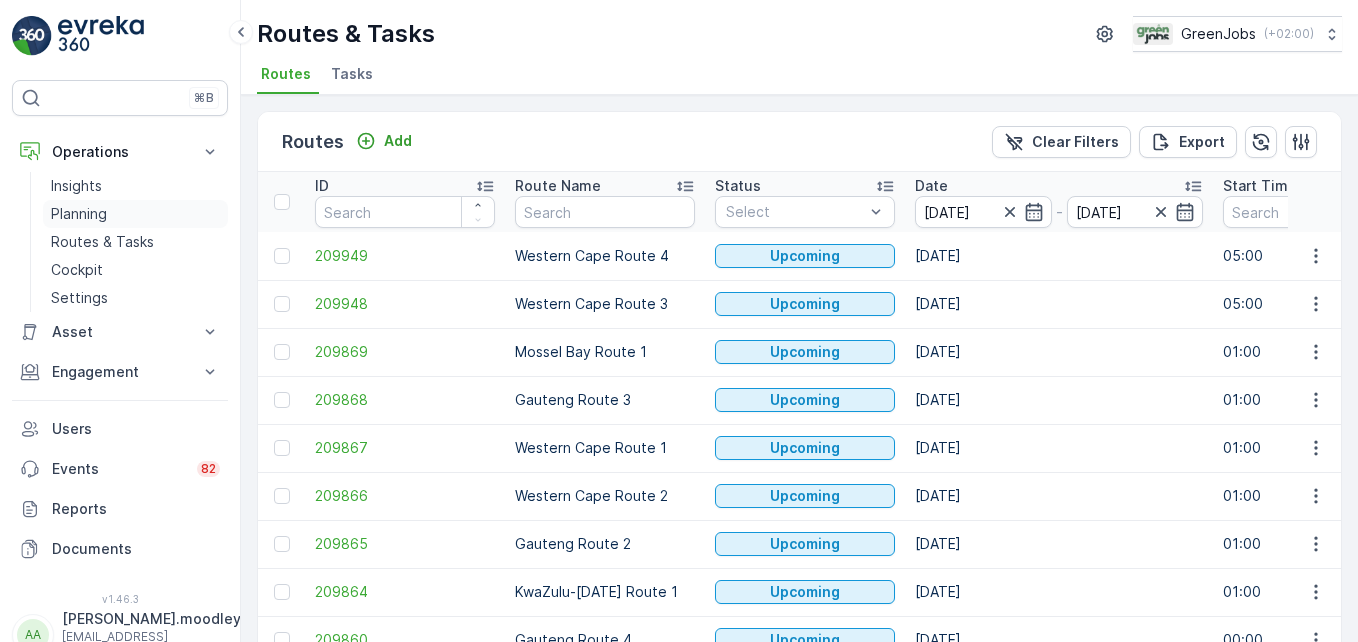 click on "Planning" at bounding box center [79, 214] 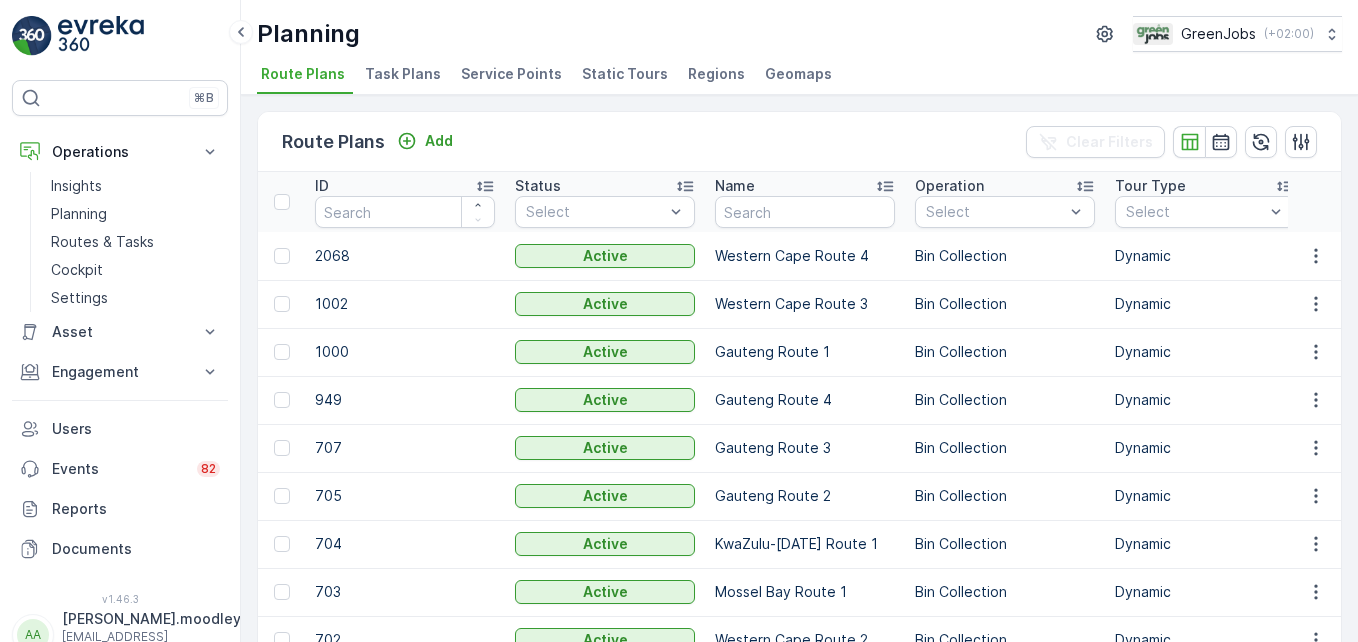 click on "Service Points" at bounding box center (511, 74) 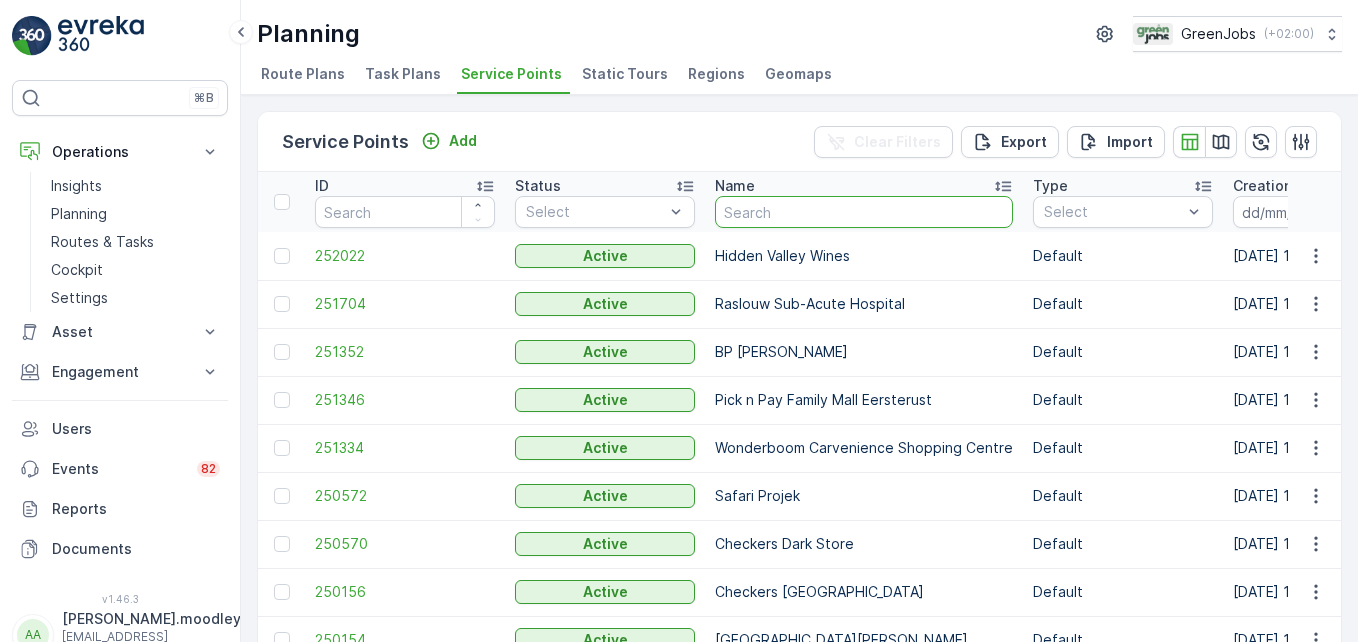 click at bounding box center [864, 212] 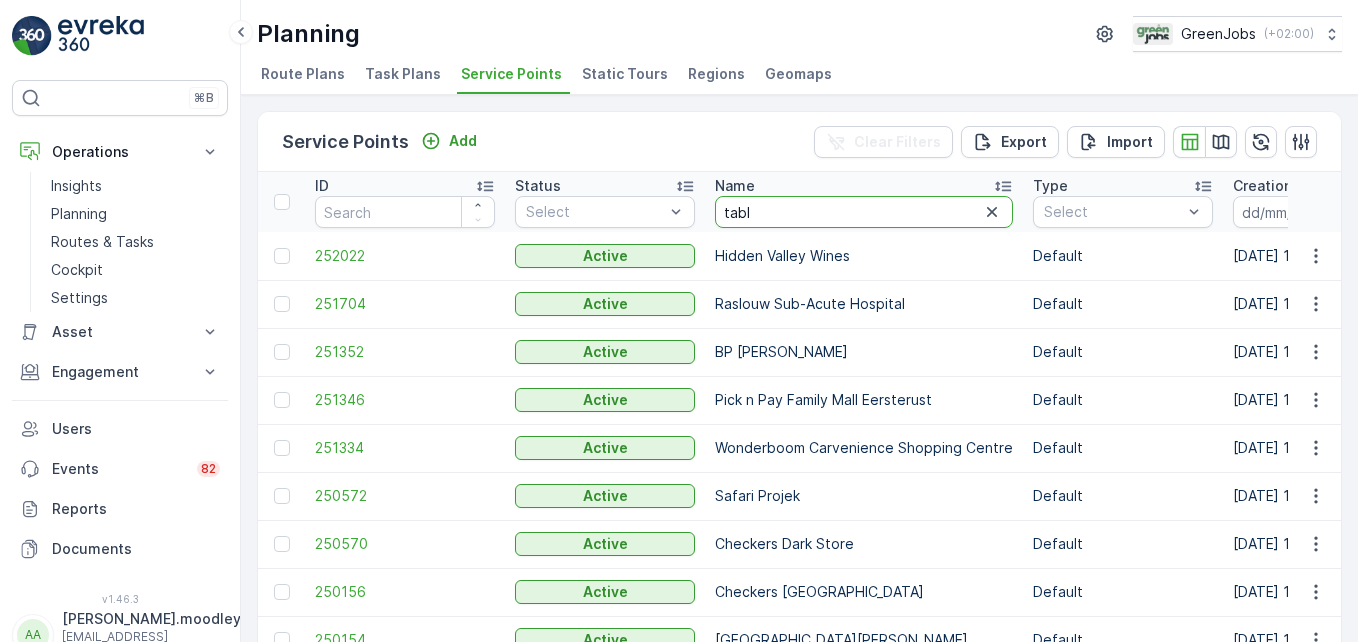 type on "table" 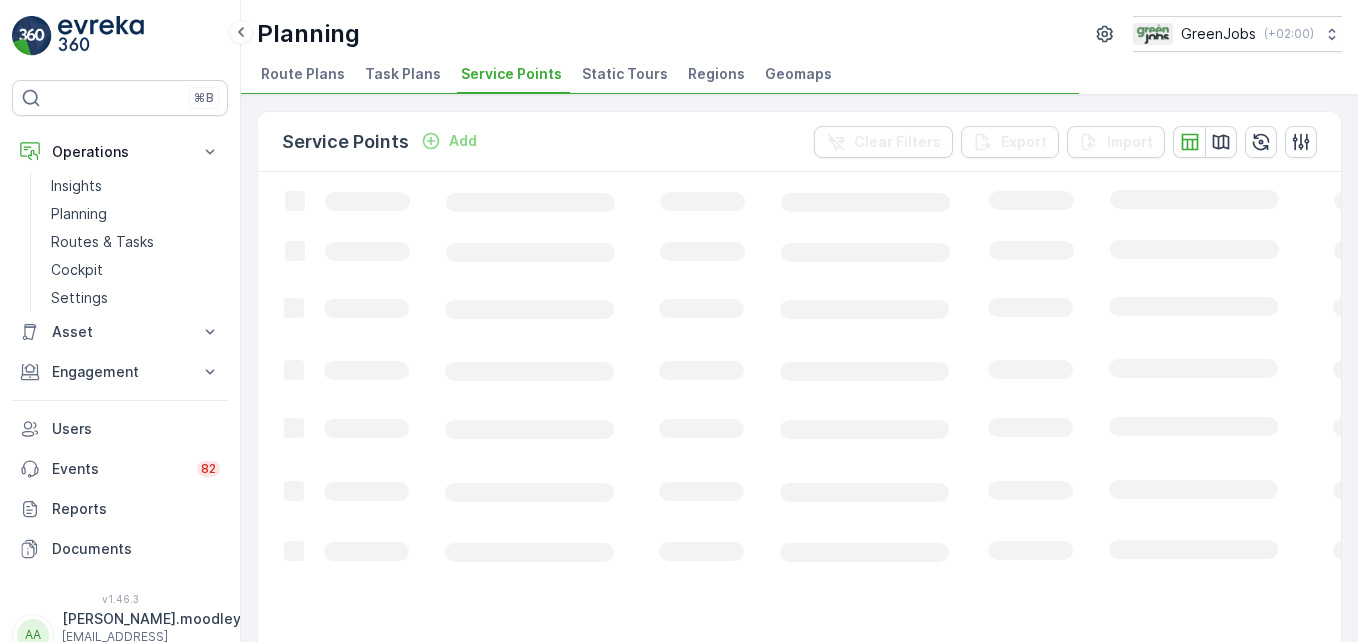 scroll, scrollTop: 92, scrollLeft: 0, axis: vertical 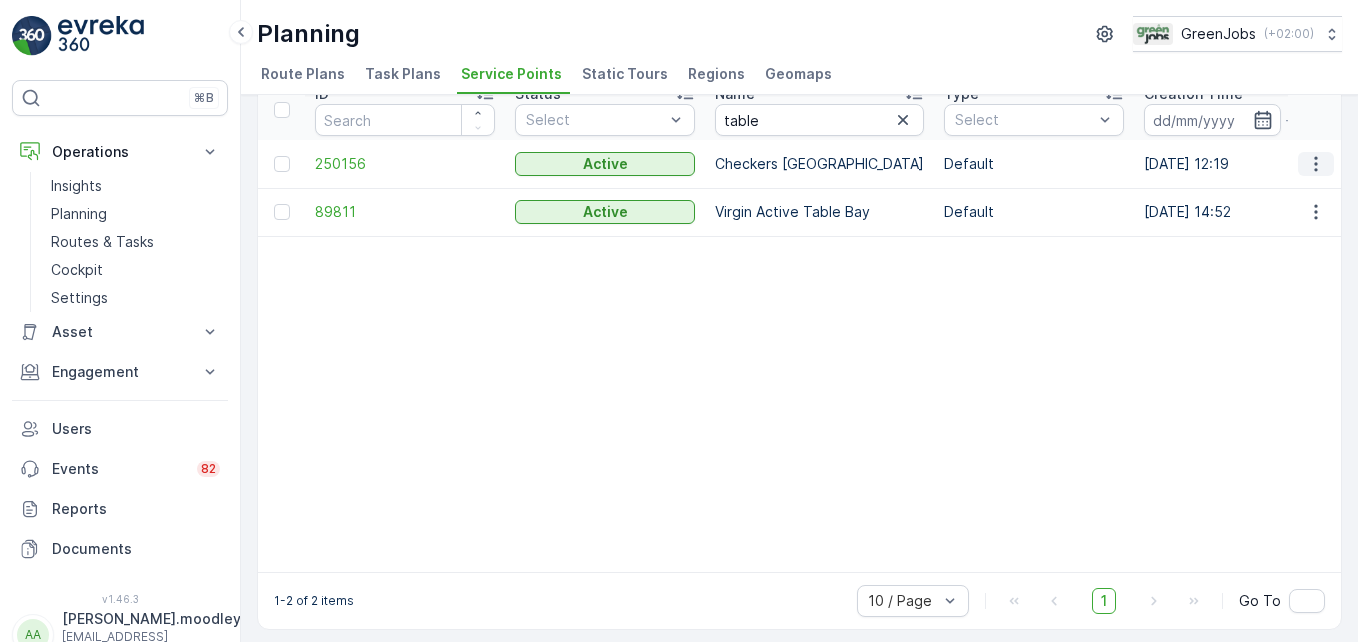 click 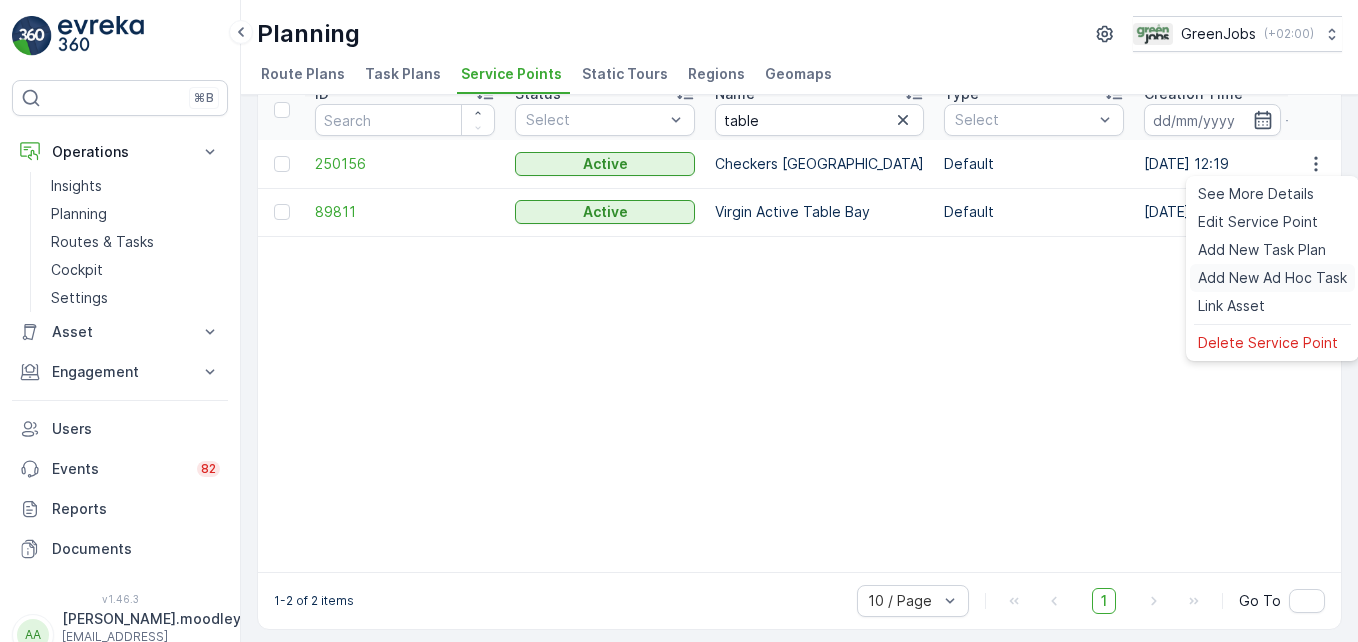 click on "Add New Ad Hoc Task" at bounding box center (1272, 278) 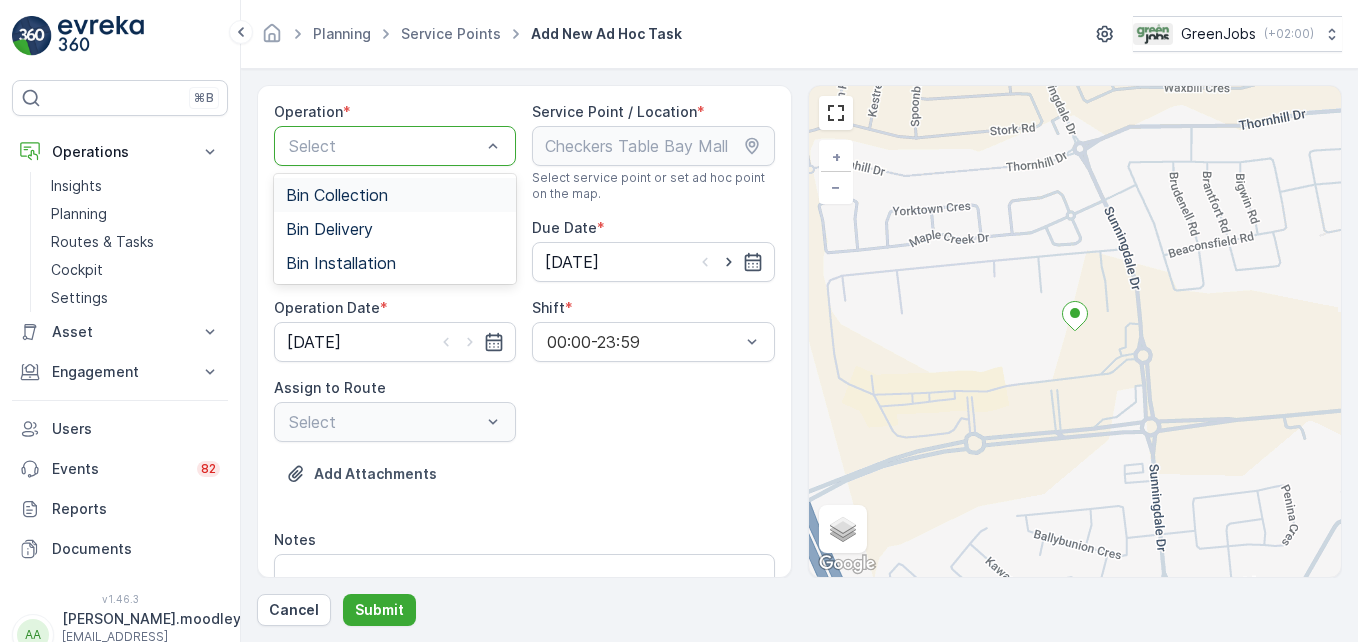 click on "Bin Collection" at bounding box center (337, 195) 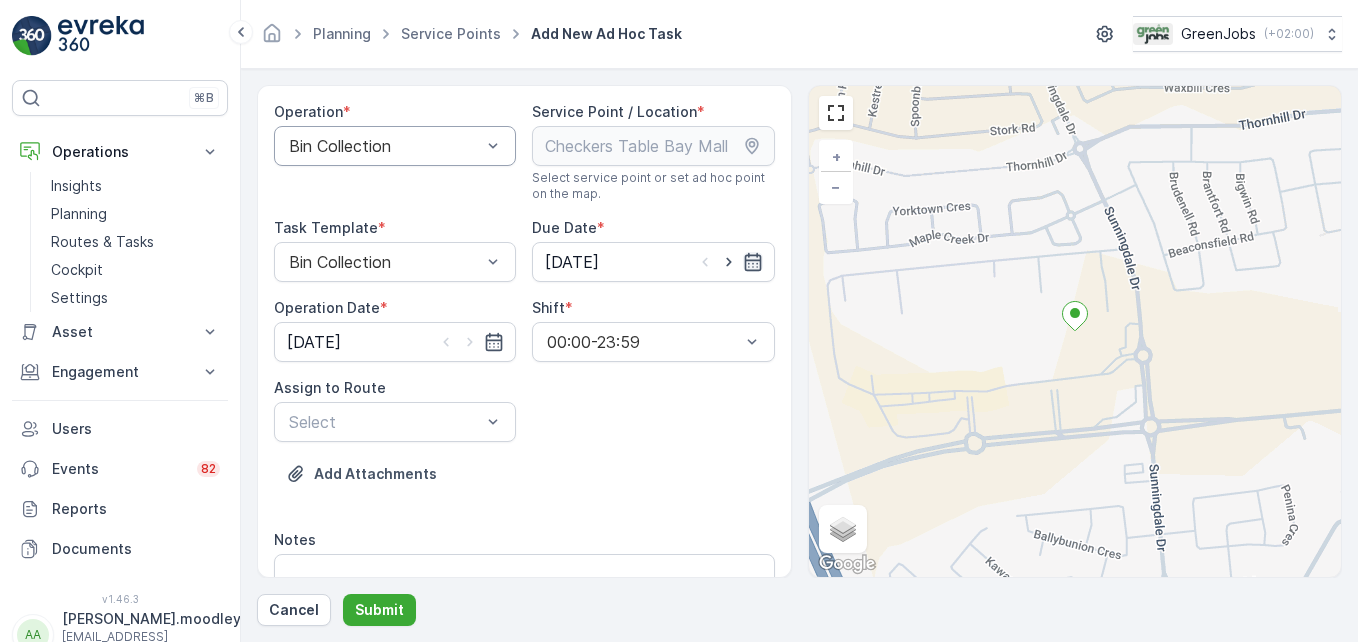 click 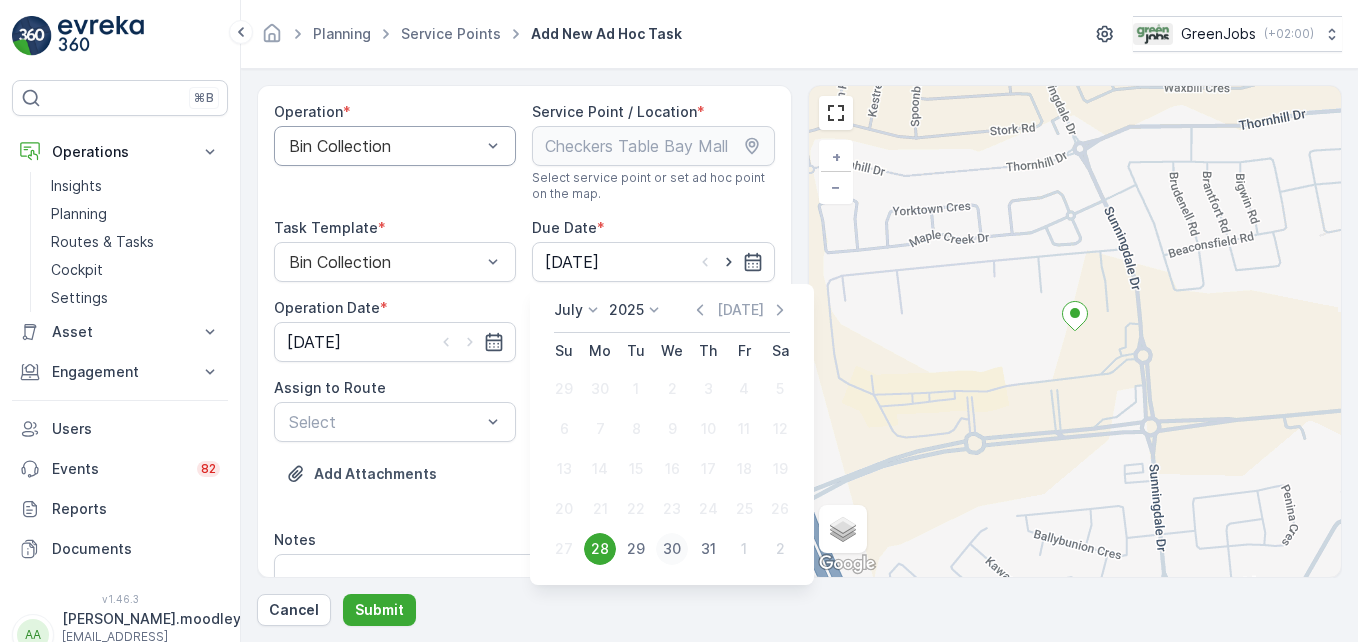 click on "30" at bounding box center (672, 549) 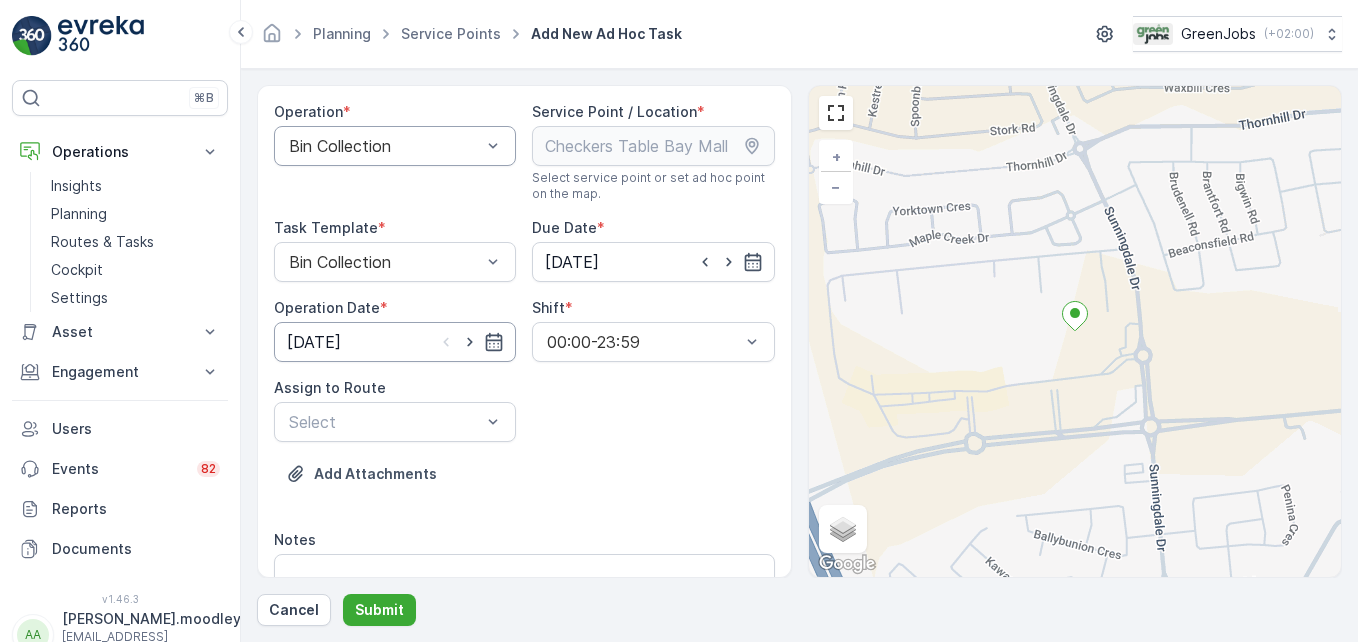 click on "[DATE]" at bounding box center [395, 342] 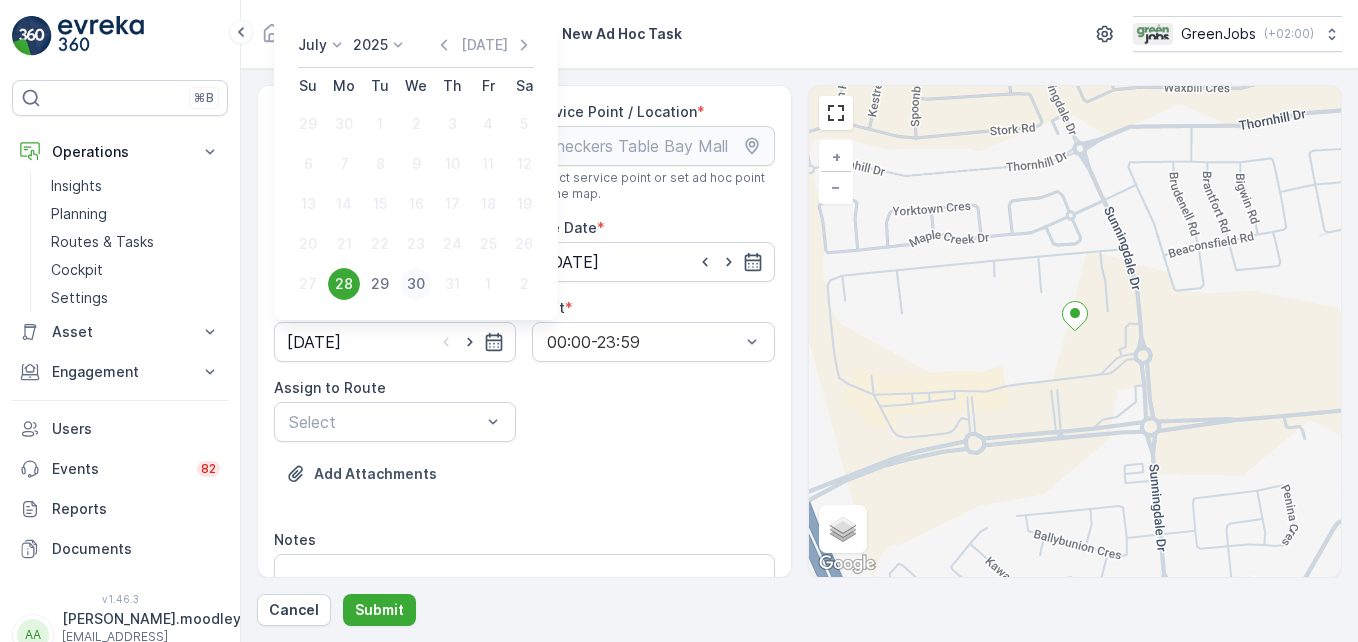 click on "30" at bounding box center [416, 284] 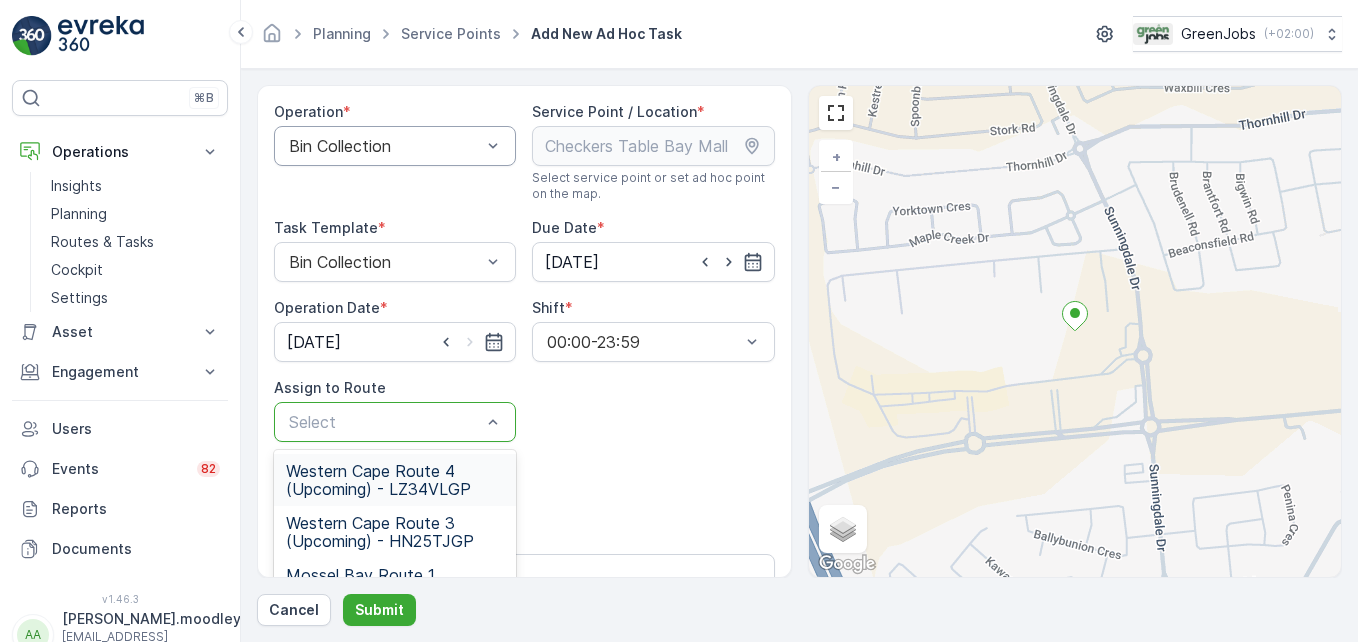 scroll, scrollTop: 344, scrollLeft: 0, axis: vertical 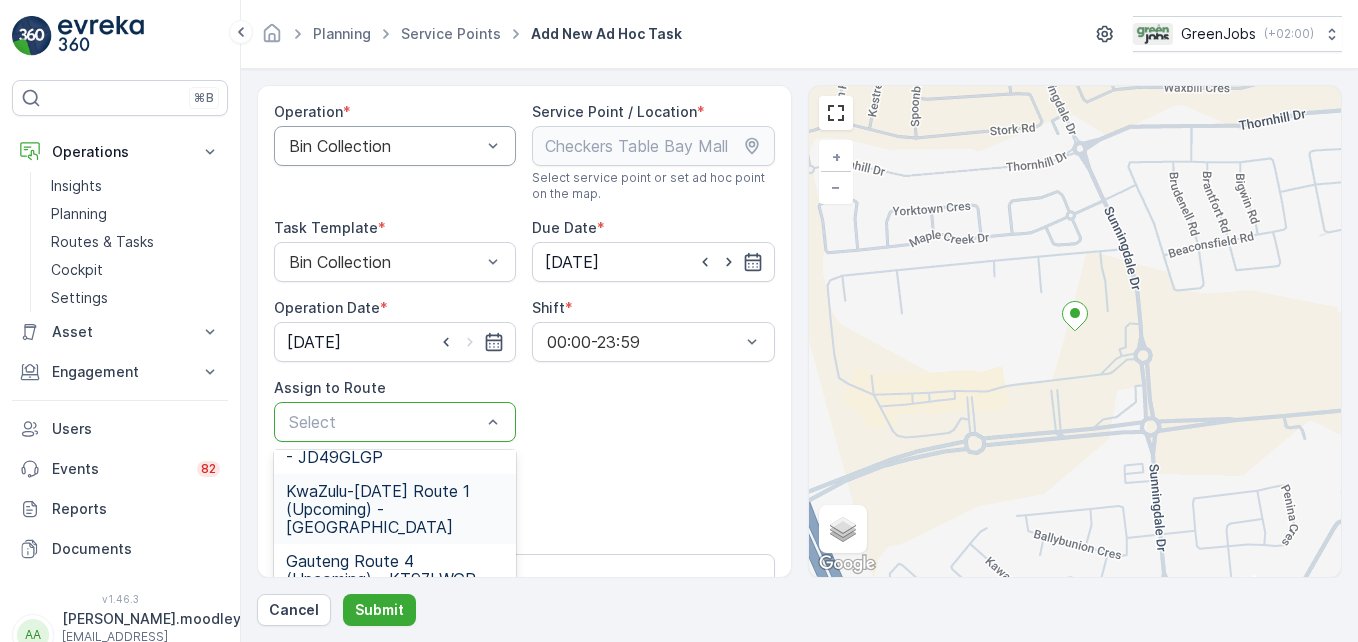 drag, startPoint x: 507, startPoint y: 492, endPoint x: 524, endPoint y: 594, distance: 103.40696 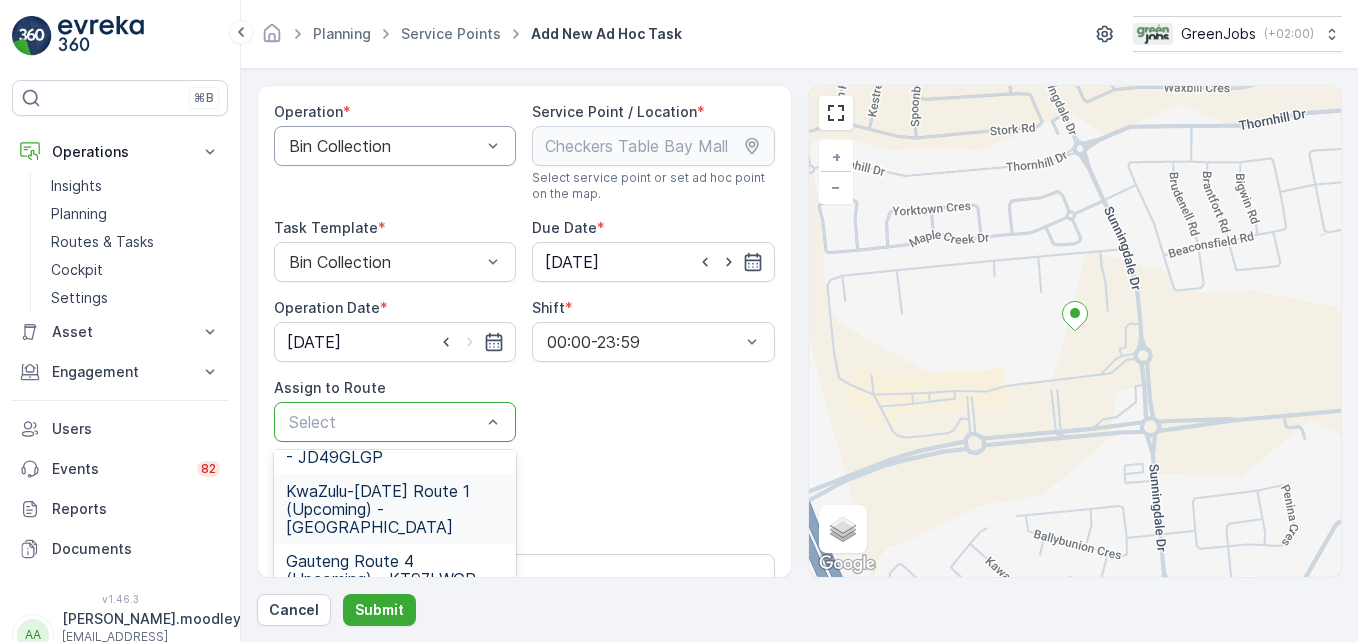 scroll, scrollTop: 0, scrollLeft: 0, axis: both 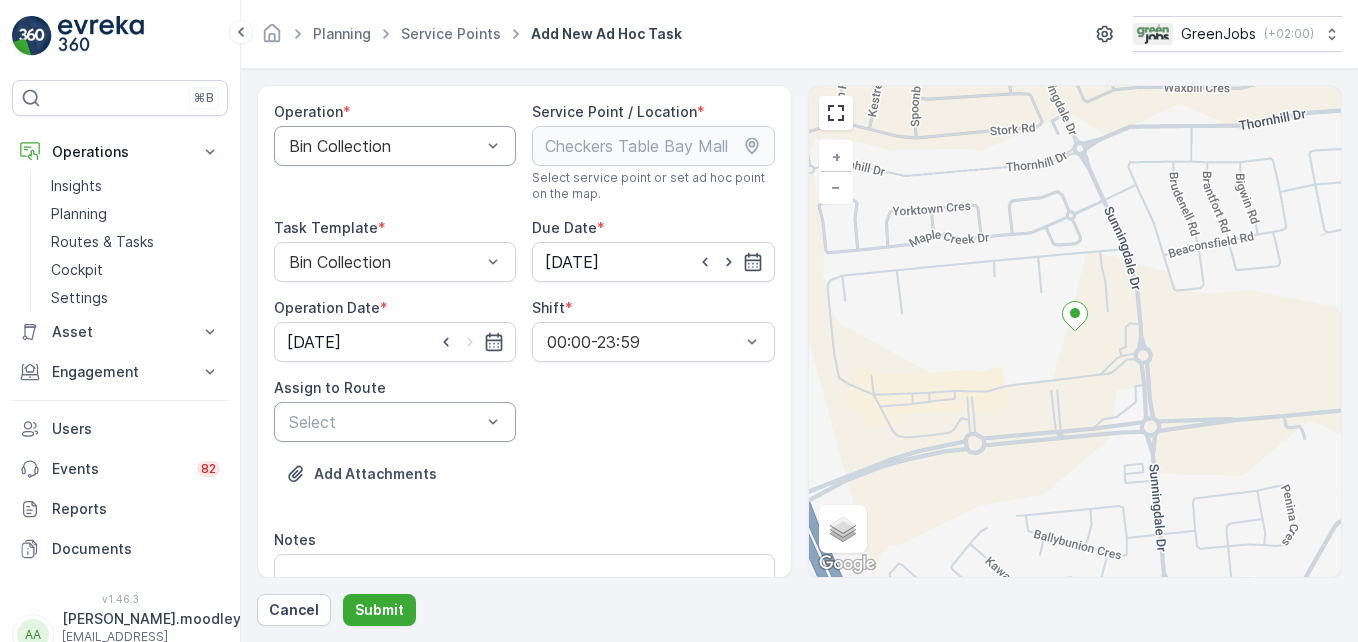 click on "Operation * Bin Collection Service Point / Location * Select service point or set ad hoc point on the map. pages.ops_management.service_points.add_task.add.service_point_name Checkers Table Bay Mall pages.ops_management.service_points.add_task.add.service_point_helper_text pages.ops_management.service_points.add_task.add.location -33.786003,18.480207 pages.ops_management.service_points.add_task.add.location_helper_text Task Template * Bin Collection Due Date * 30.07.2025 Operation Date * 30.07.2025 Shift * 00:00-23:59 Assign to Route Select Add Attachments Notes 0  /  500 Task Template Configuration Step 1: Weigh Scale Picture No configuration needed. Step 2: Collection +  Add Item Step 3: Digital Signature No configuration needed. Step 4: Notes No configuration needed." at bounding box center [524, 606] 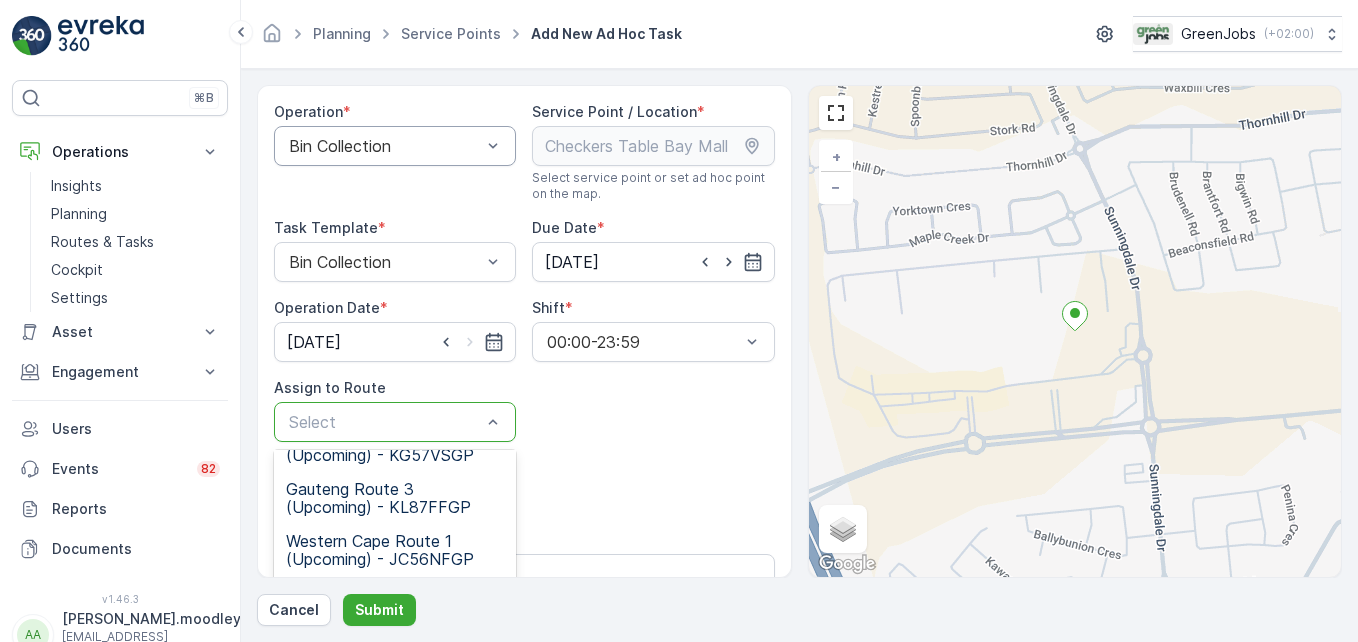 scroll, scrollTop: 149, scrollLeft: 0, axis: vertical 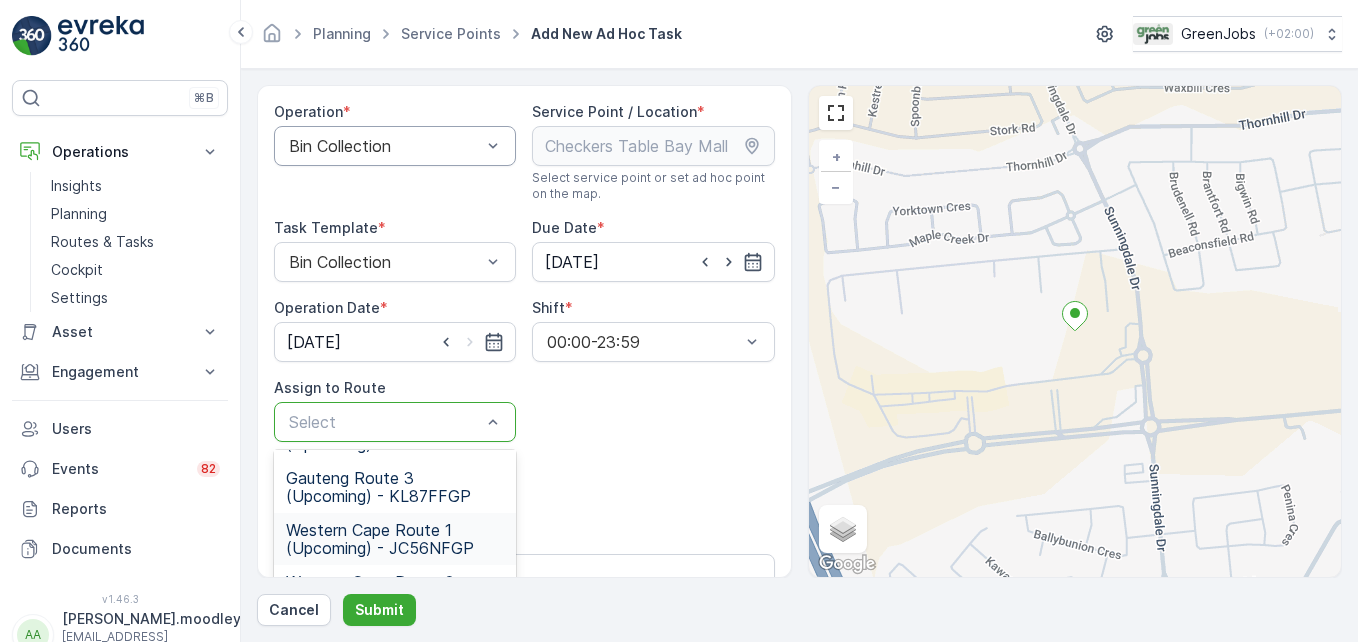 click on "Western Cape Route 1 (Upcoming) - JC56NFGP" at bounding box center [395, 539] 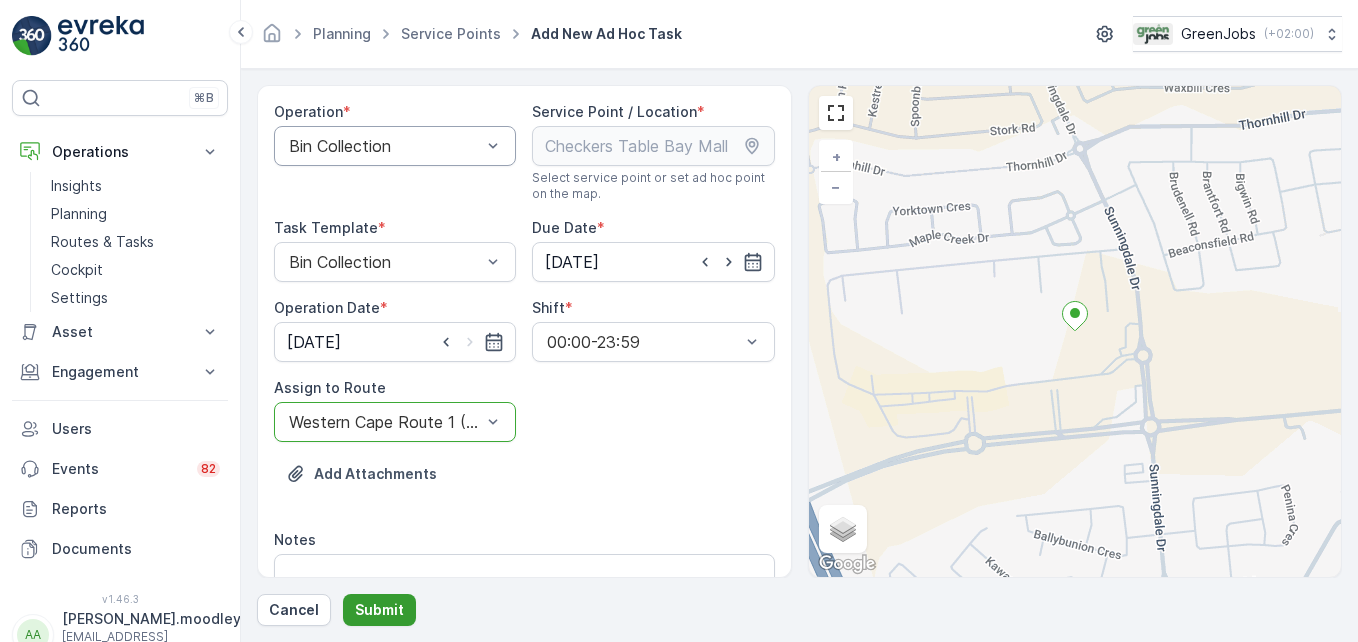 click on "Submit" at bounding box center [379, 610] 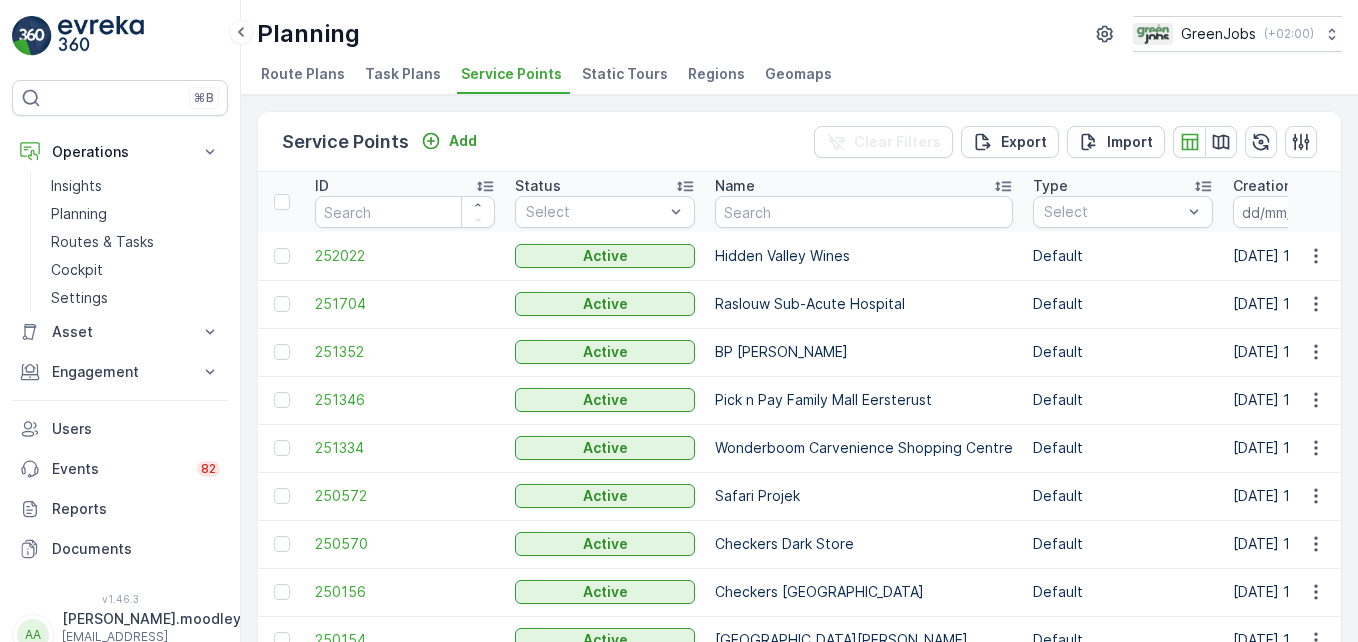 click on "251334" at bounding box center (405, 448) 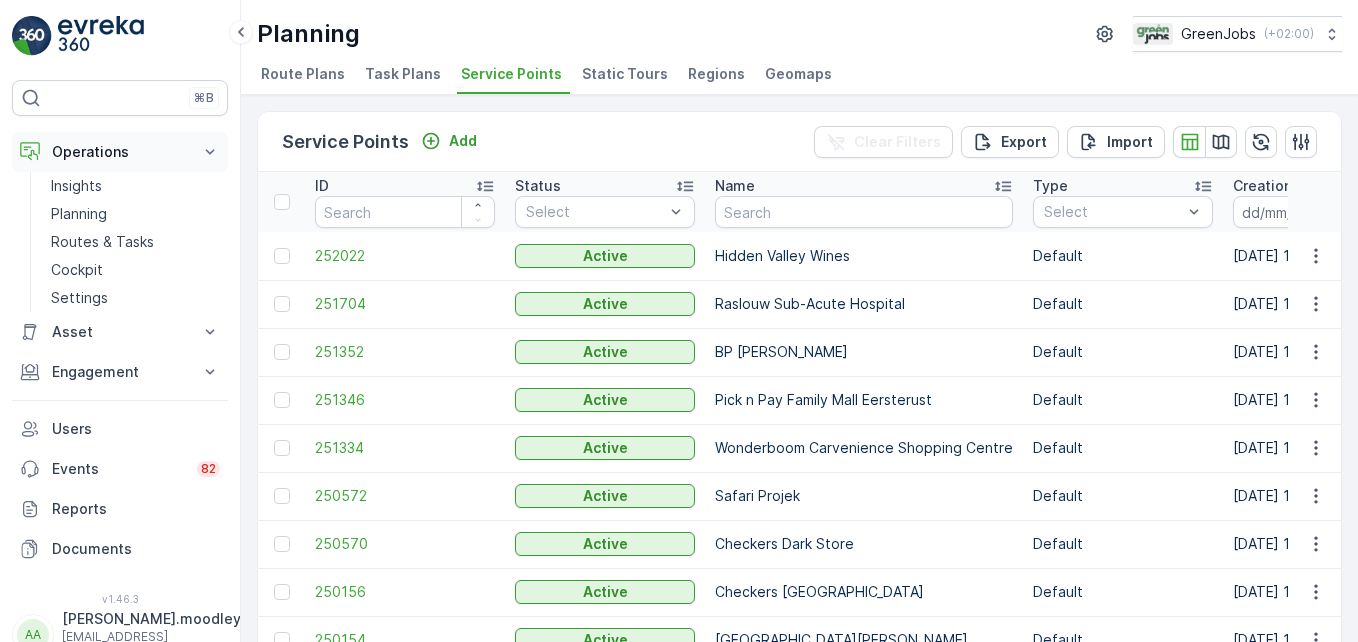 click 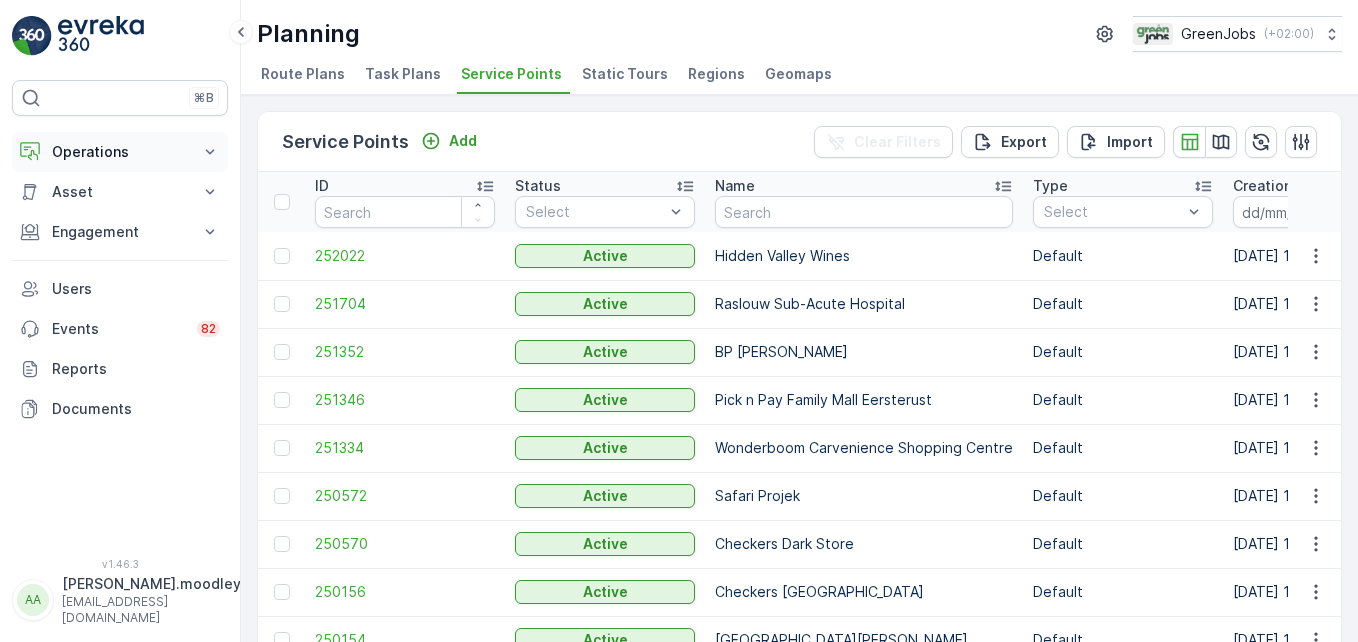 click 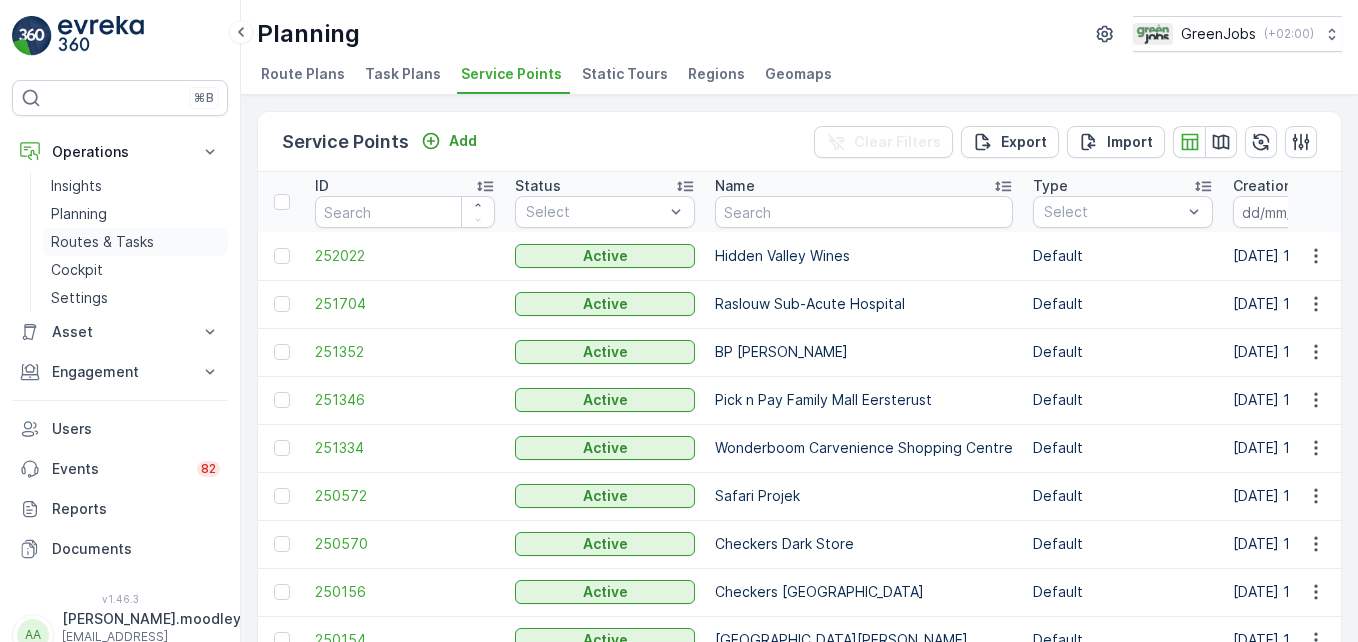 click on "Routes & Tasks" at bounding box center (102, 242) 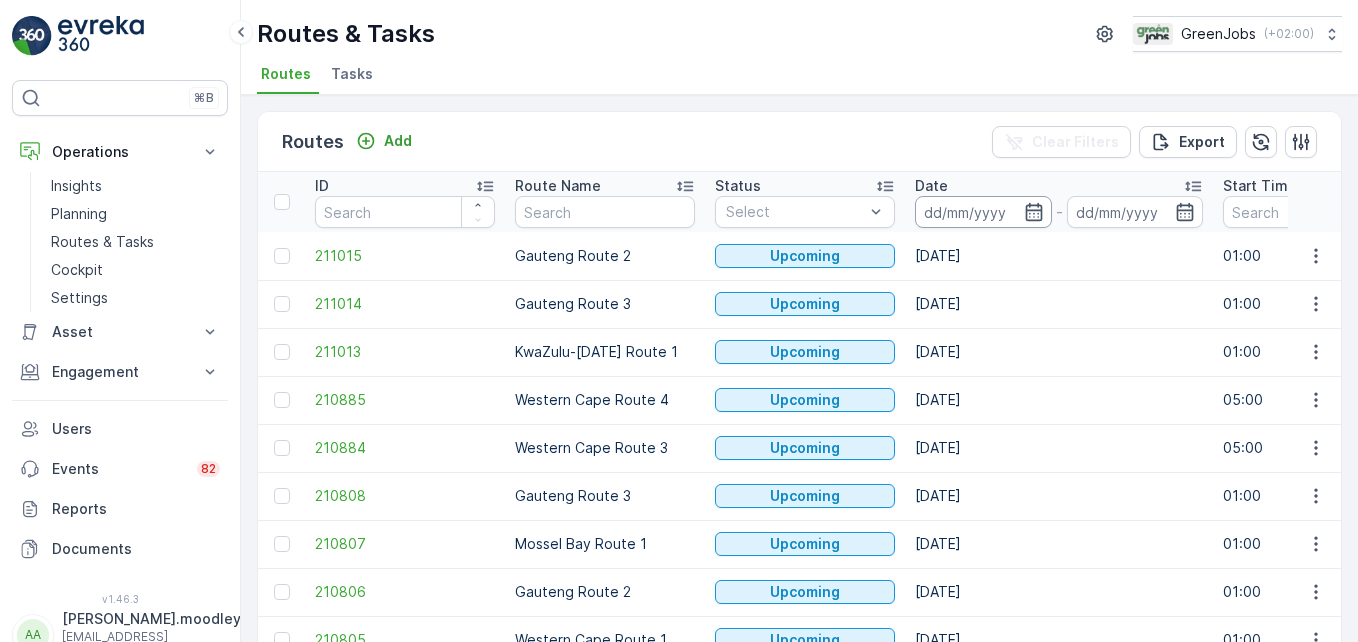 click at bounding box center (983, 212) 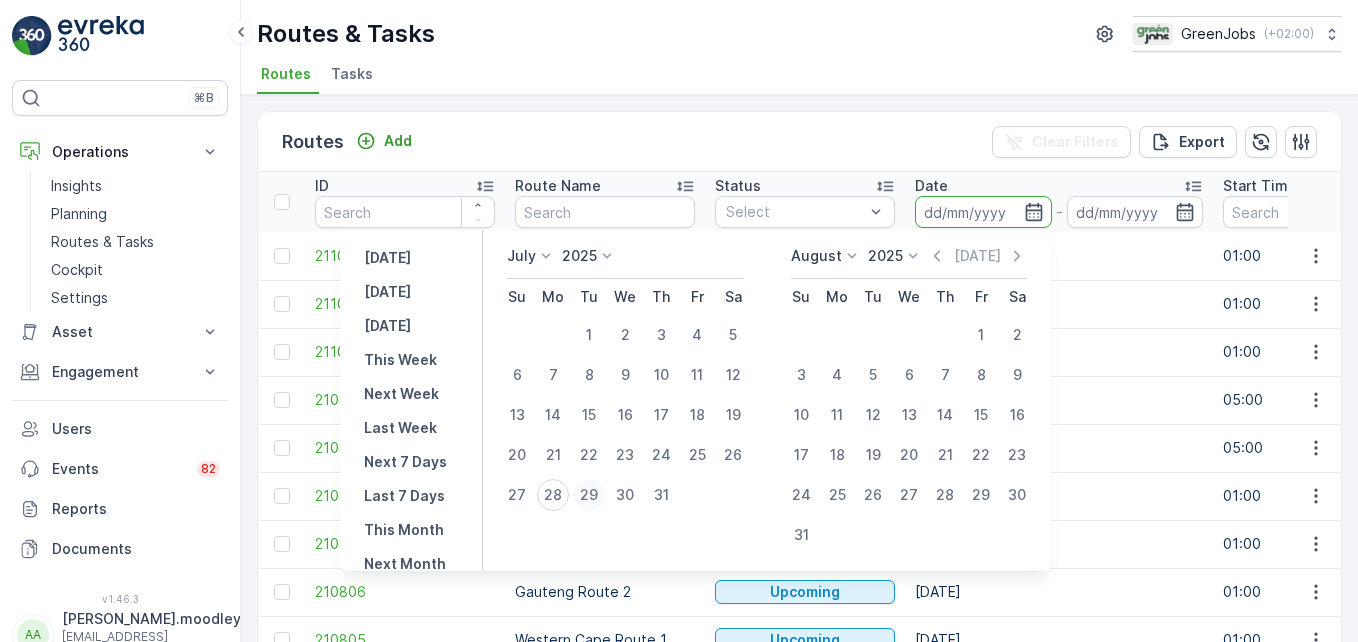 click on "29" at bounding box center (589, 495) 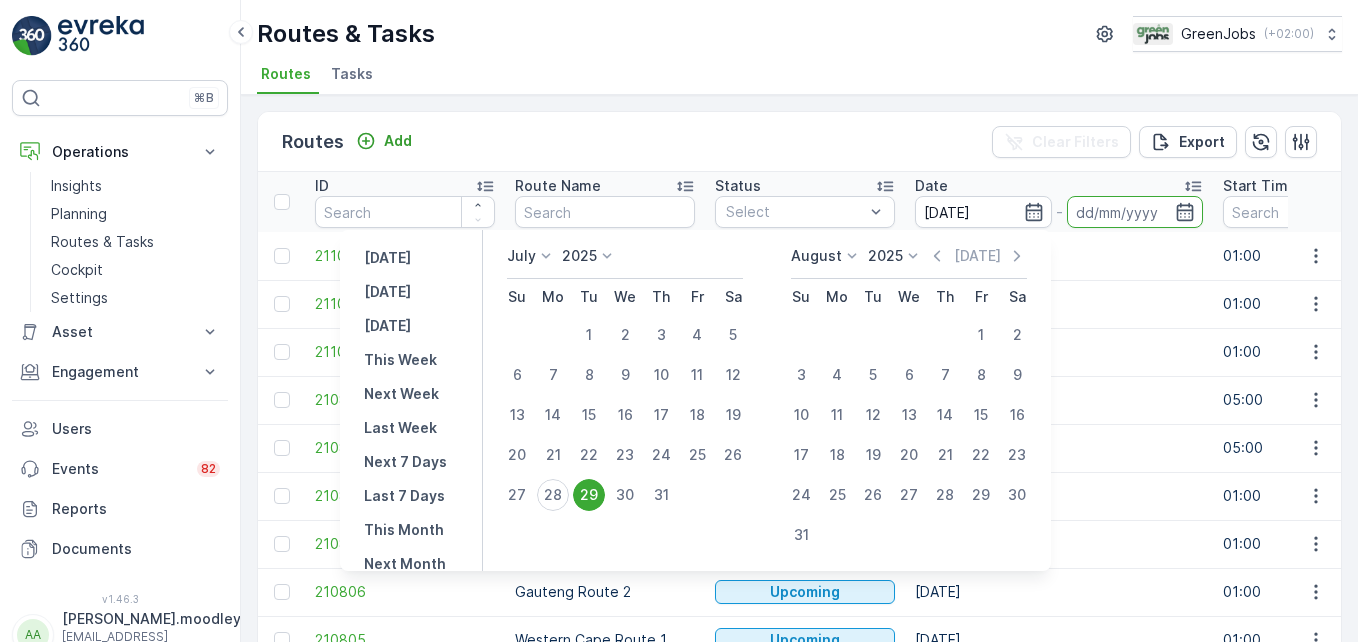 click on "29" at bounding box center [589, 495] 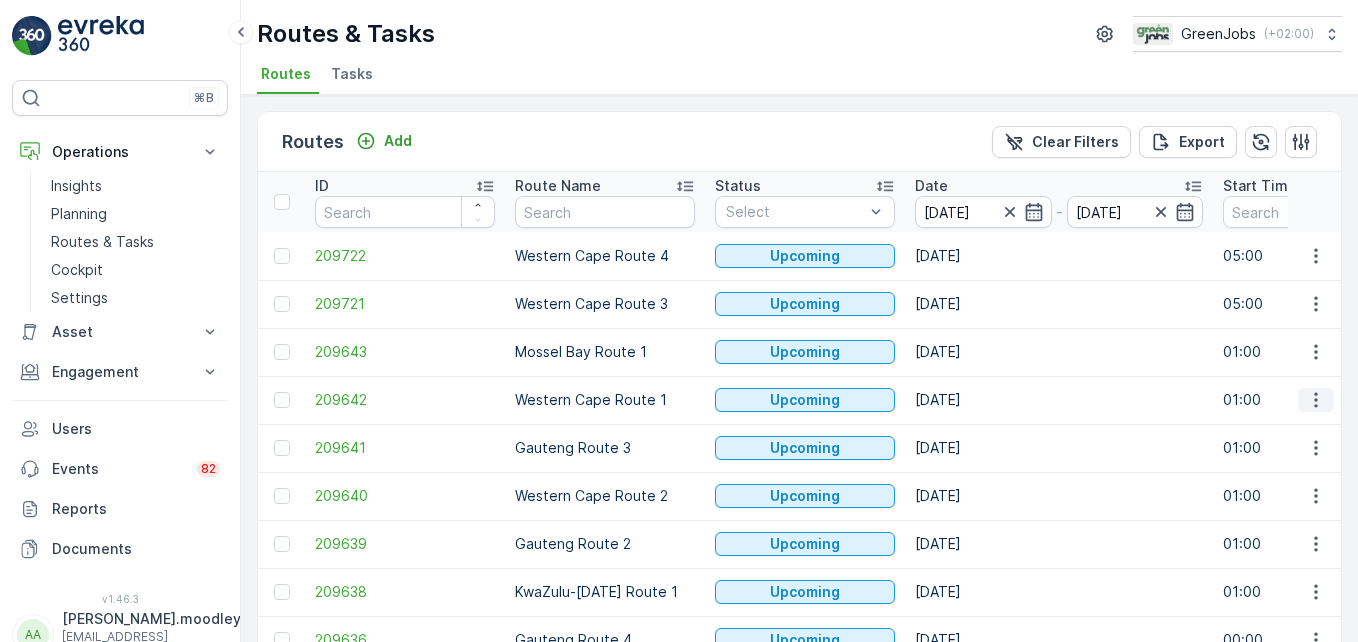 click 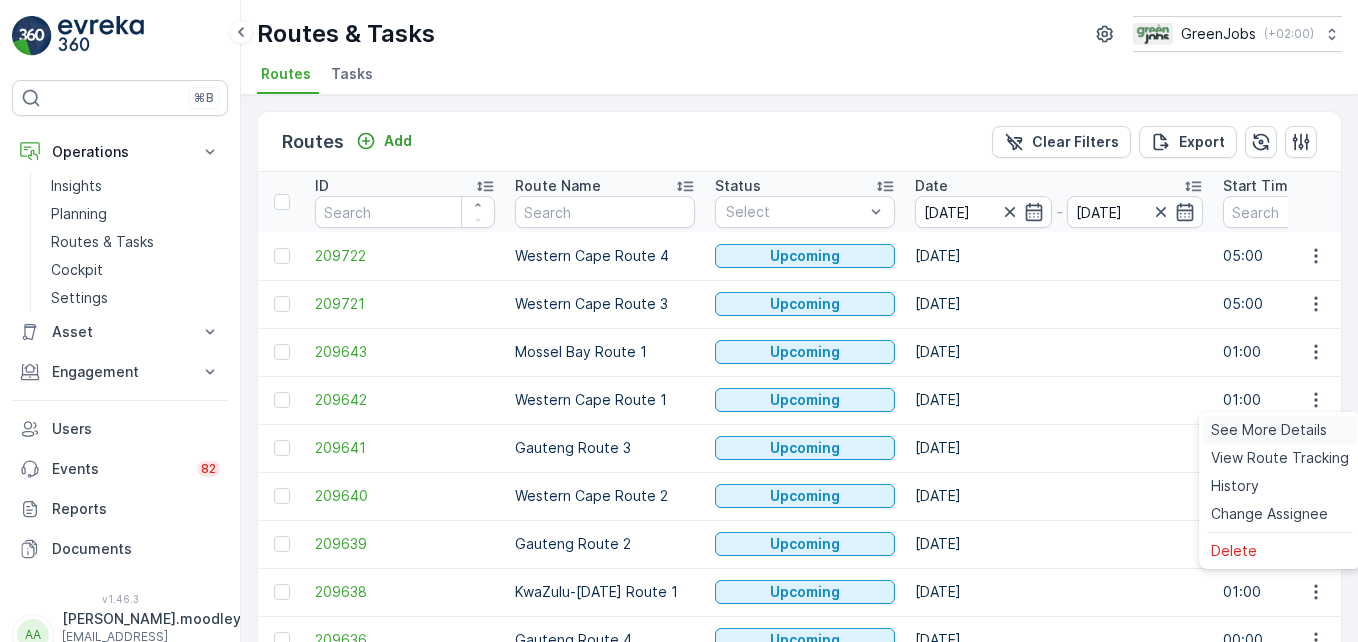 click on "See More Details" at bounding box center [1269, 430] 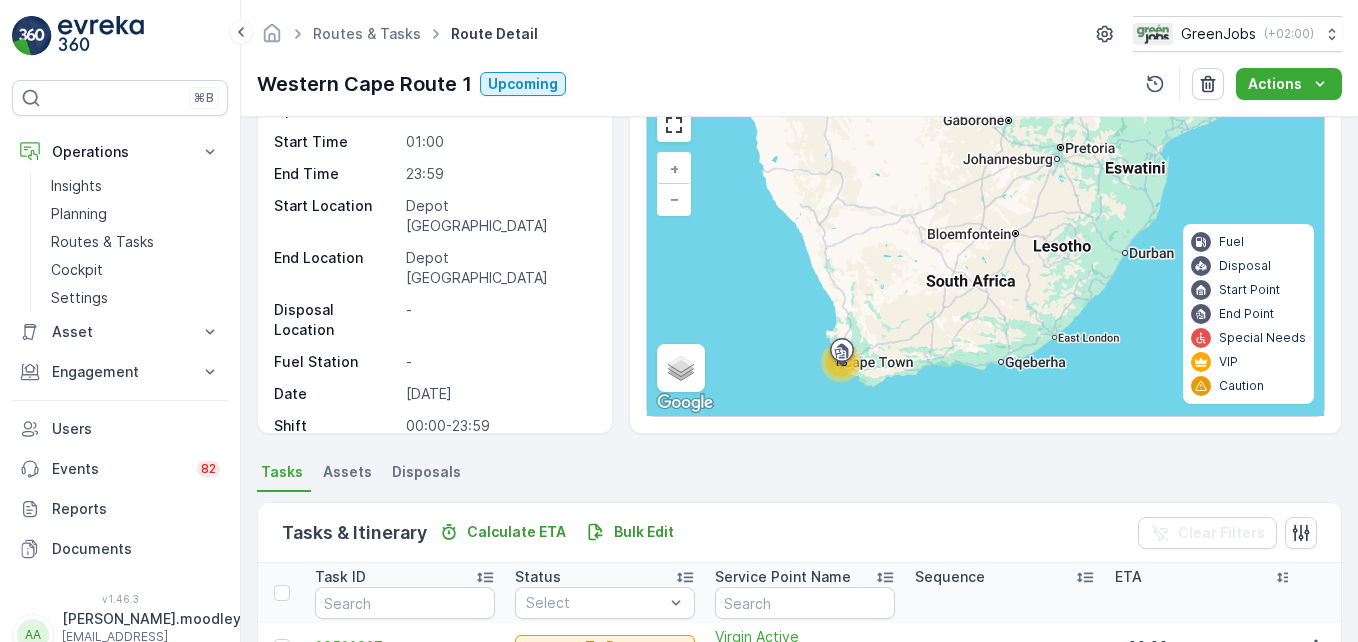 scroll, scrollTop: 699, scrollLeft: 0, axis: vertical 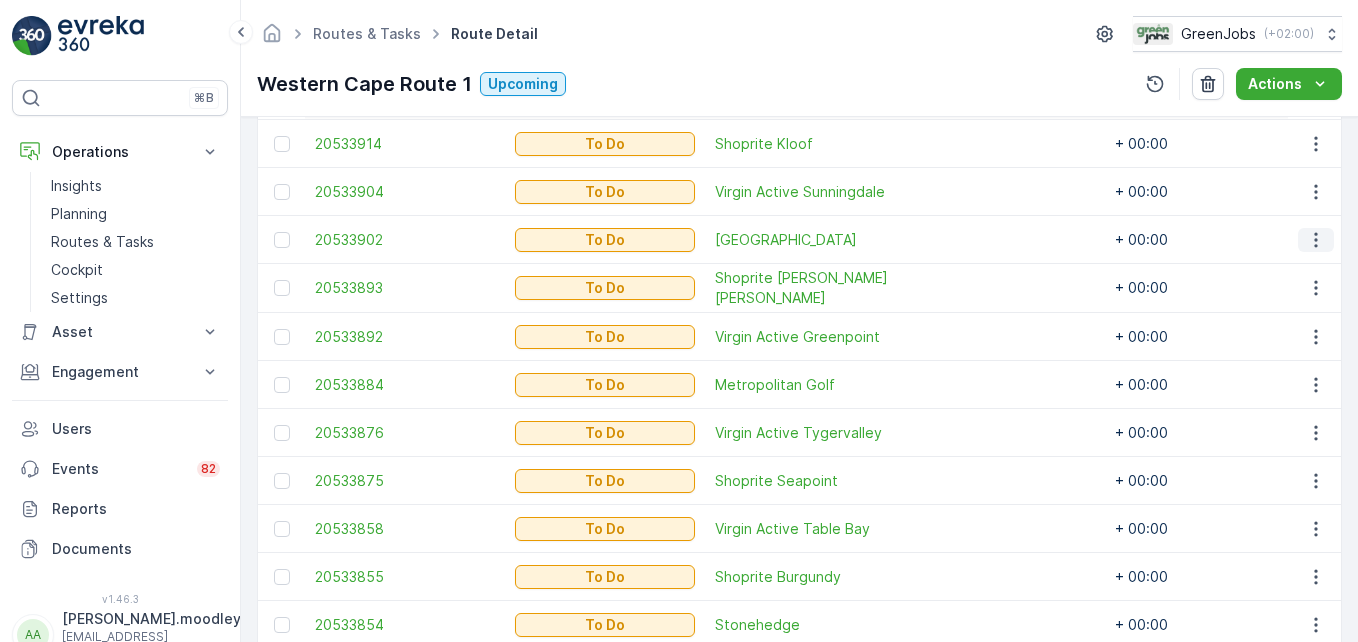 click 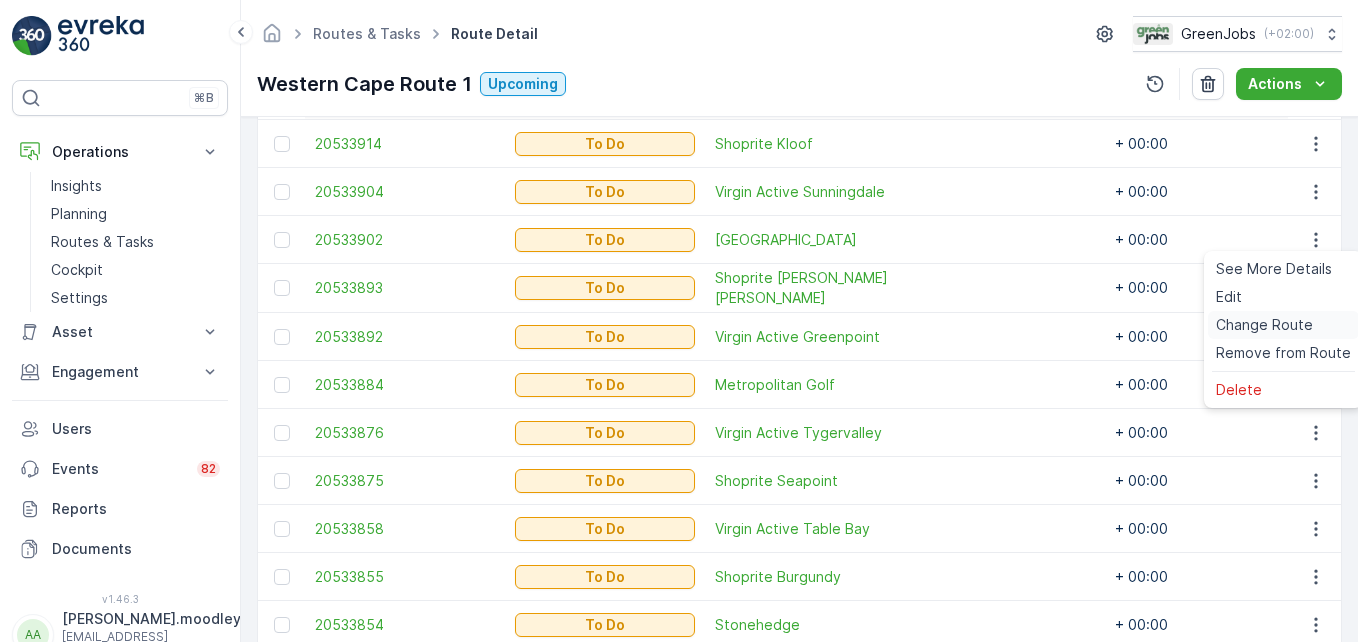 click on "Change Route" at bounding box center (1264, 325) 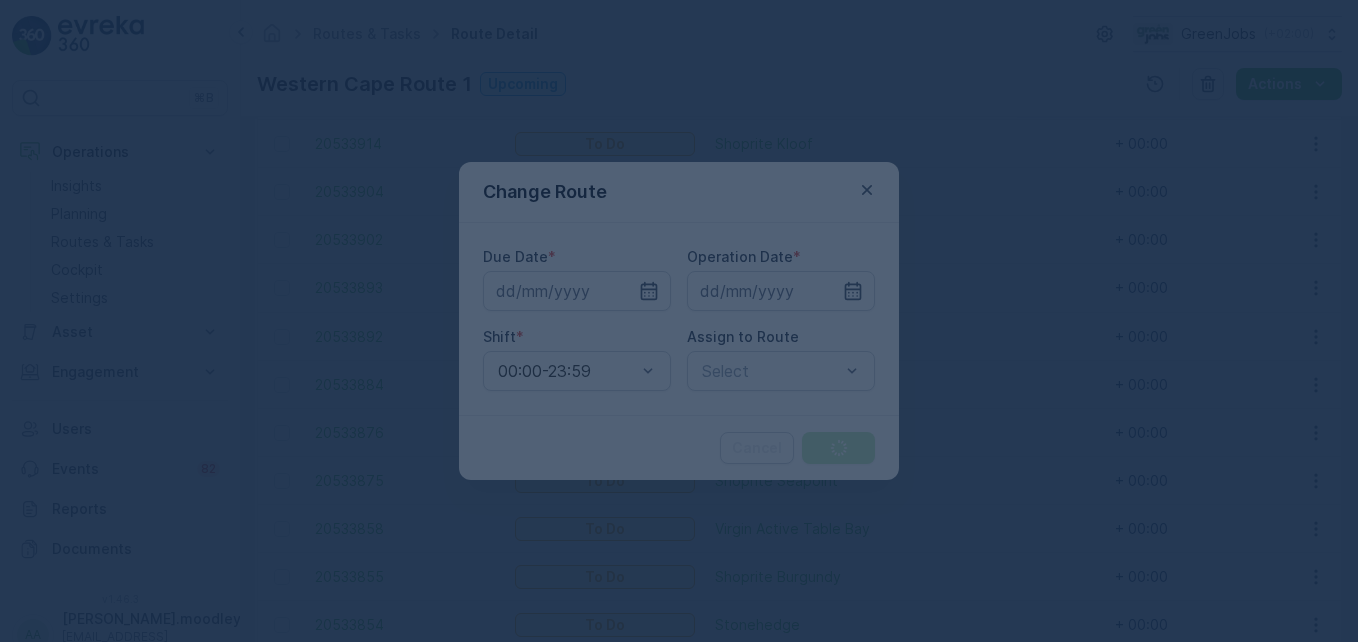 type on "[DATE]" 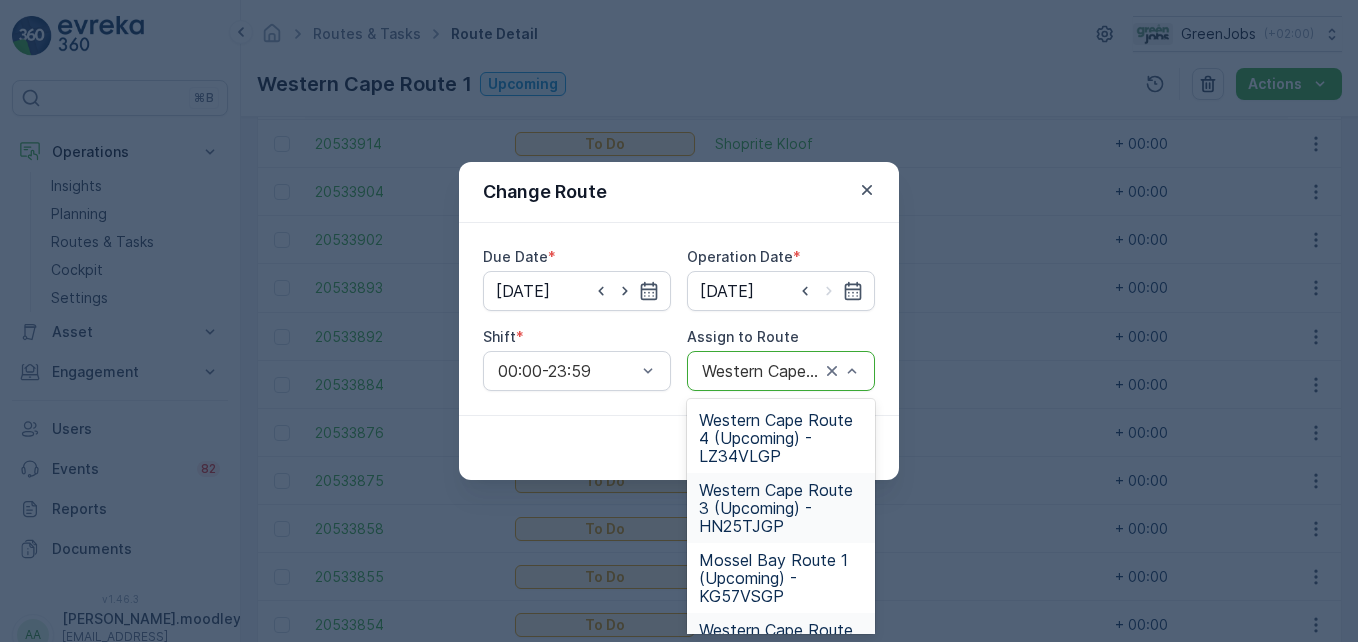 scroll, scrollTop: 473, scrollLeft: 0, axis: vertical 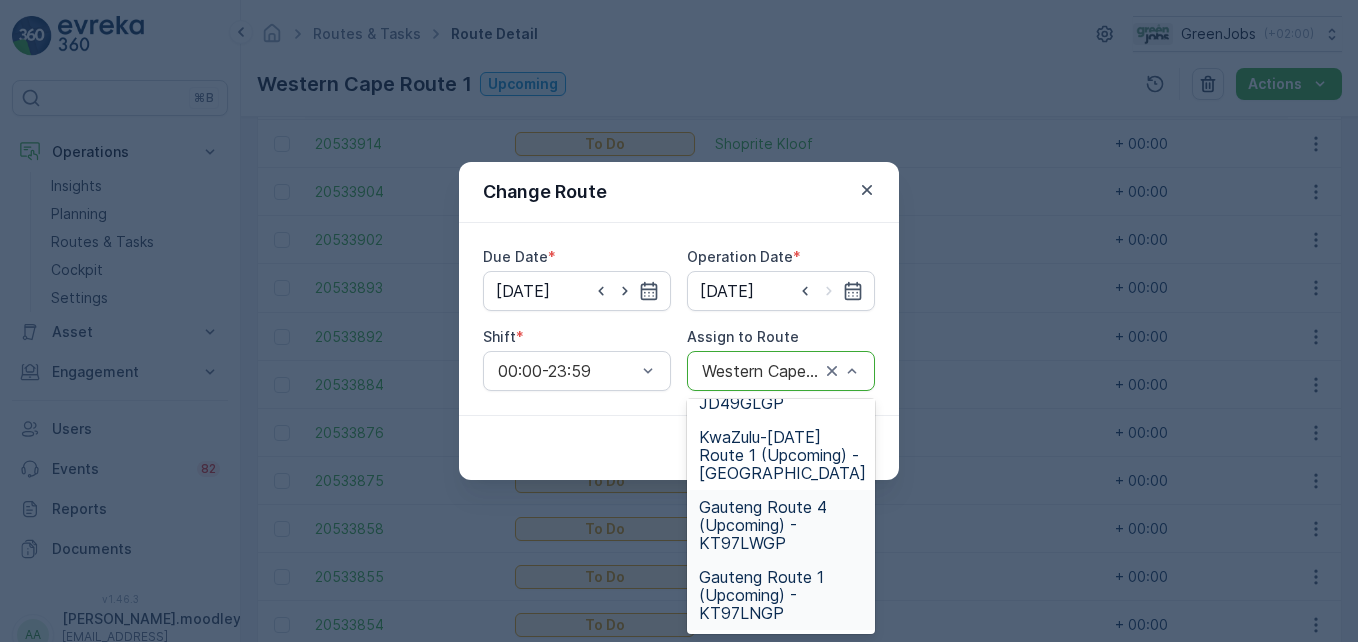 drag, startPoint x: 863, startPoint y: 541, endPoint x: 854, endPoint y: 585, distance: 44.911022 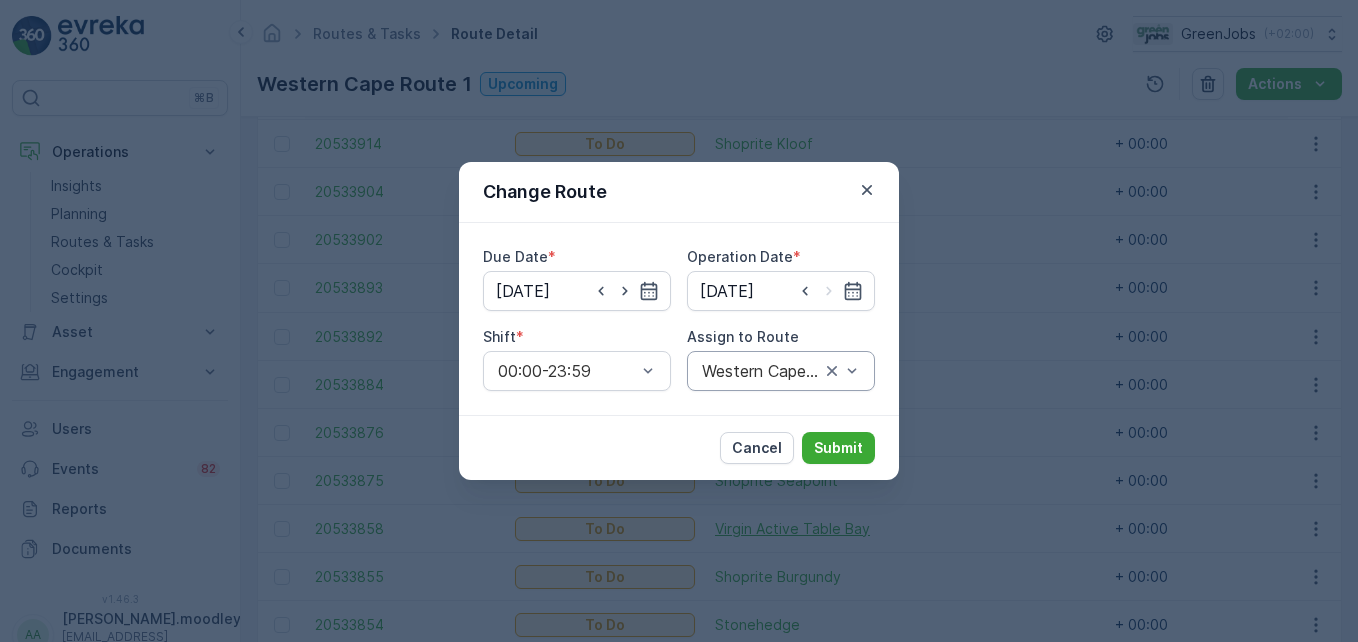 drag, startPoint x: 875, startPoint y: 599, endPoint x: 885, endPoint y: 531, distance: 68.73136 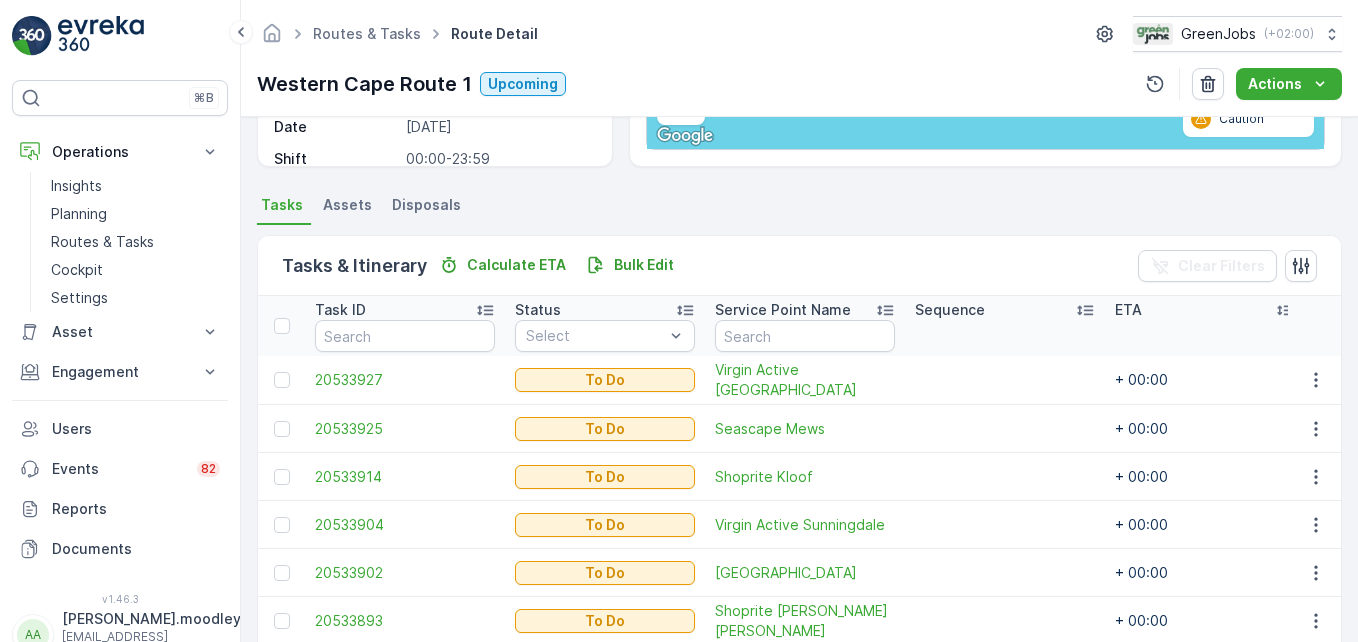 scroll, scrollTop: 400, scrollLeft: 0, axis: vertical 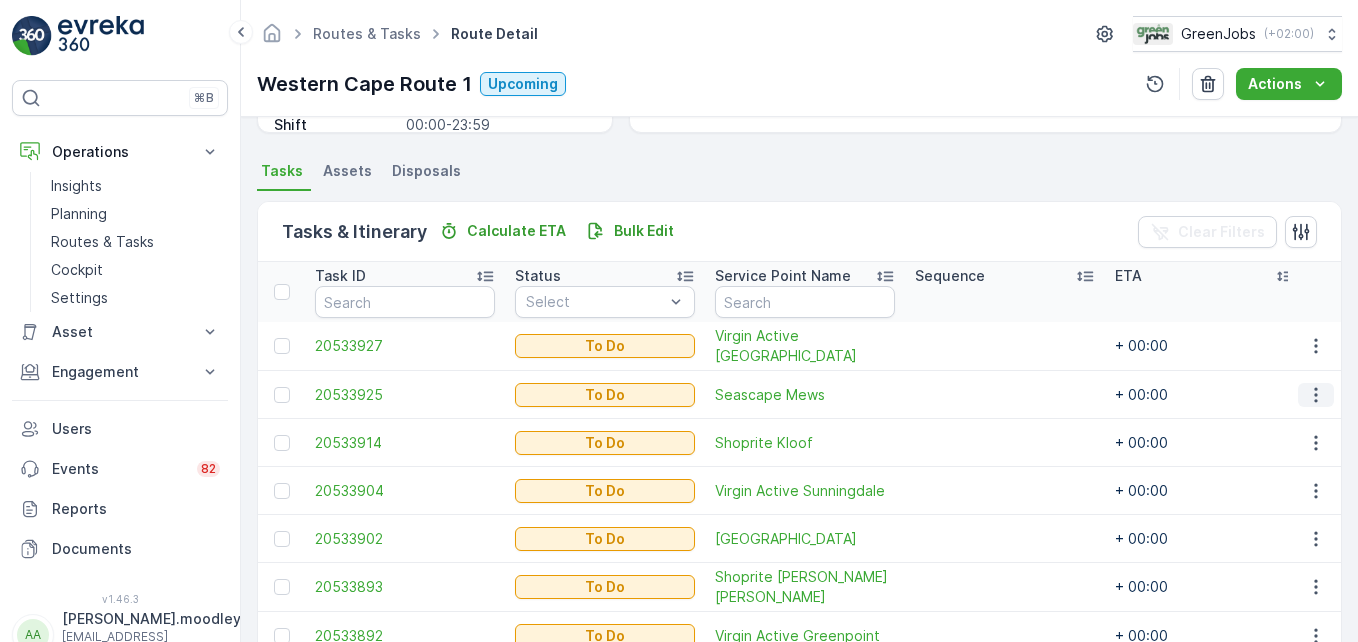 click 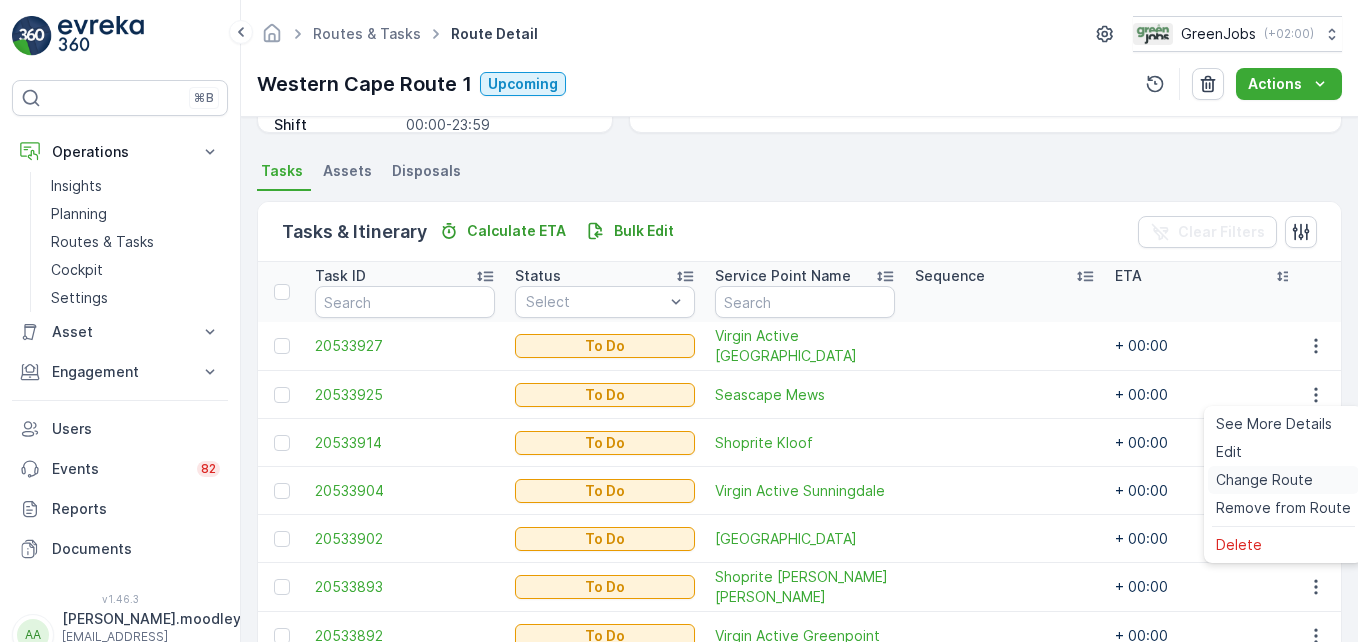 click on "Change Route" at bounding box center [1264, 480] 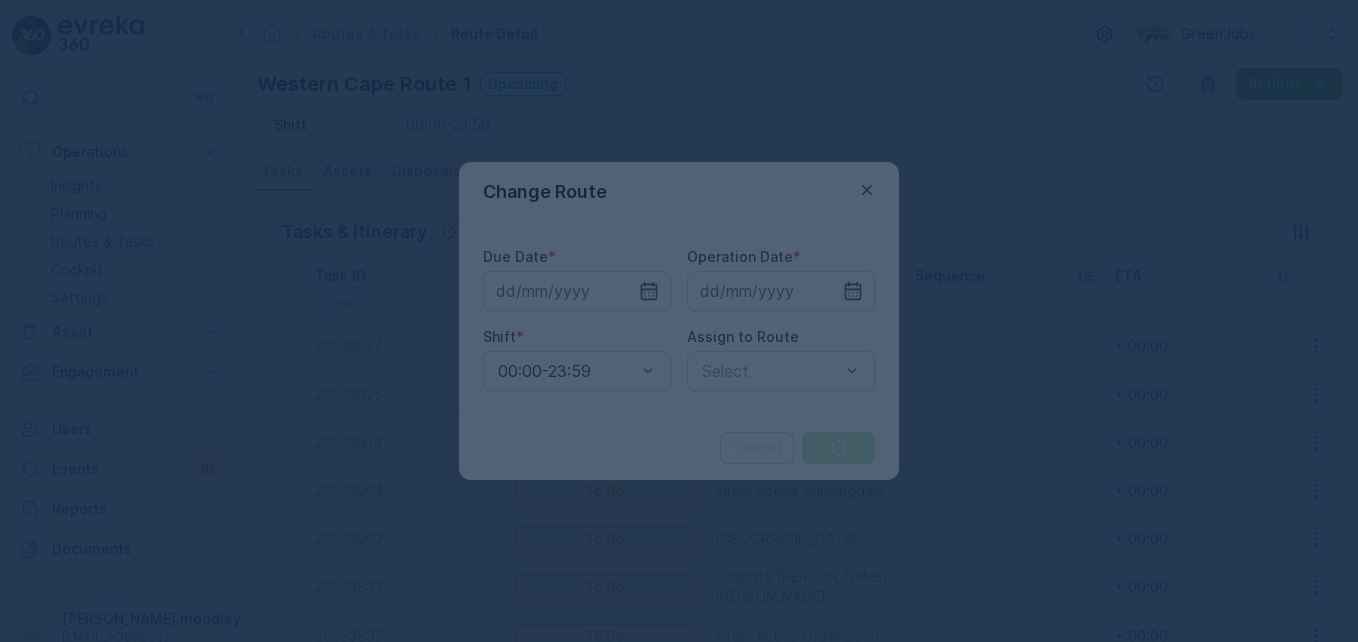 type on "[DATE]" 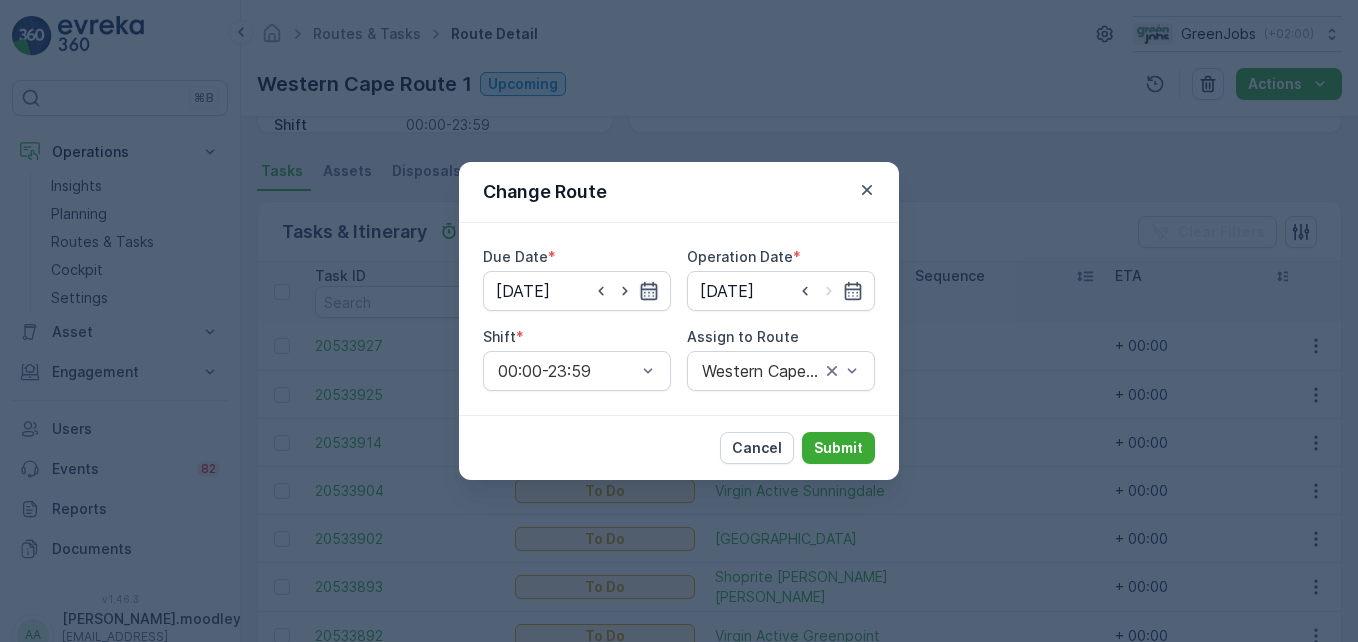 click 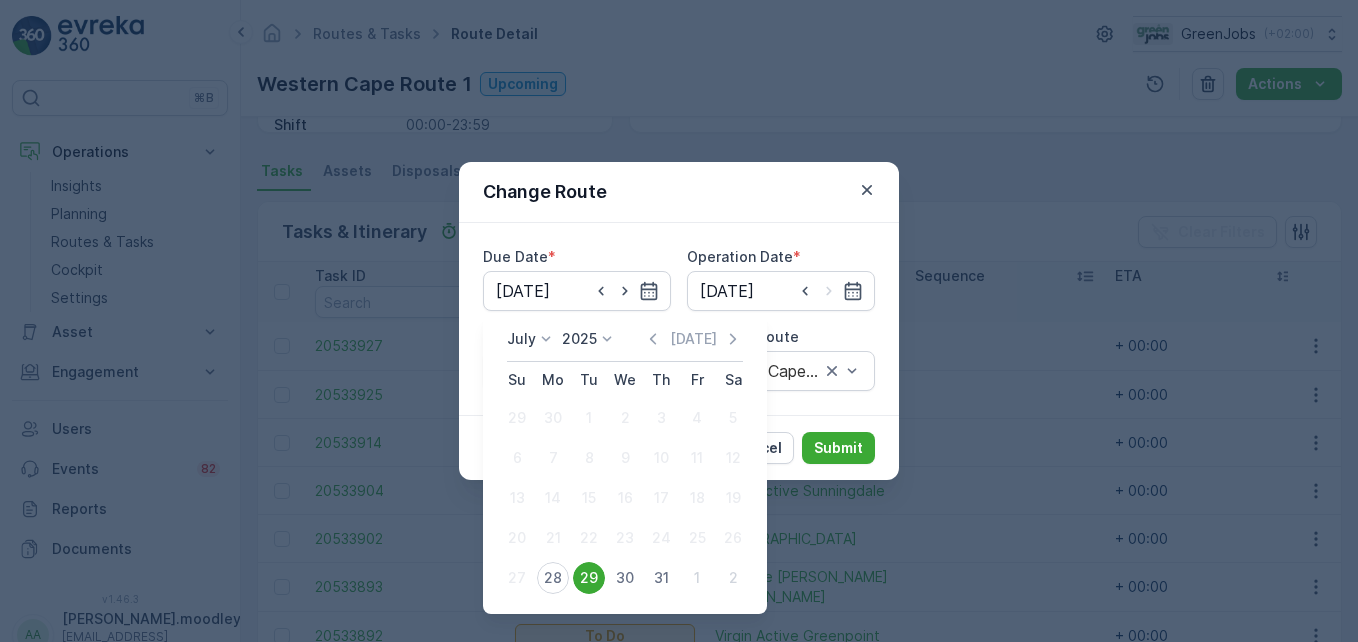 click on "29" at bounding box center (589, 578) 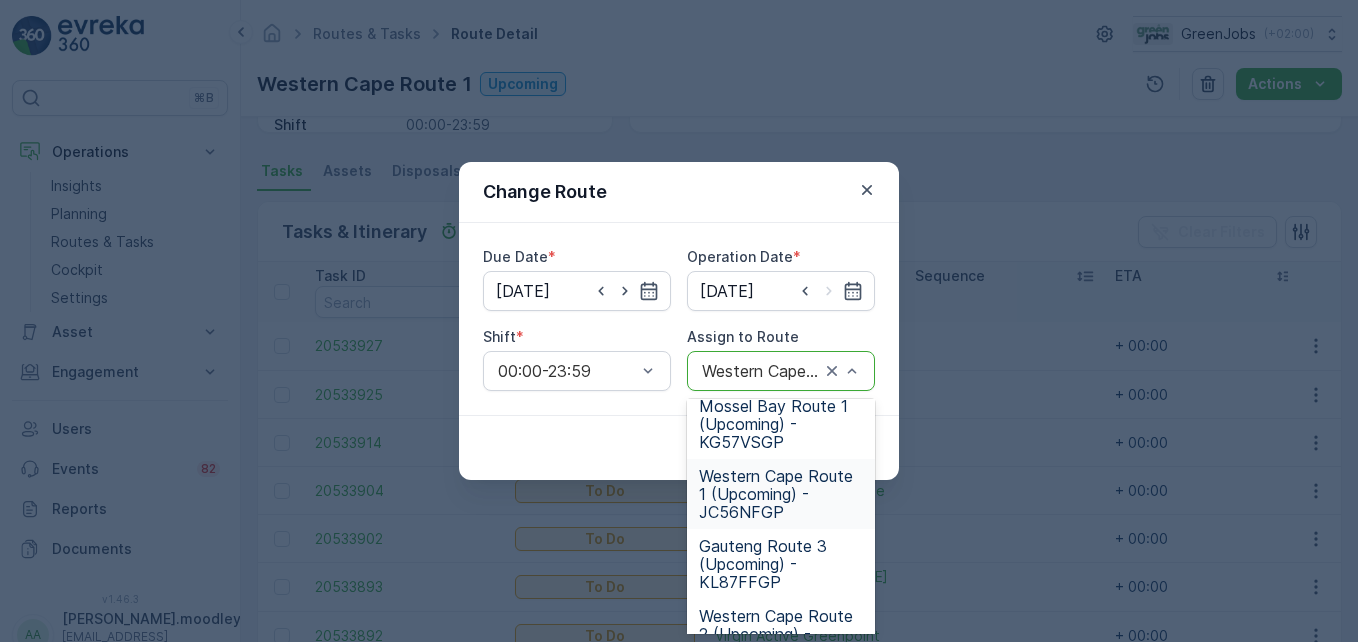 scroll, scrollTop: 200, scrollLeft: 0, axis: vertical 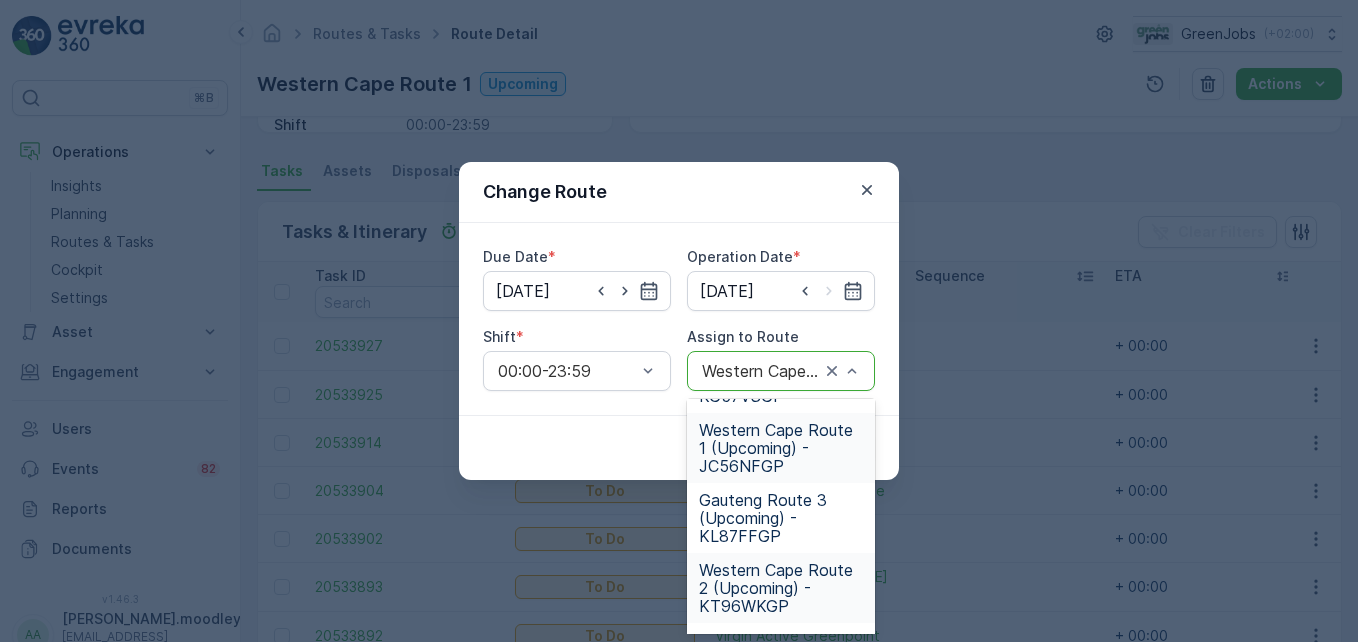 click on "Western Cape Route 2 (Upcoming) - KT96WKGP" at bounding box center (781, 588) 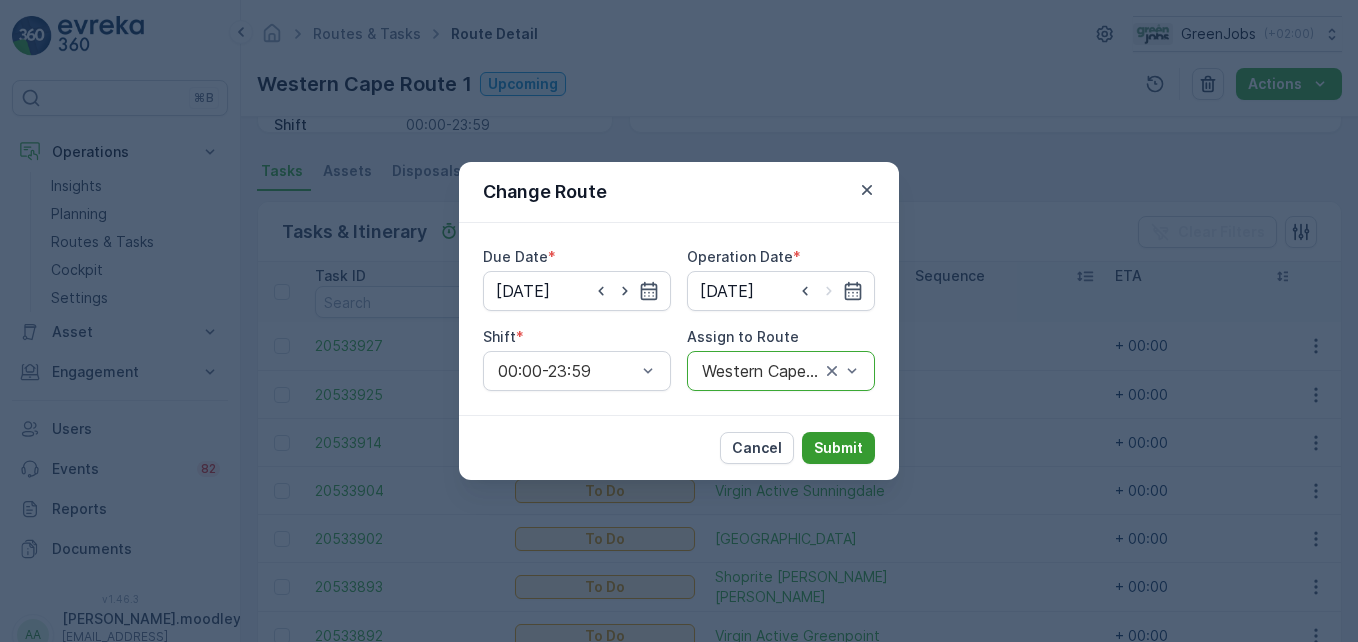 click on "Submit" at bounding box center [838, 448] 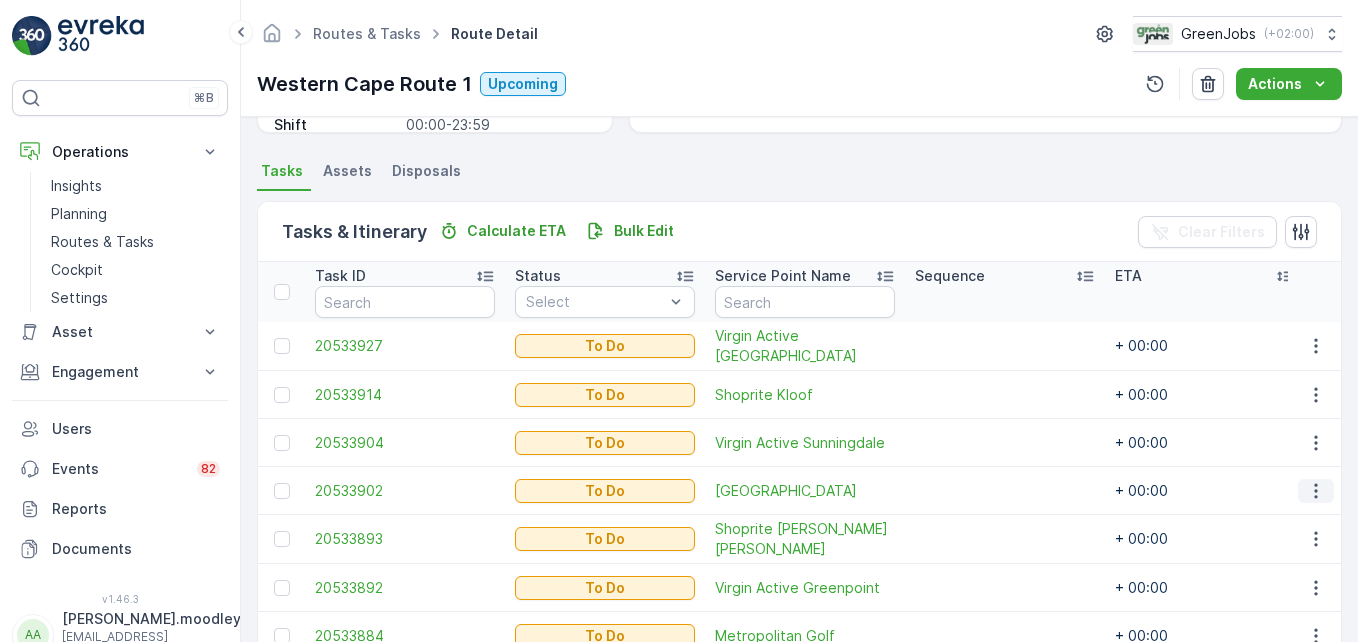click 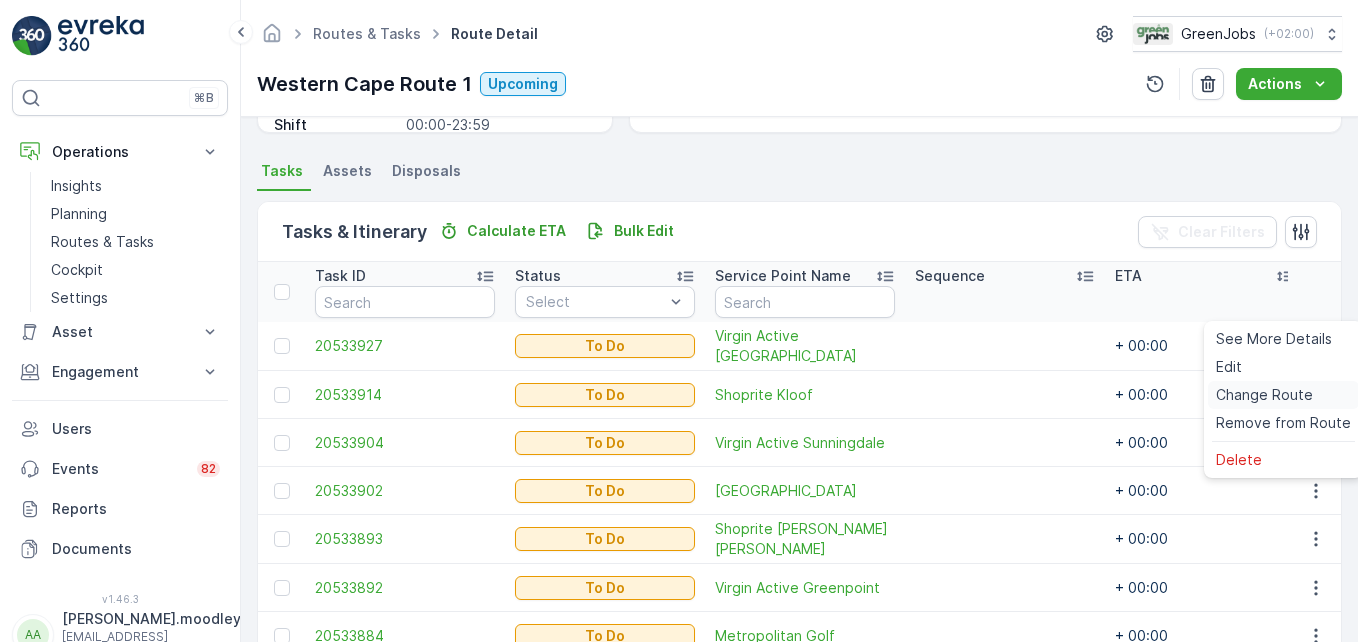 click on "Change Route" at bounding box center (1264, 395) 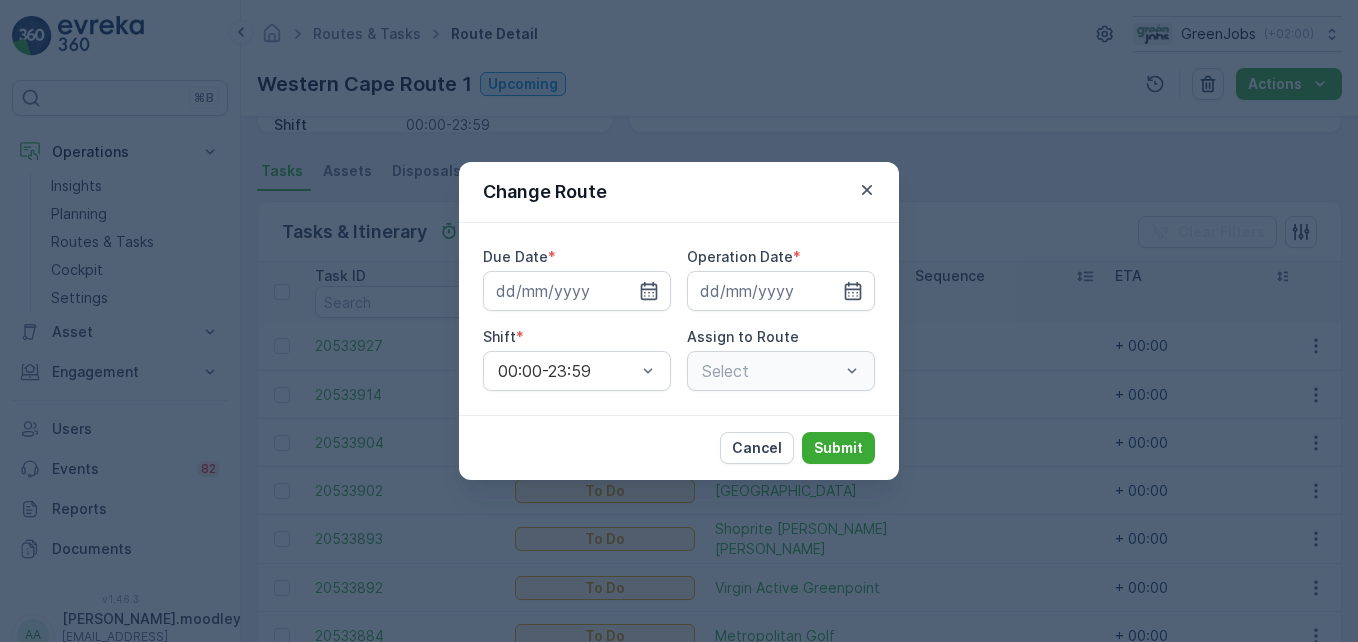type on "[DATE]" 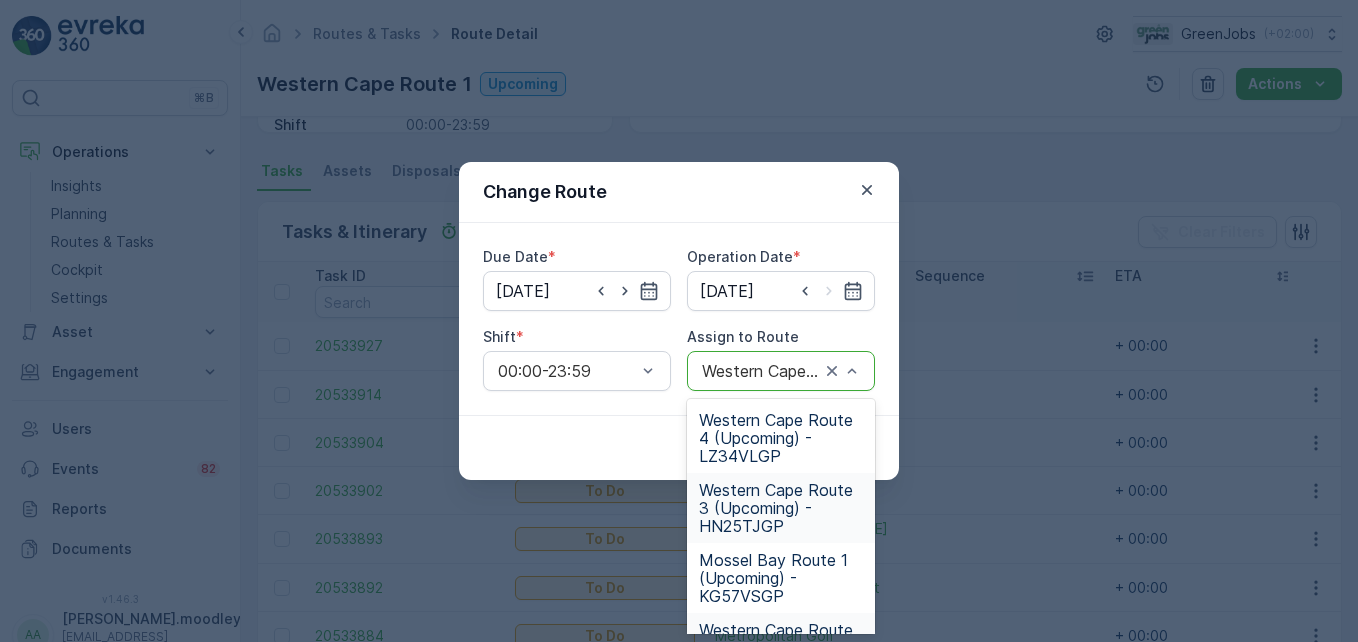 scroll, scrollTop: 300, scrollLeft: 0, axis: vertical 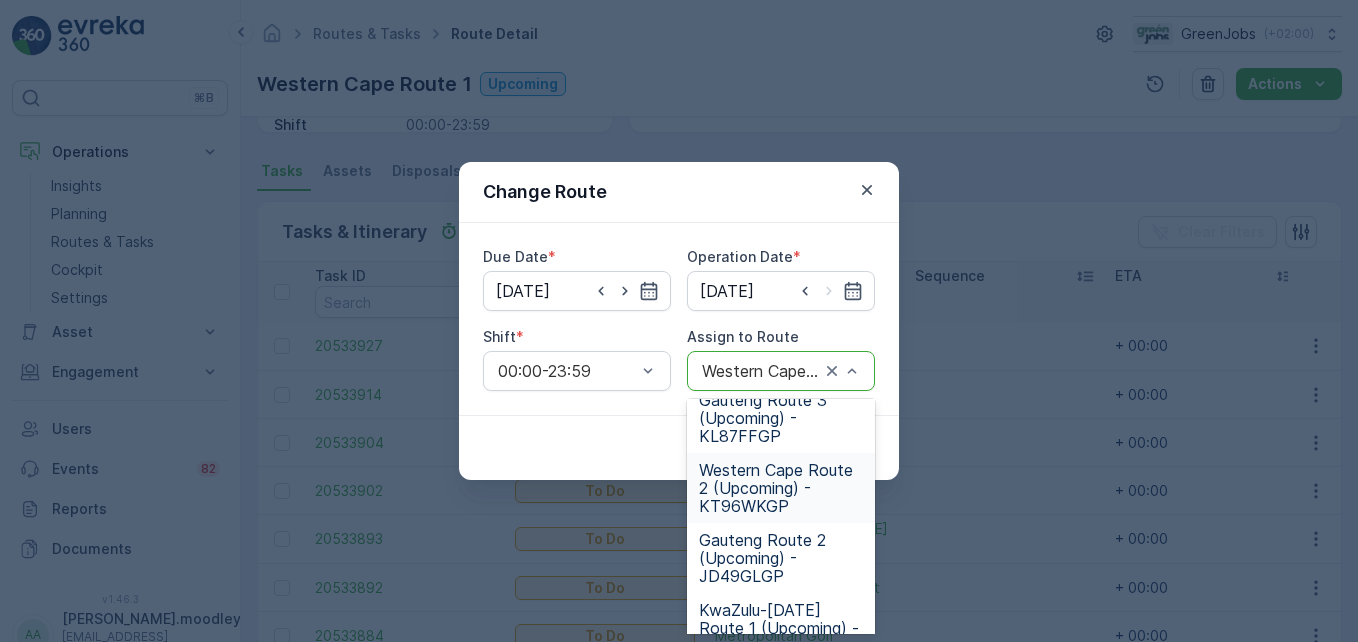 click on "Western Cape Route 2 (Upcoming) - KT96WKGP" at bounding box center (781, 488) 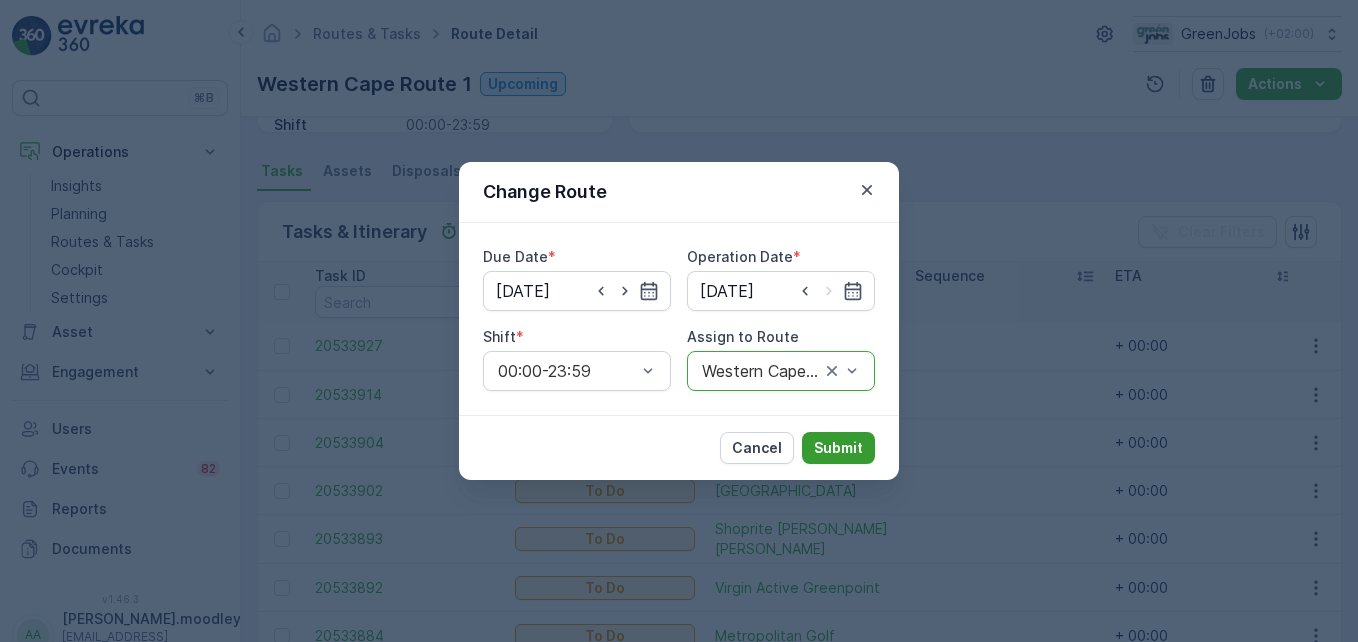 click on "Submit" at bounding box center [838, 448] 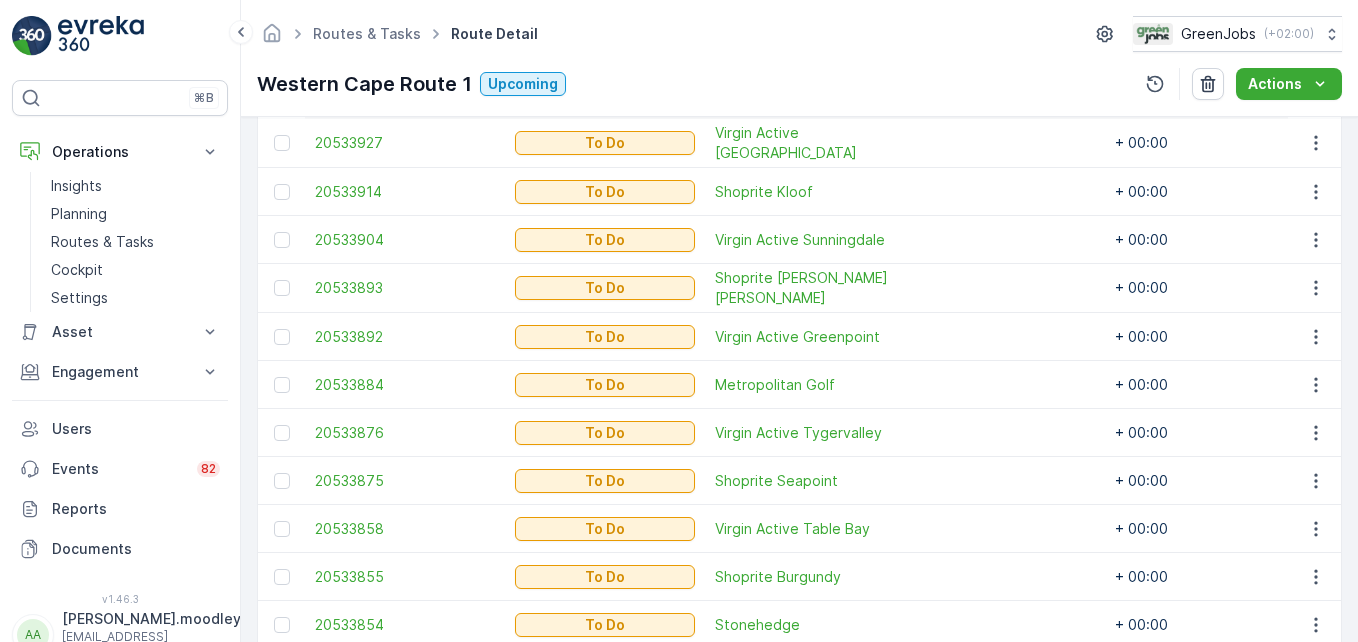 scroll, scrollTop: 703, scrollLeft: 0, axis: vertical 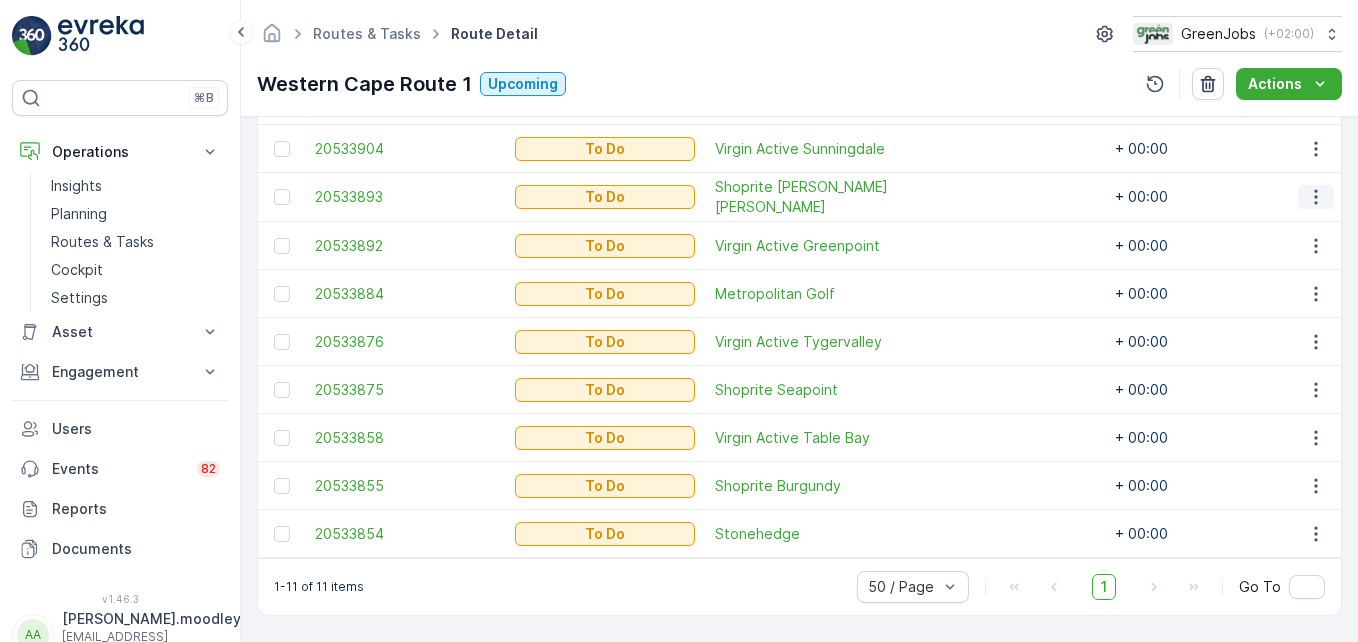 click 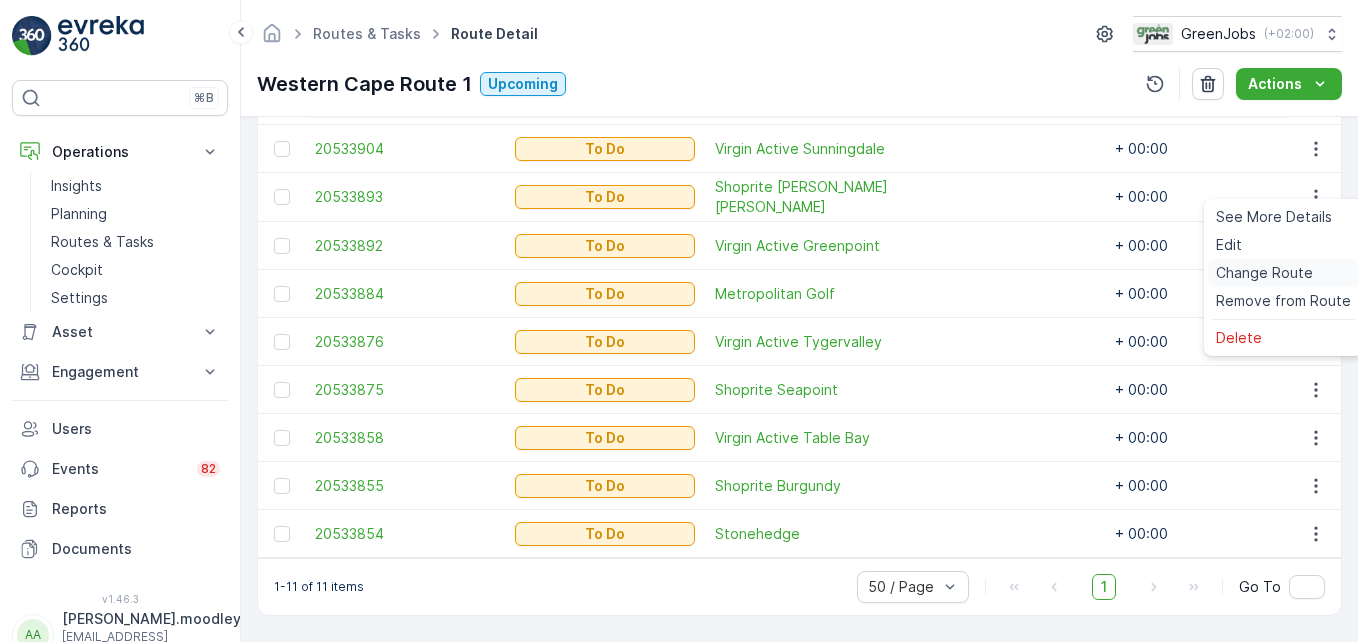 click on "Change Route" at bounding box center [1264, 273] 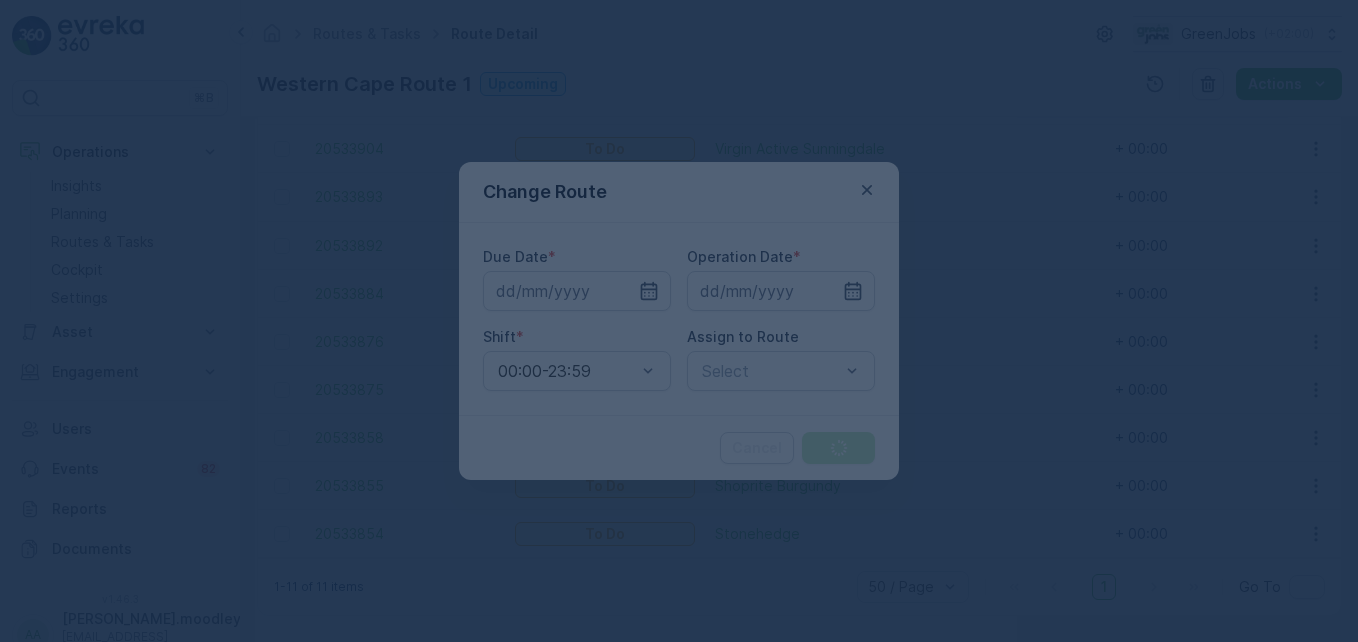 type on "[DATE]" 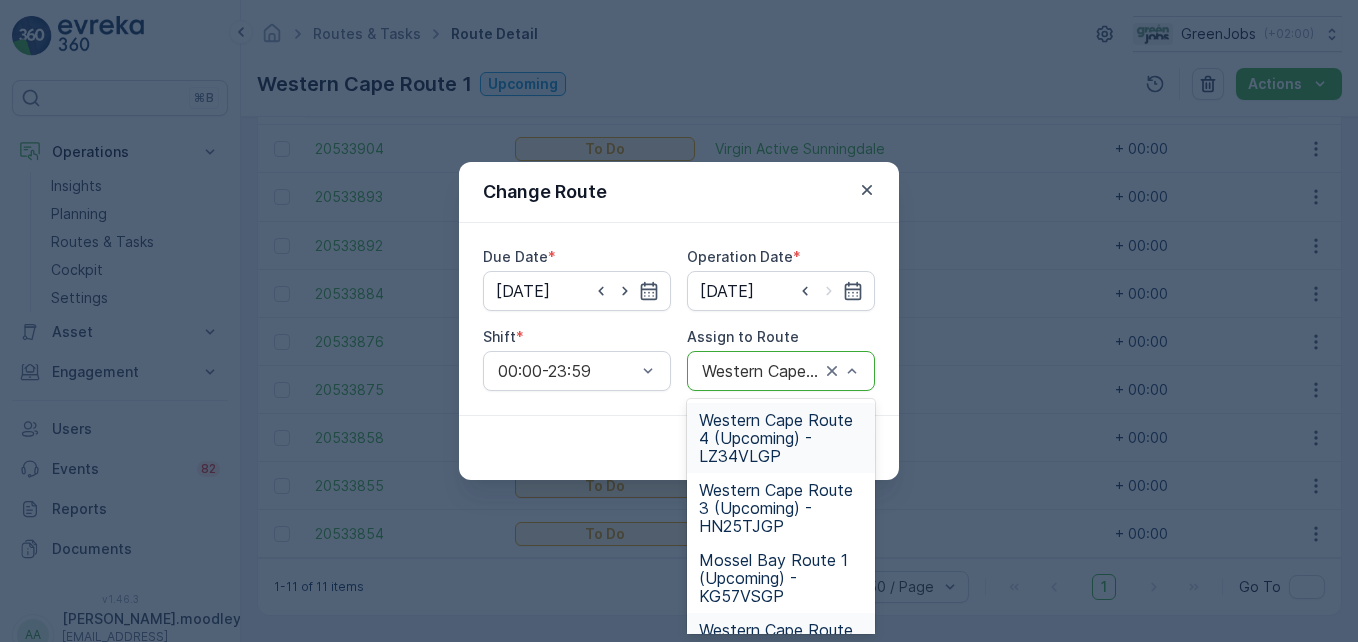 click on "Western Cape Route 4 (Upcoming) - LZ34VLGP" at bounding box center (781, 438) 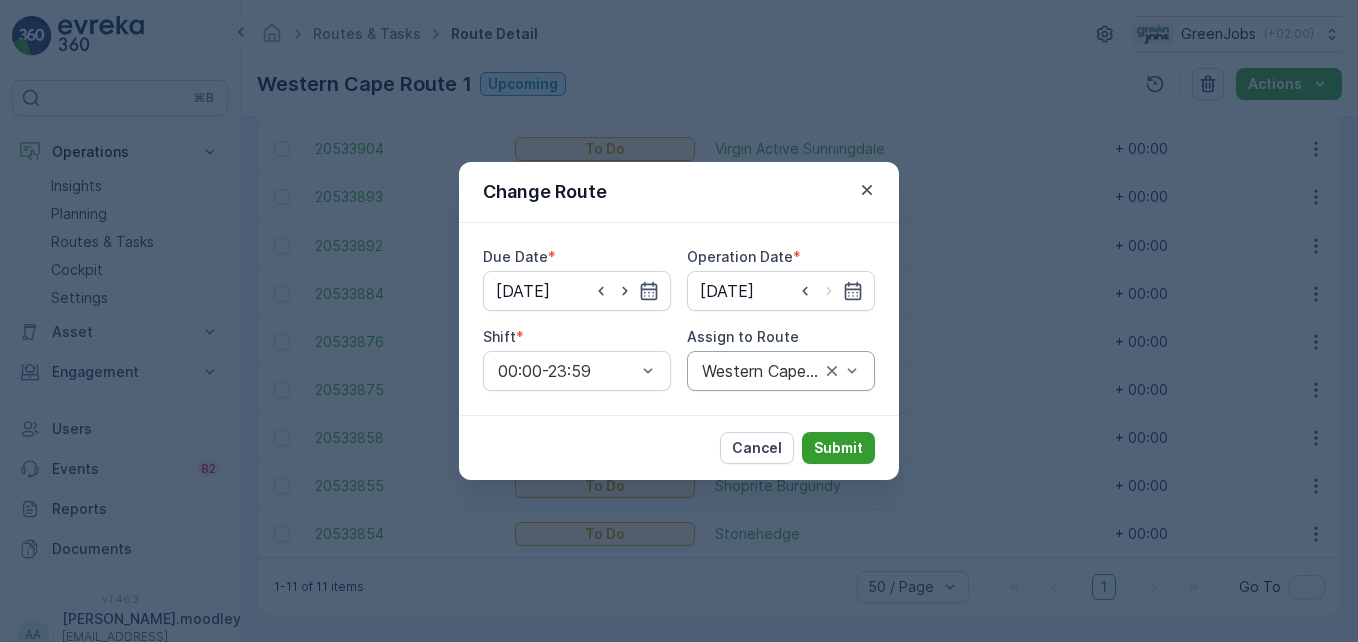 click on "Submit" at bounding box center (838, 448) 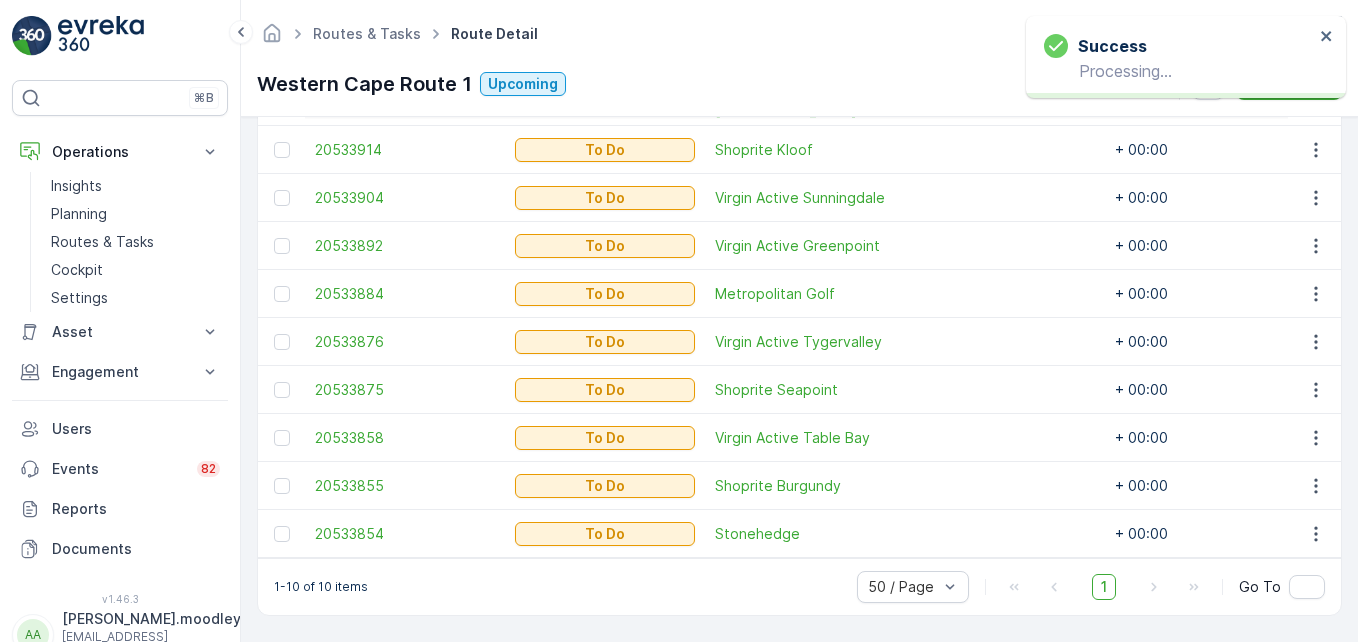 scroll, scrollTop: 655, scrollLeft: 0, axis: vertical 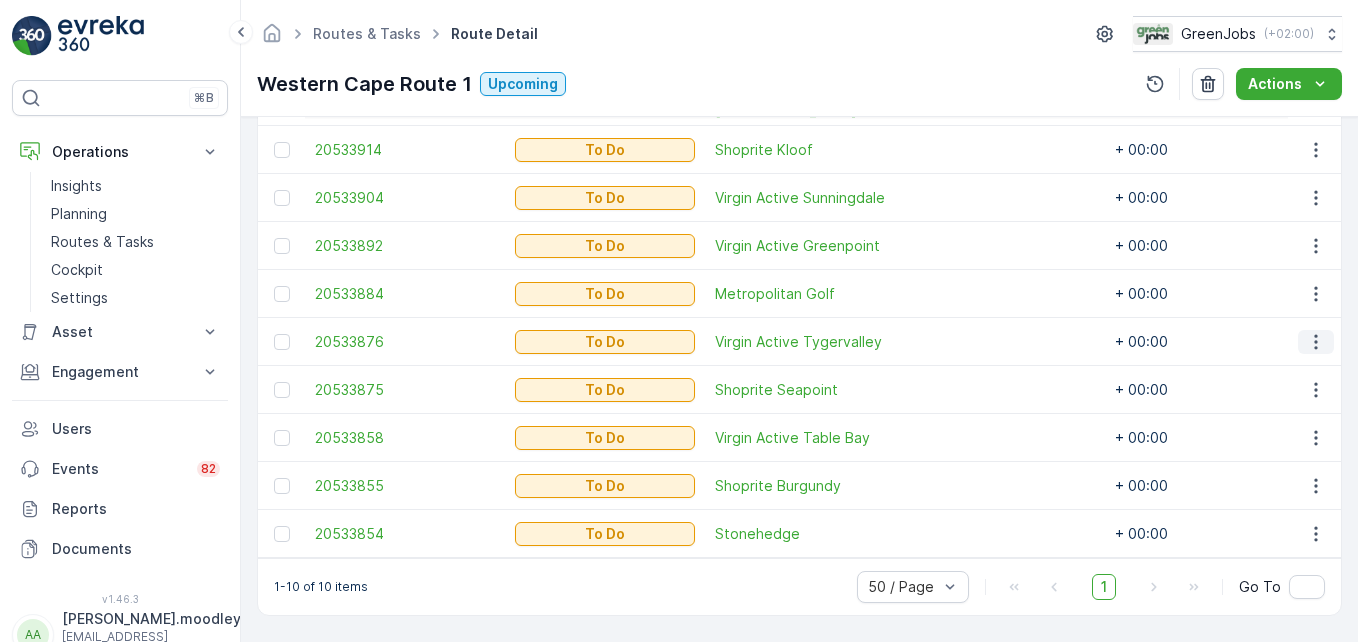 click 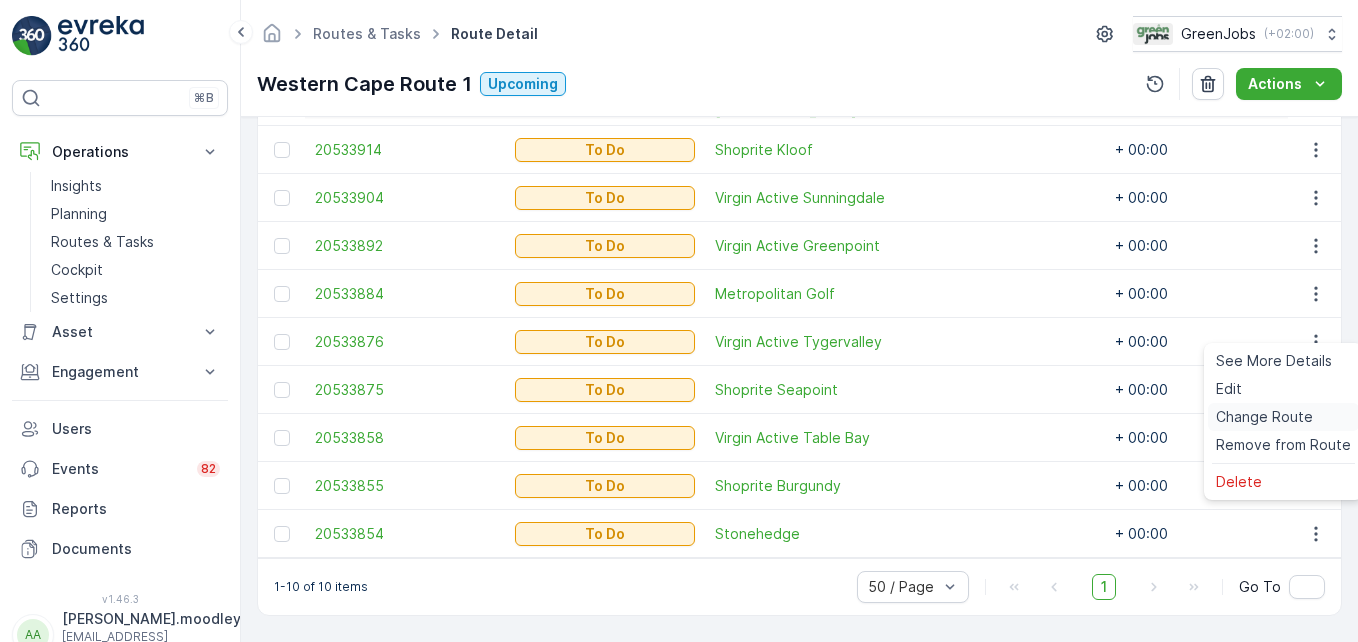 click on "Change Route" at bounding box center [1264, 417] 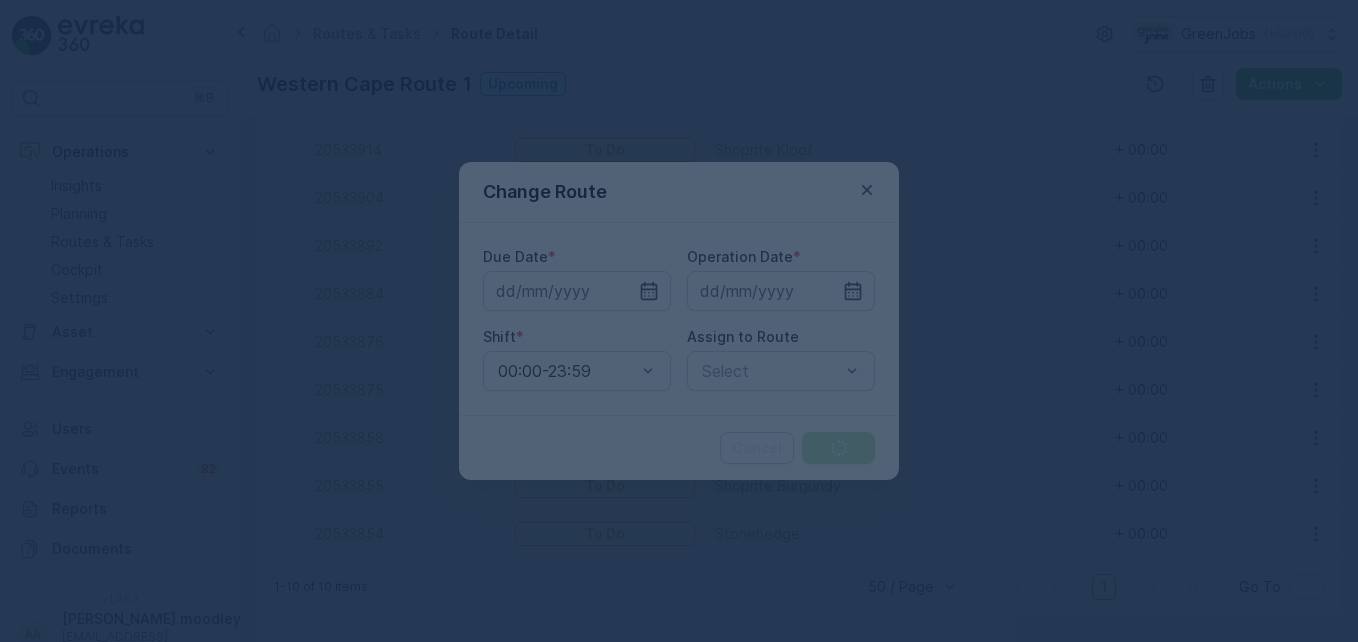 type on "[DATE]" 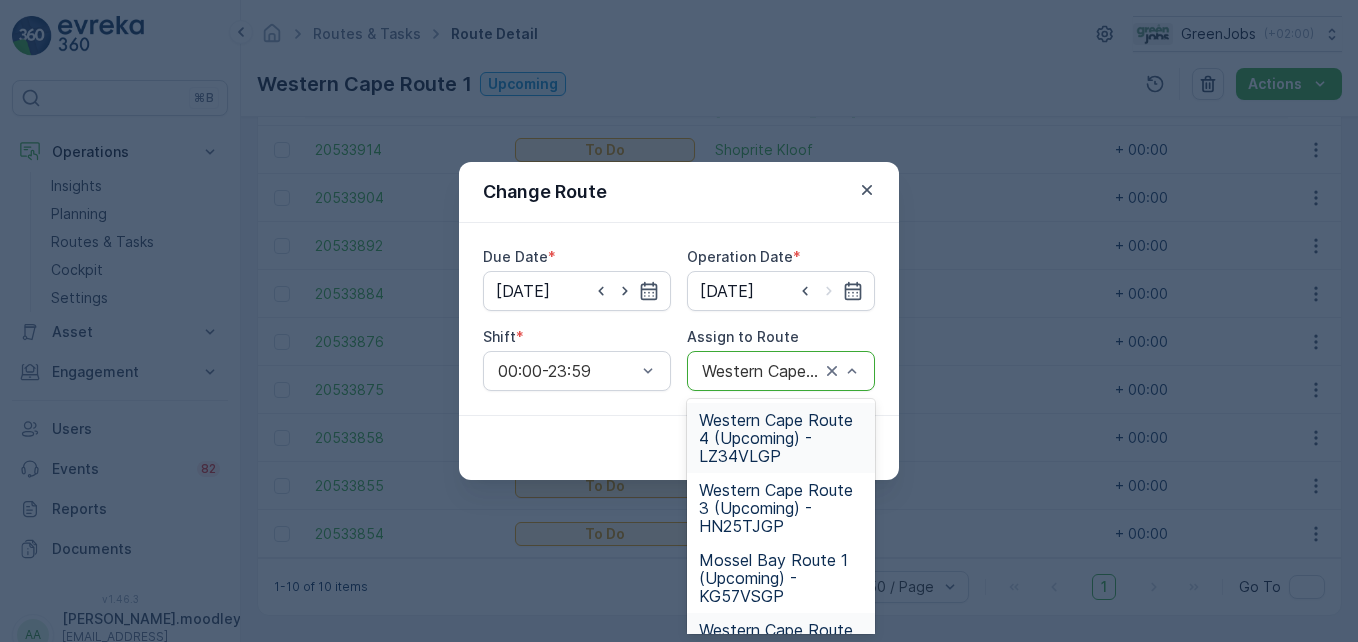 click on "Western Cape Route 4 (Upcoming) - LZ34VLGP" at bounding box center (781, 438) 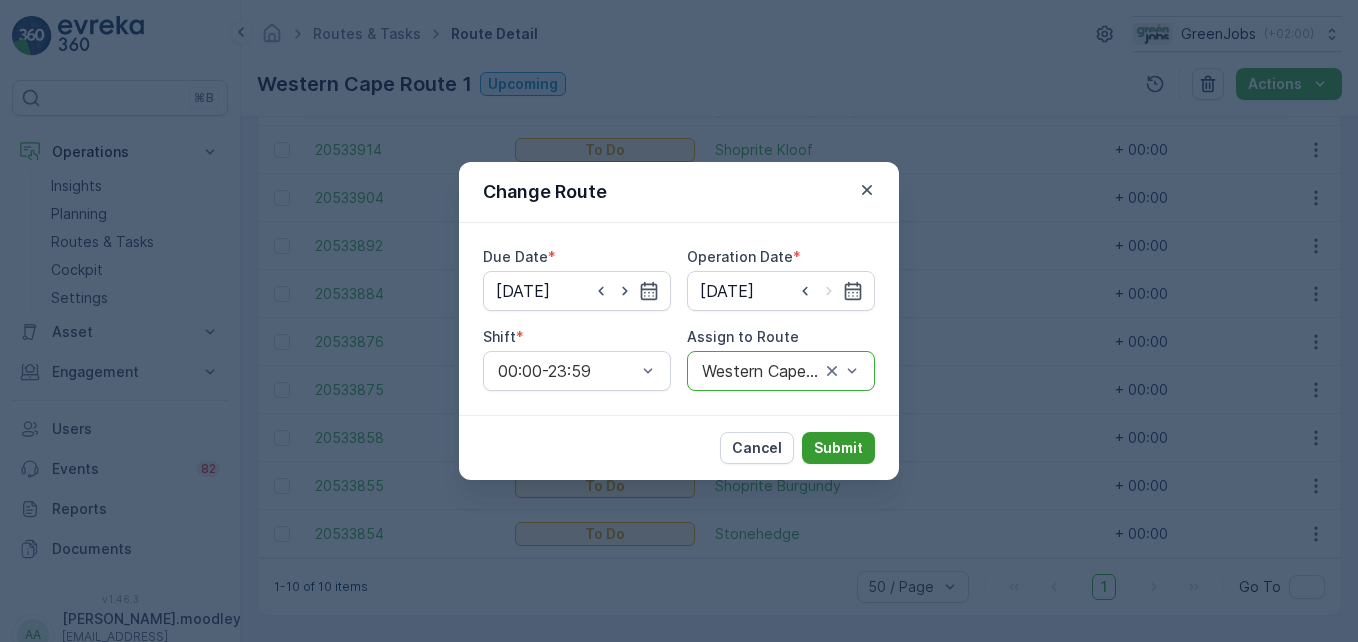 click on "Submit" at bounding box center [838, 448] 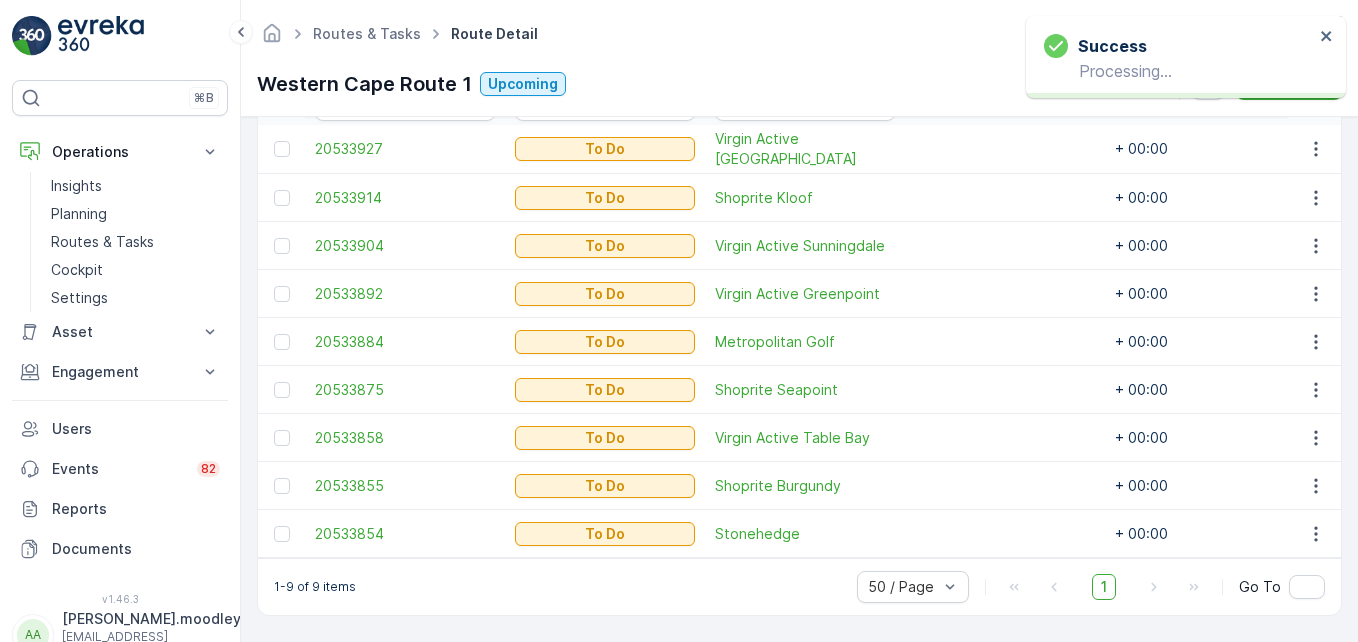 scroll, scrollTop: 607, scrollLeft: 0, axis: vertical 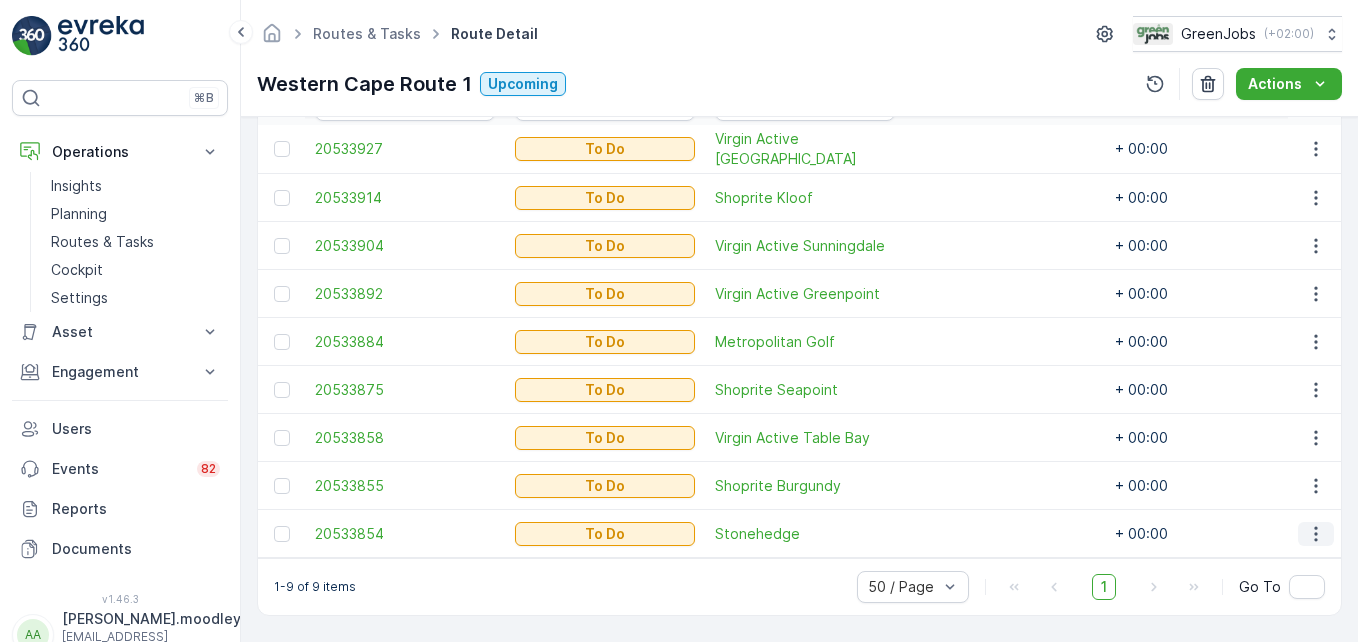 click at bounding box center [1316, 534] 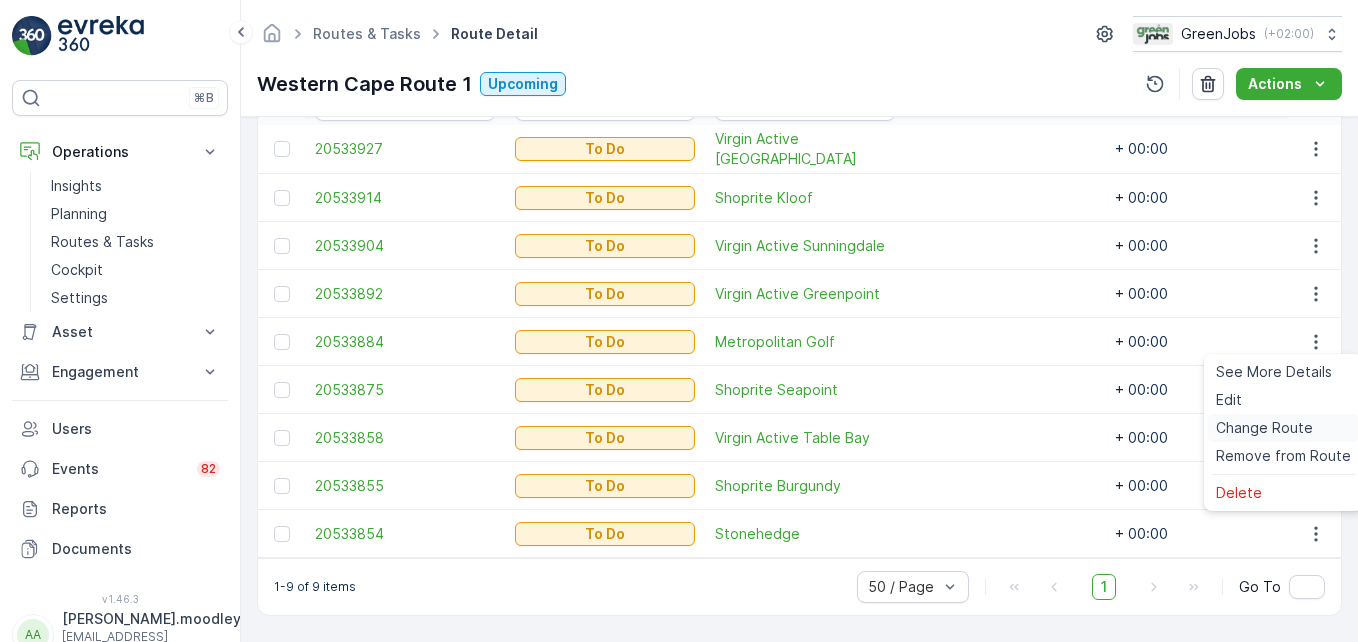 click on "Change Route" at bounding box center [1264, 428] 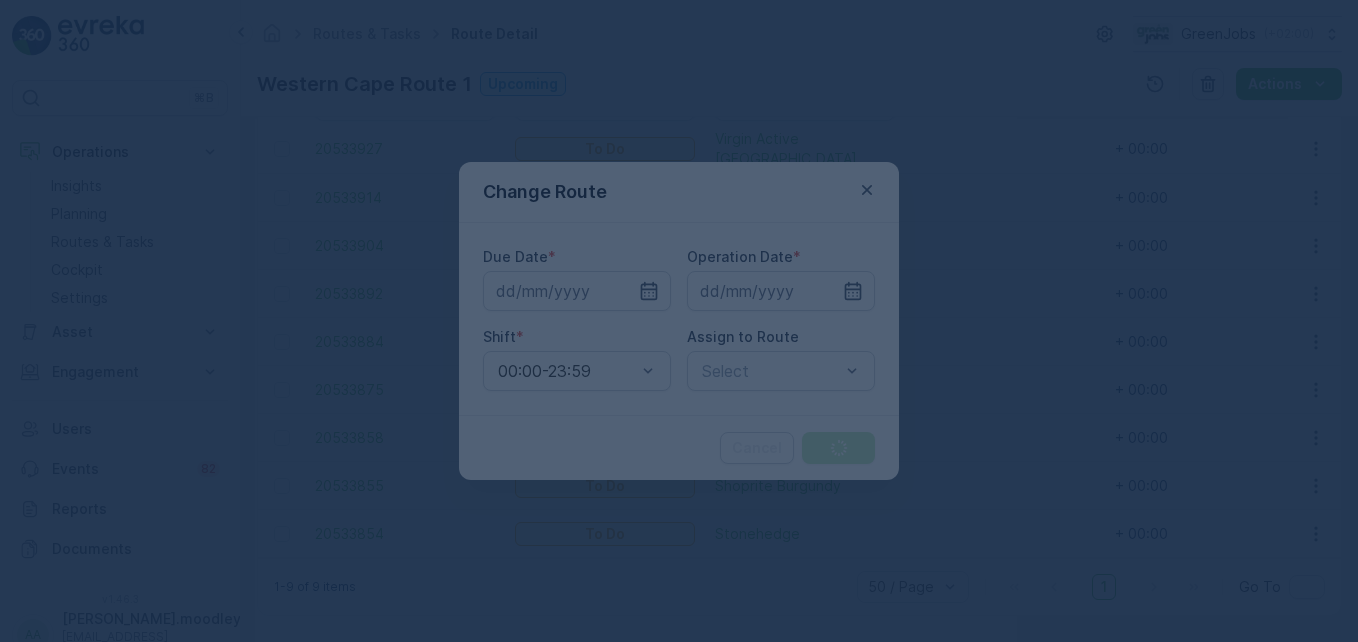 type on "[DATE]" 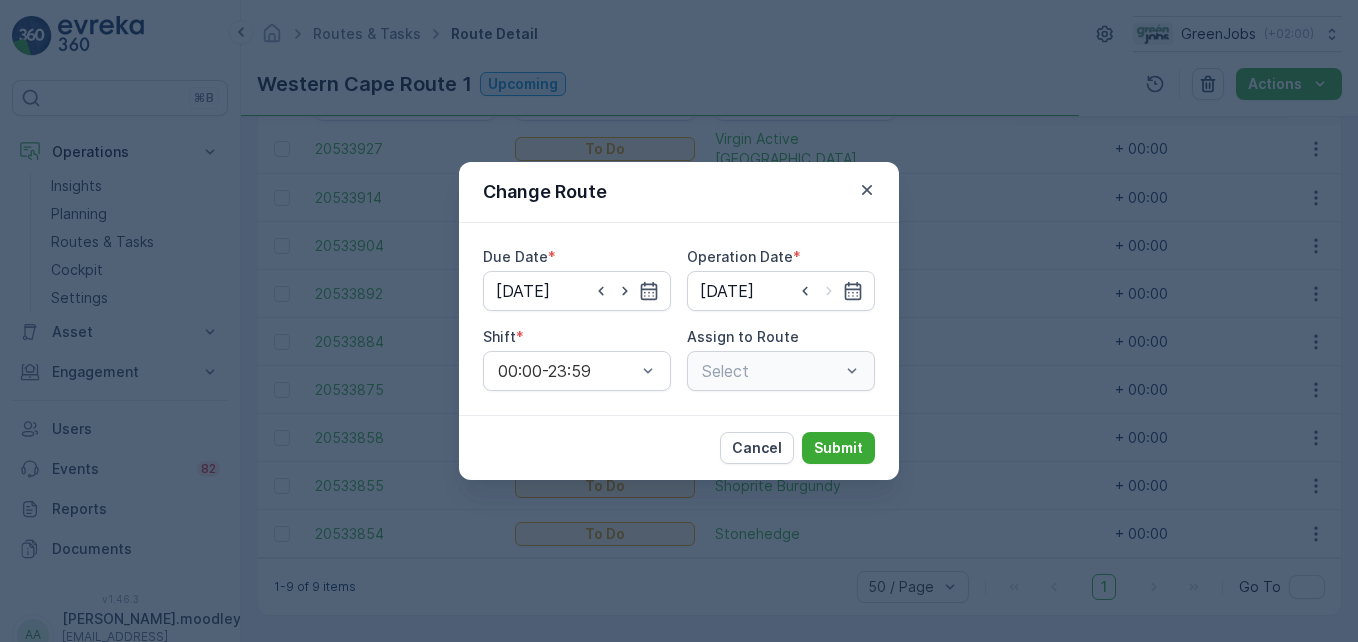 click on "Select" at bounding box center (781, 371) 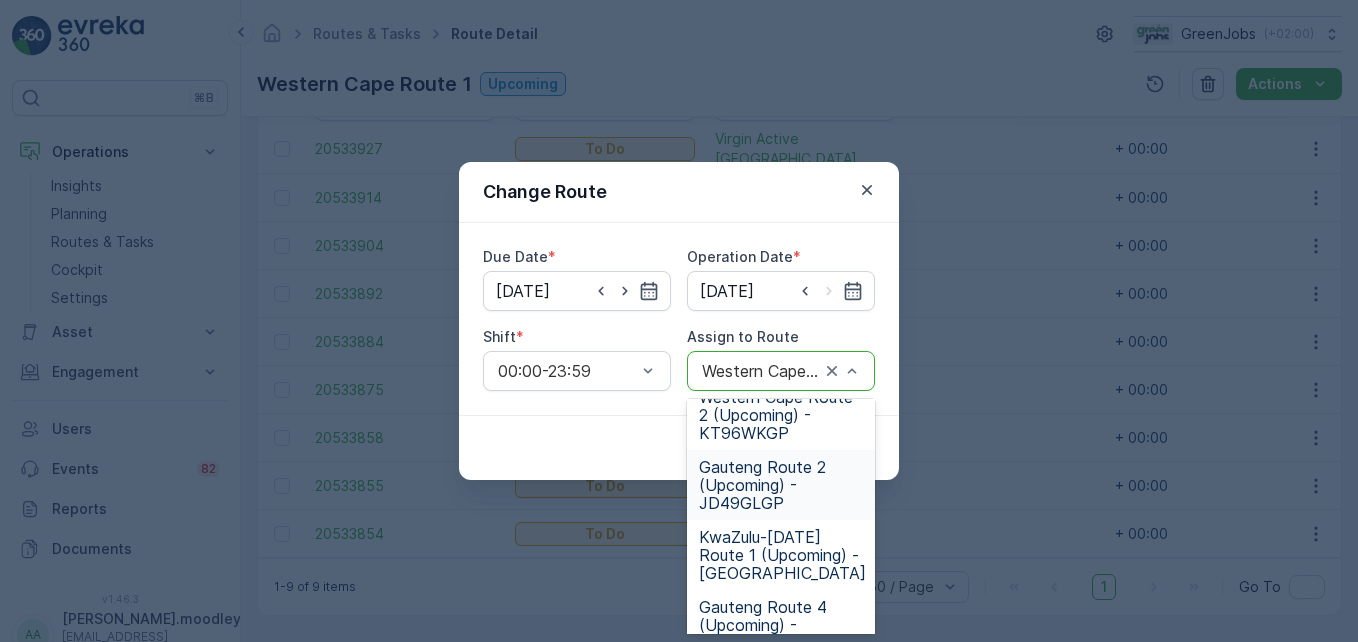 scroll, scrollTop: 0, scrollLeft: 0, axis: both 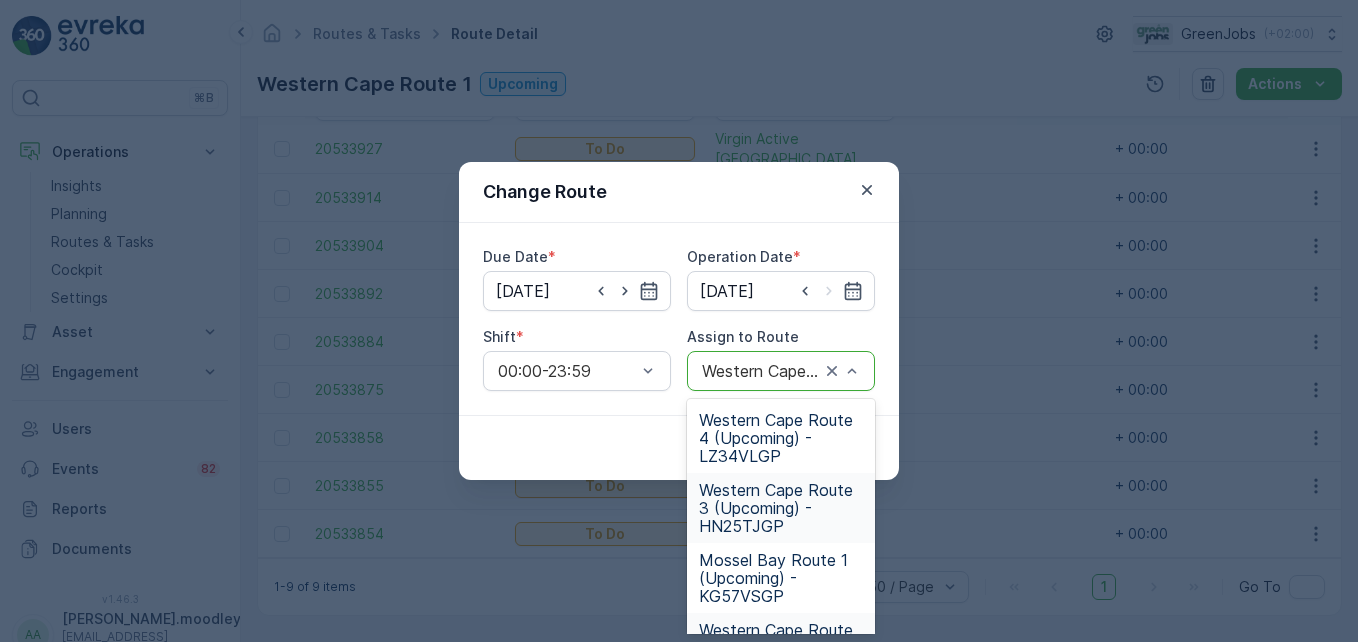 click on "Western Cape Route 3 (Upcoming) - HN25TJGP" at bounding box center [781, 508] 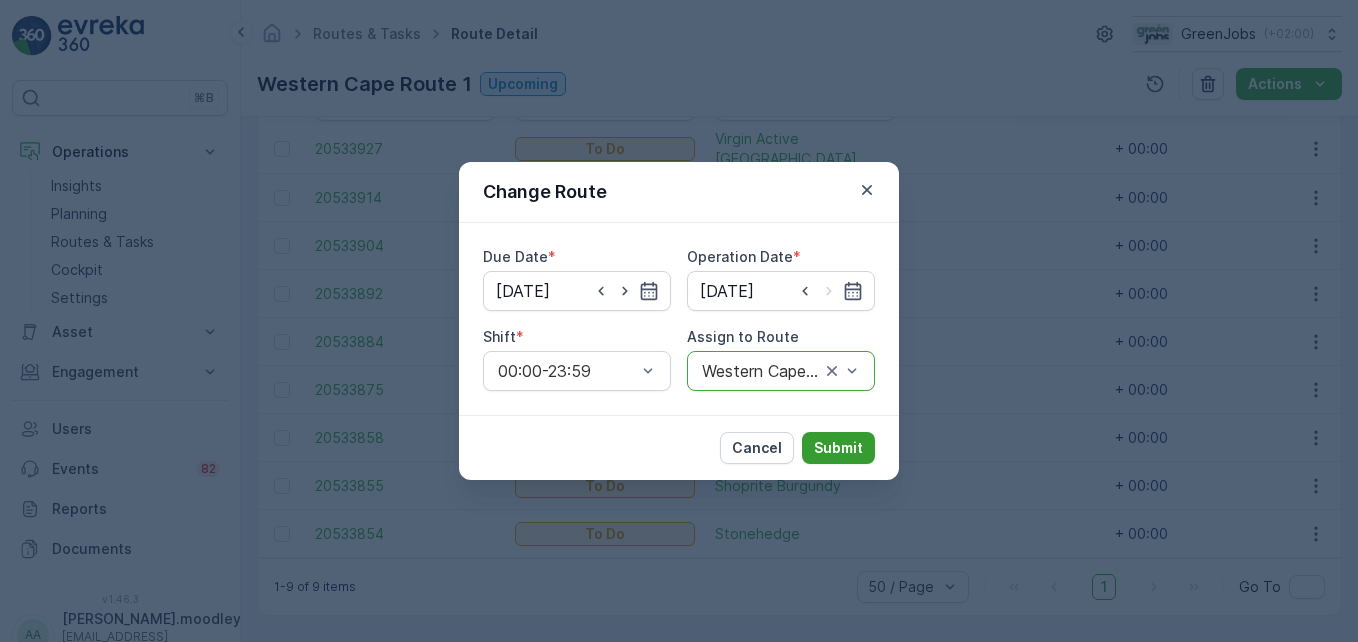 click on "Submit" at bounding box center [838, 448] 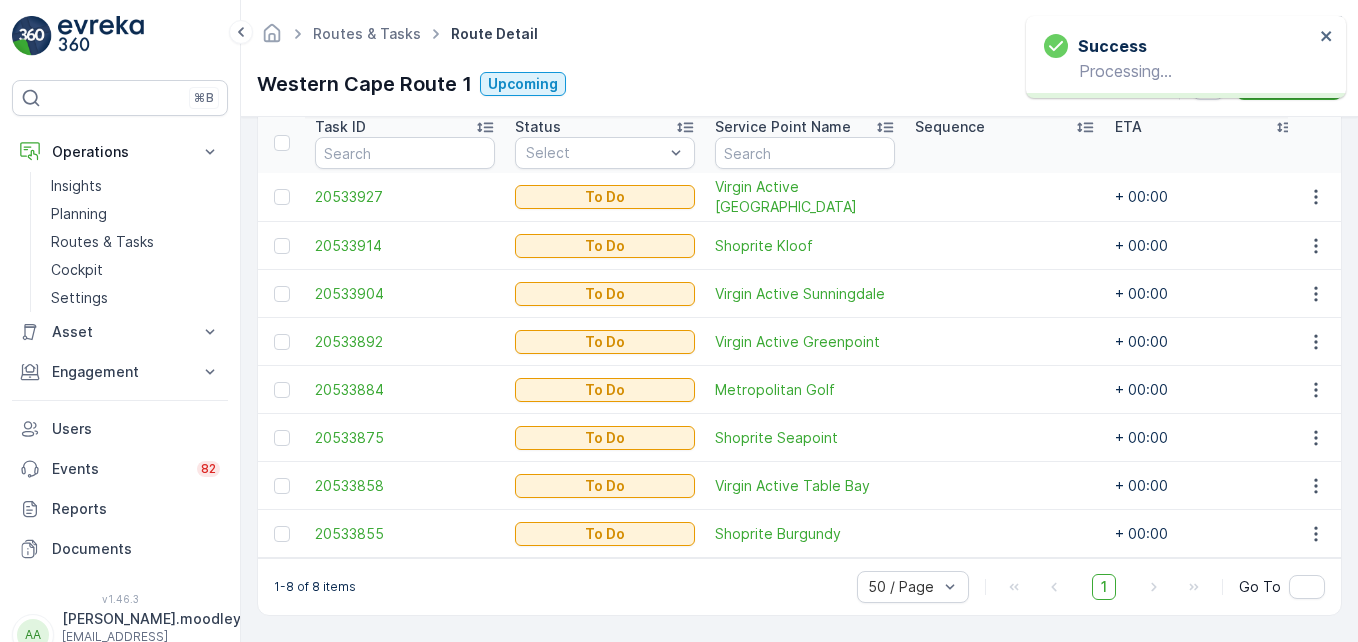 scroll, scrollTop: 559, scrollLeft: 0, axis: vertical 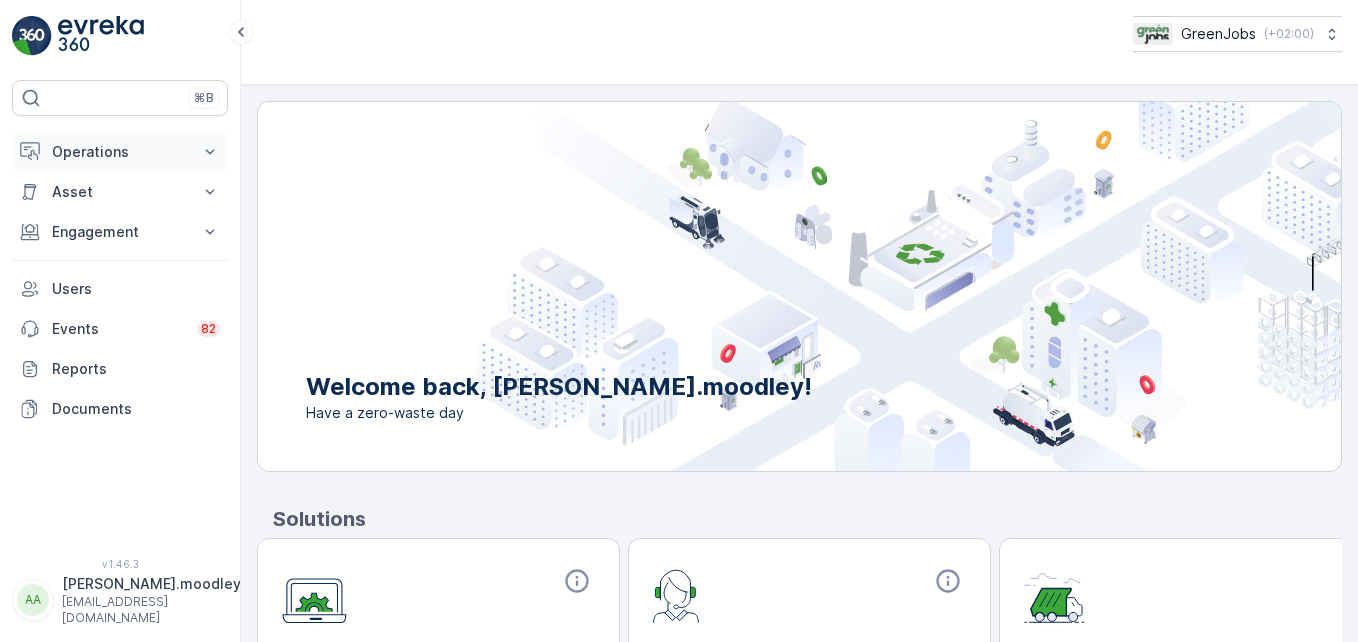 click 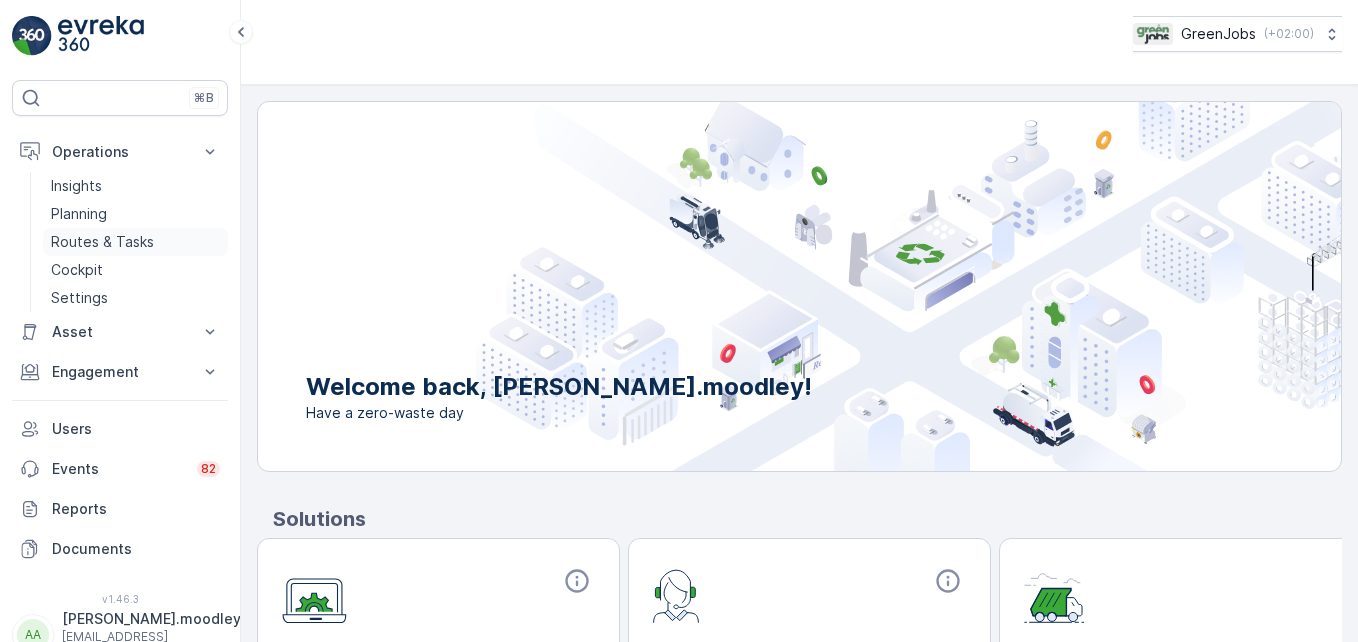 click on "Routes & Tasks" at bounding box center (102, 242) 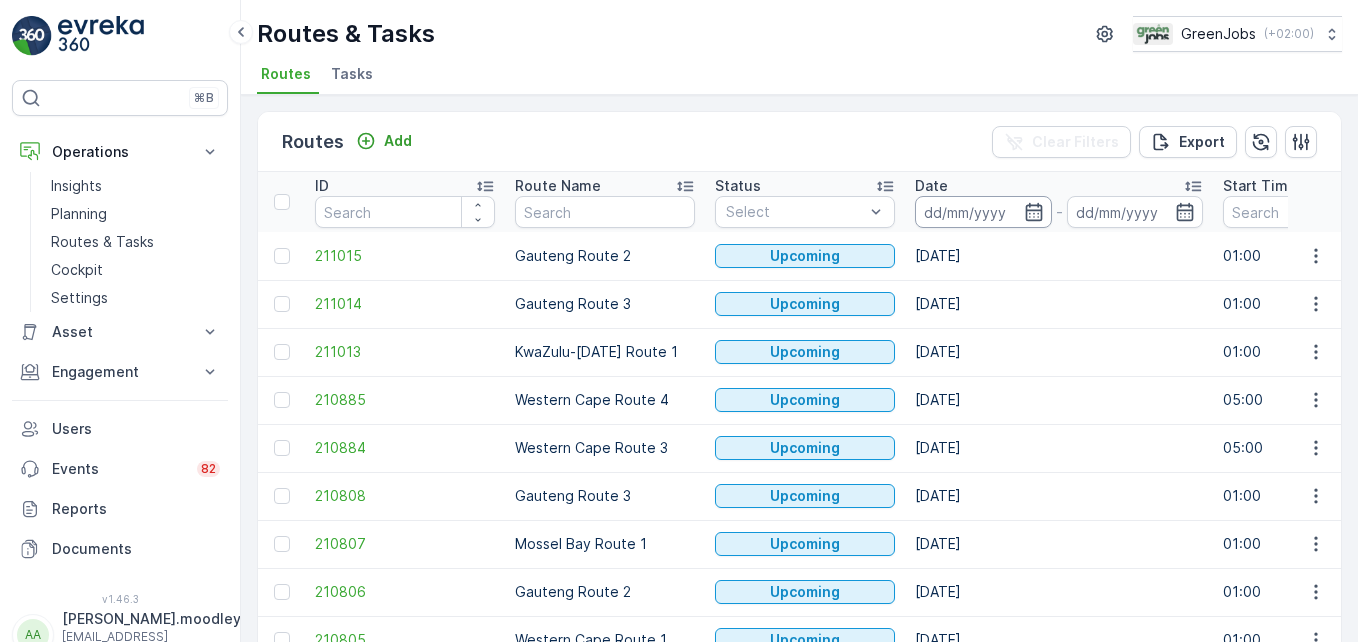 click at bounding box center [983, 212] 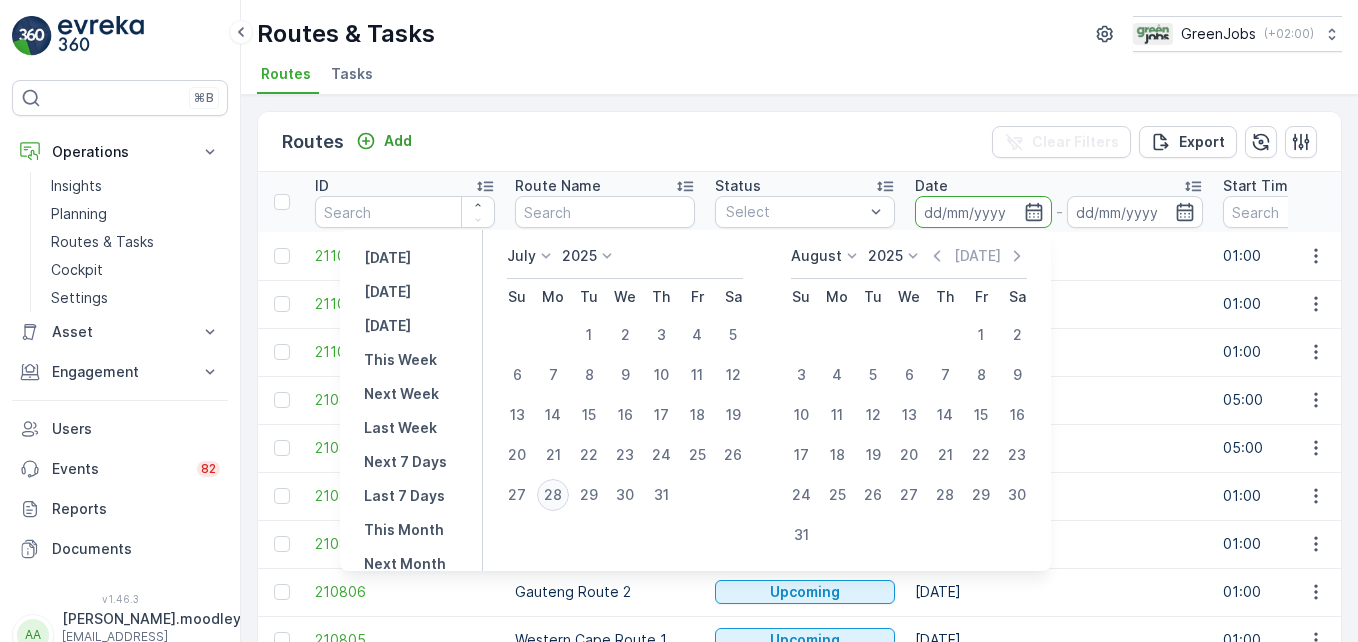 click on "28" at bounding box center (553, 495) 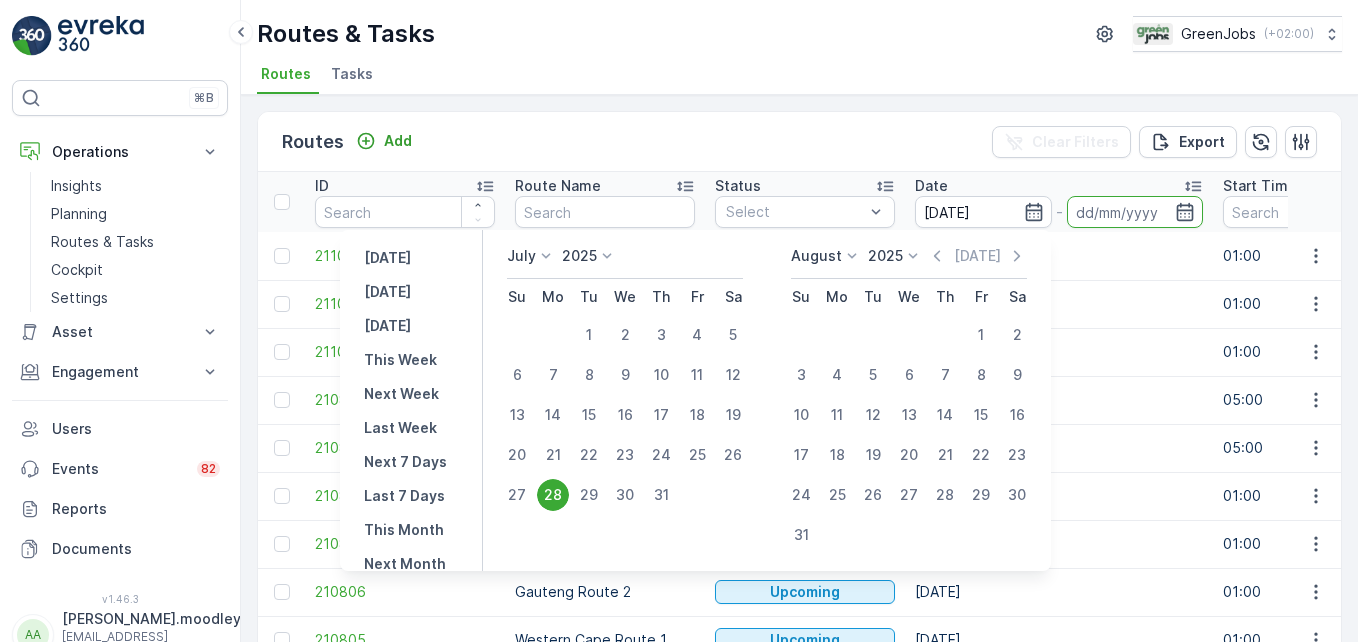 click on "28" at bounding box center (553, 495) 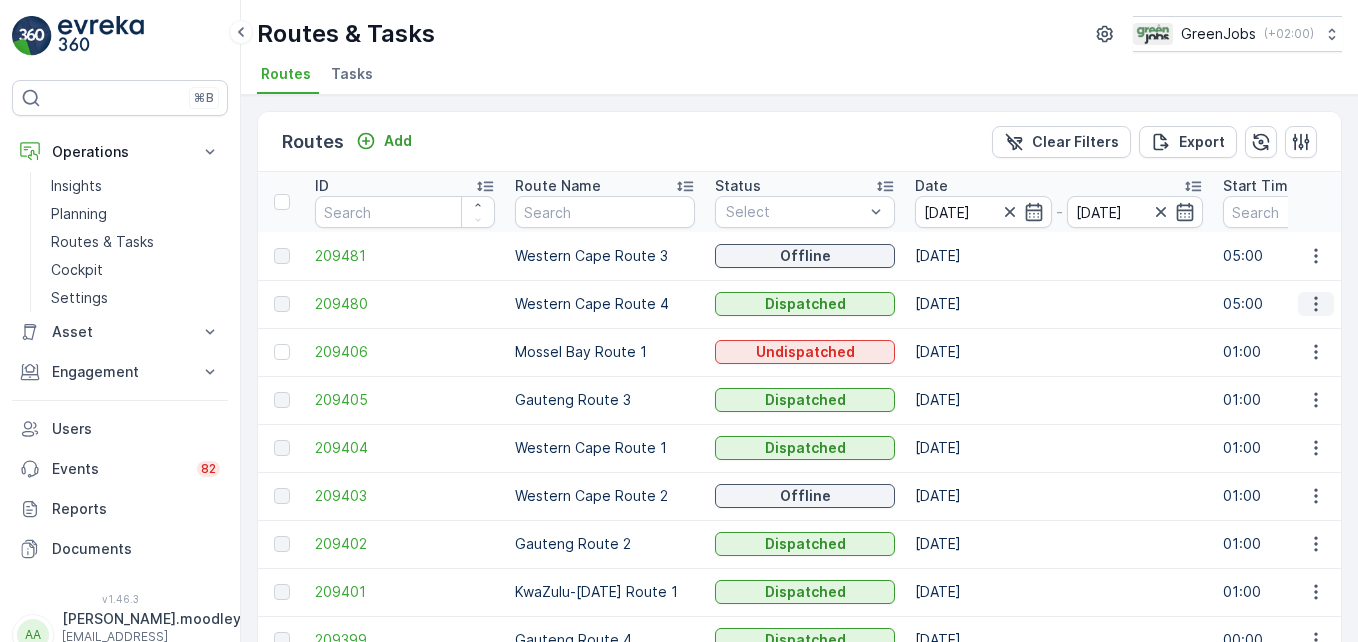 click 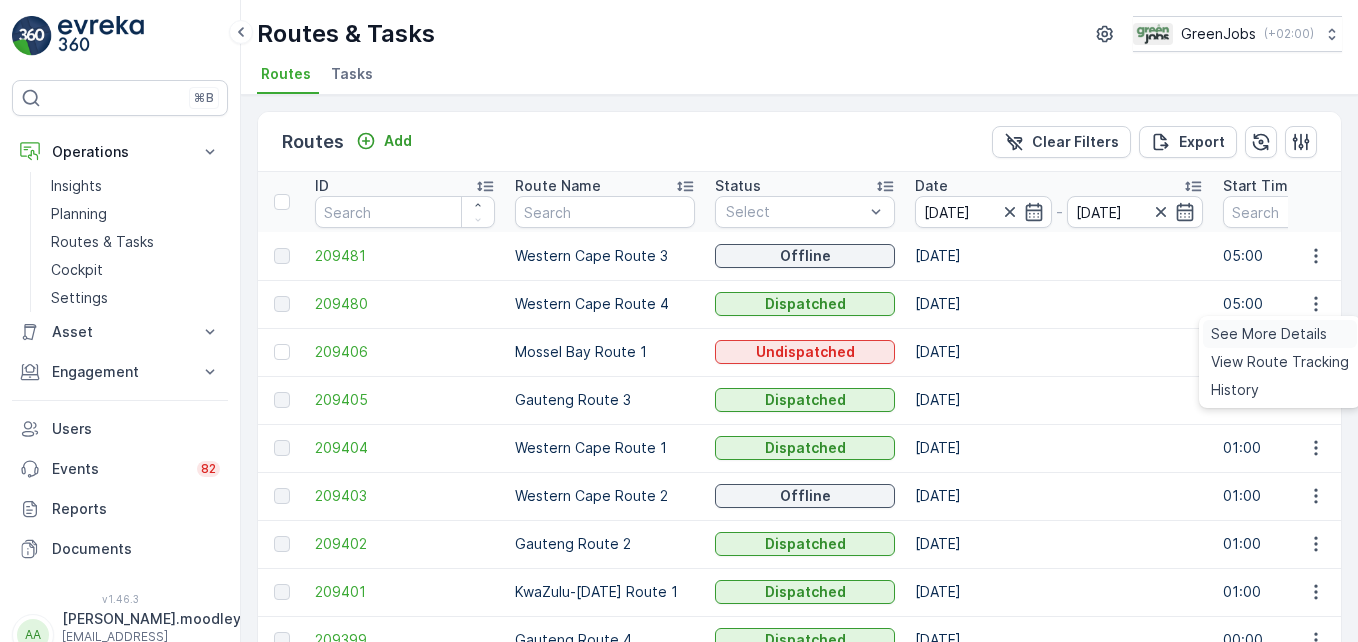 click on "See More Details" at bounding box center [1269, 334] 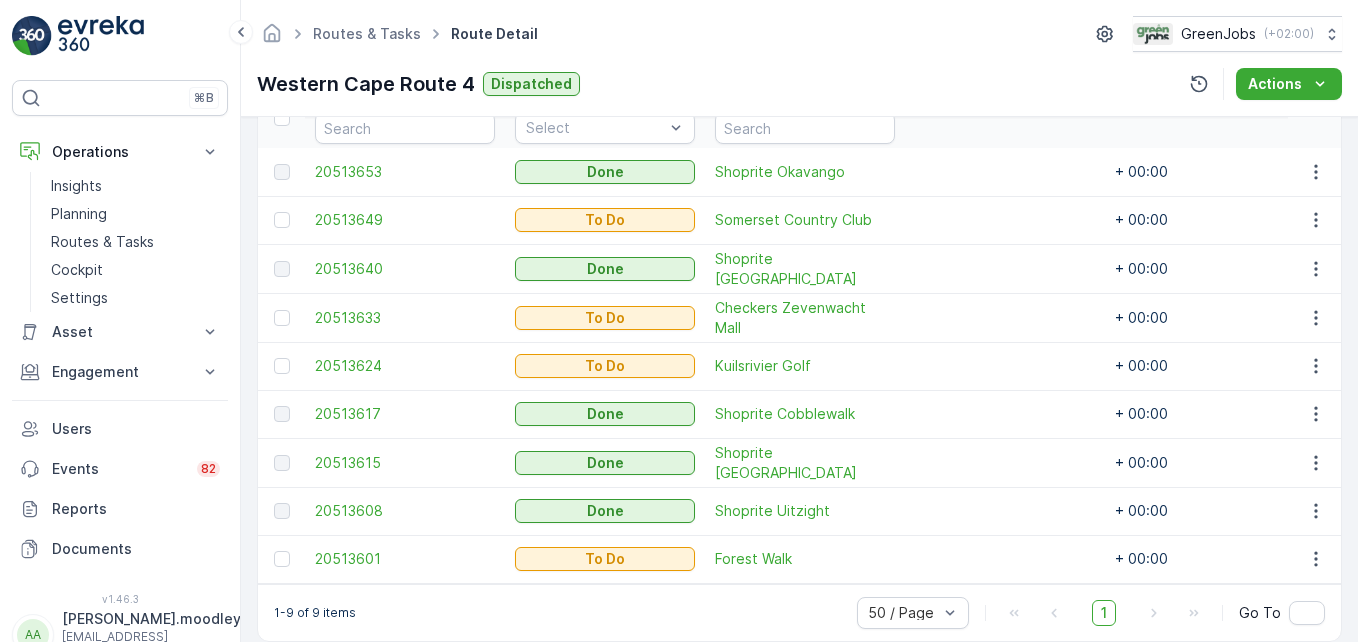 scroll, scrollTop: 607, scrollLeft: 0, axis: vertical 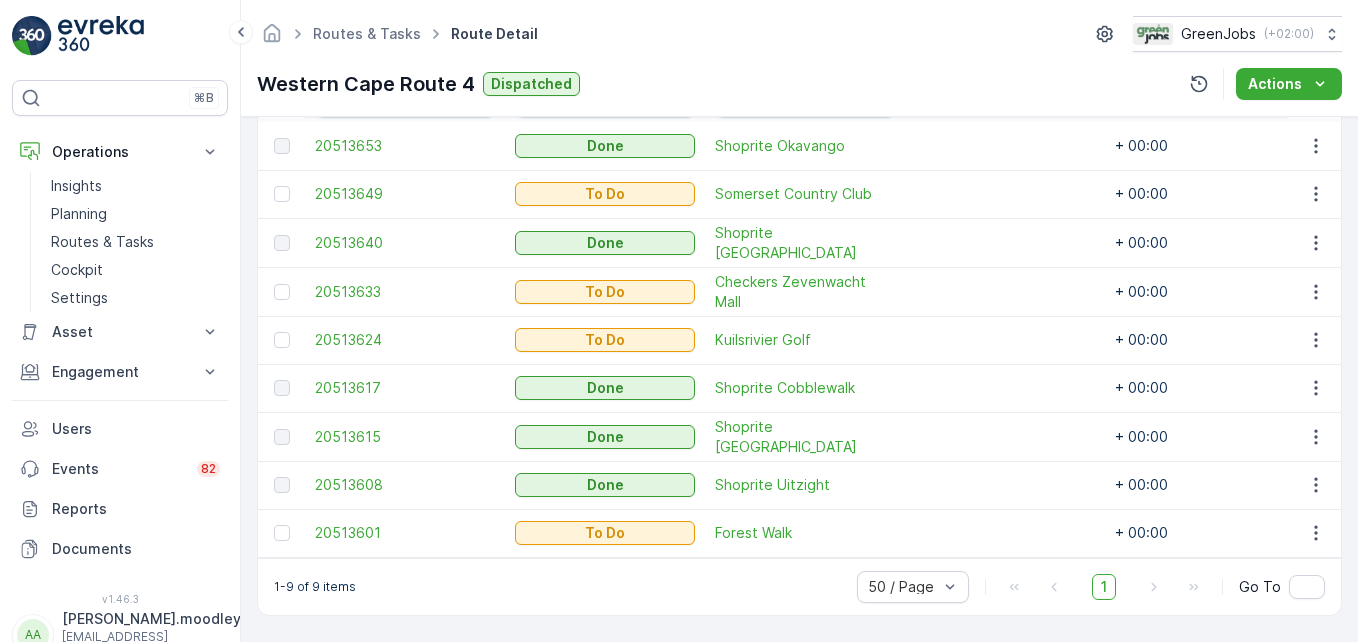click on "20513615" at bounding box center [405, 436] 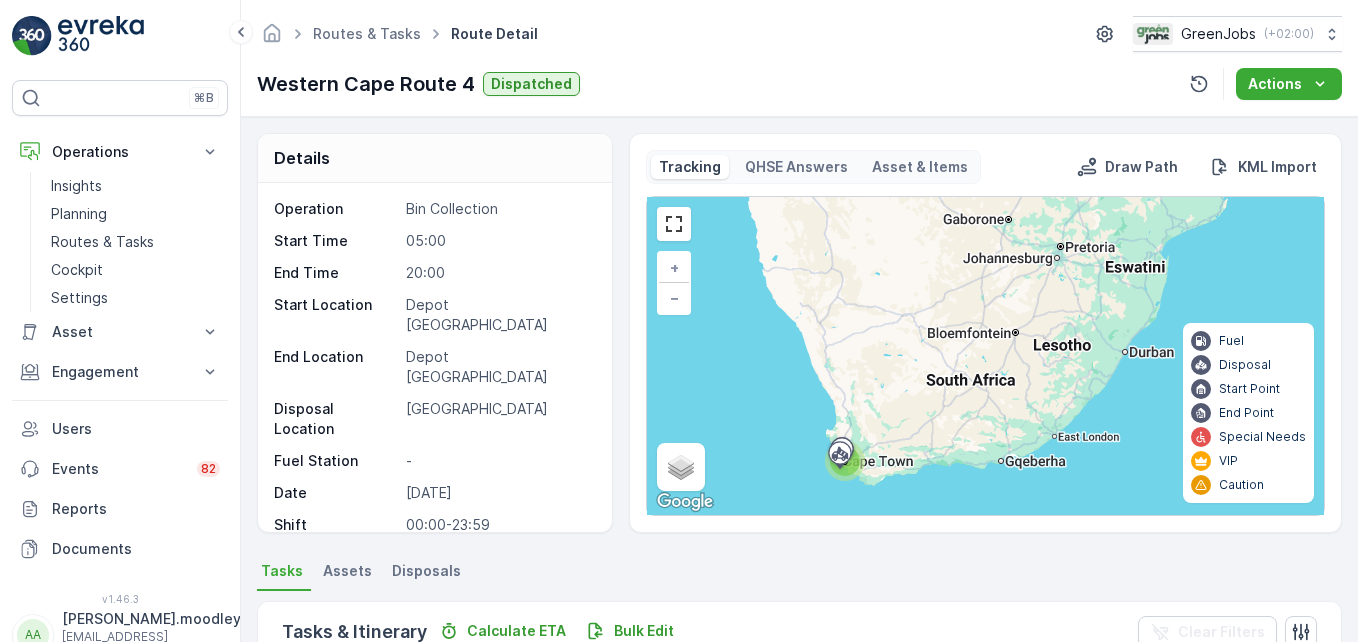 scroll, scrollTop: 607, scrollLeft: 0, axis: vertical 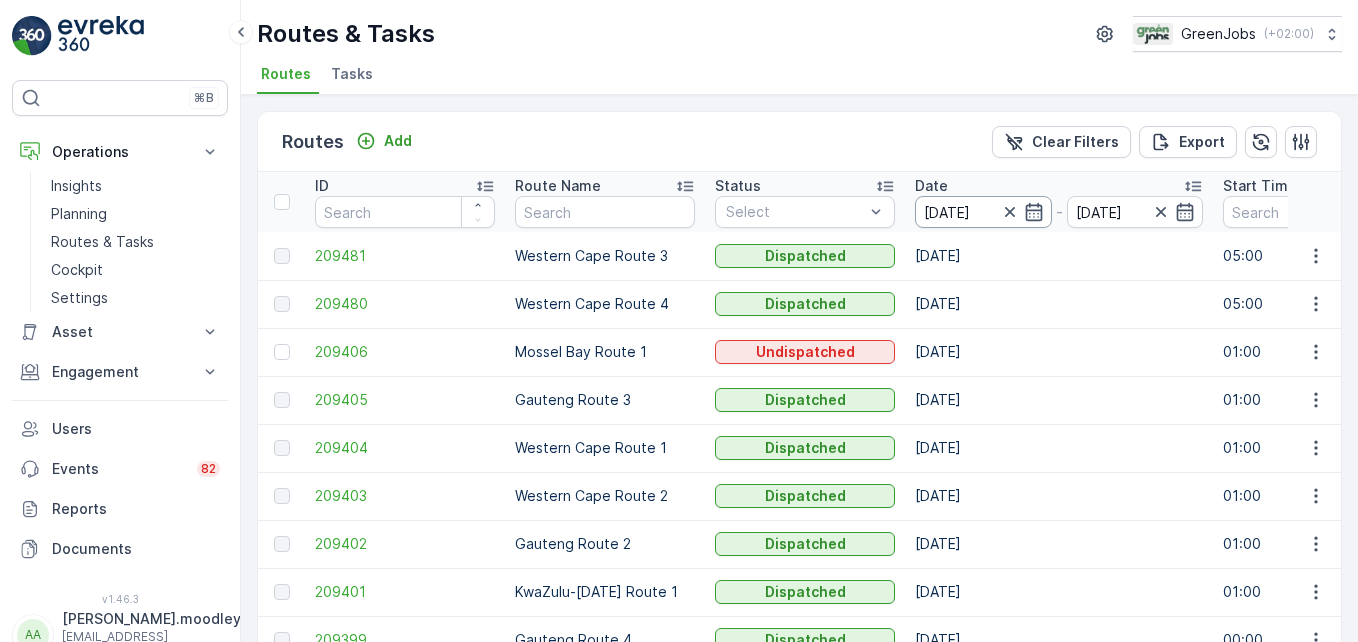 click on "[DATE]" at bounding box center [983, 212] 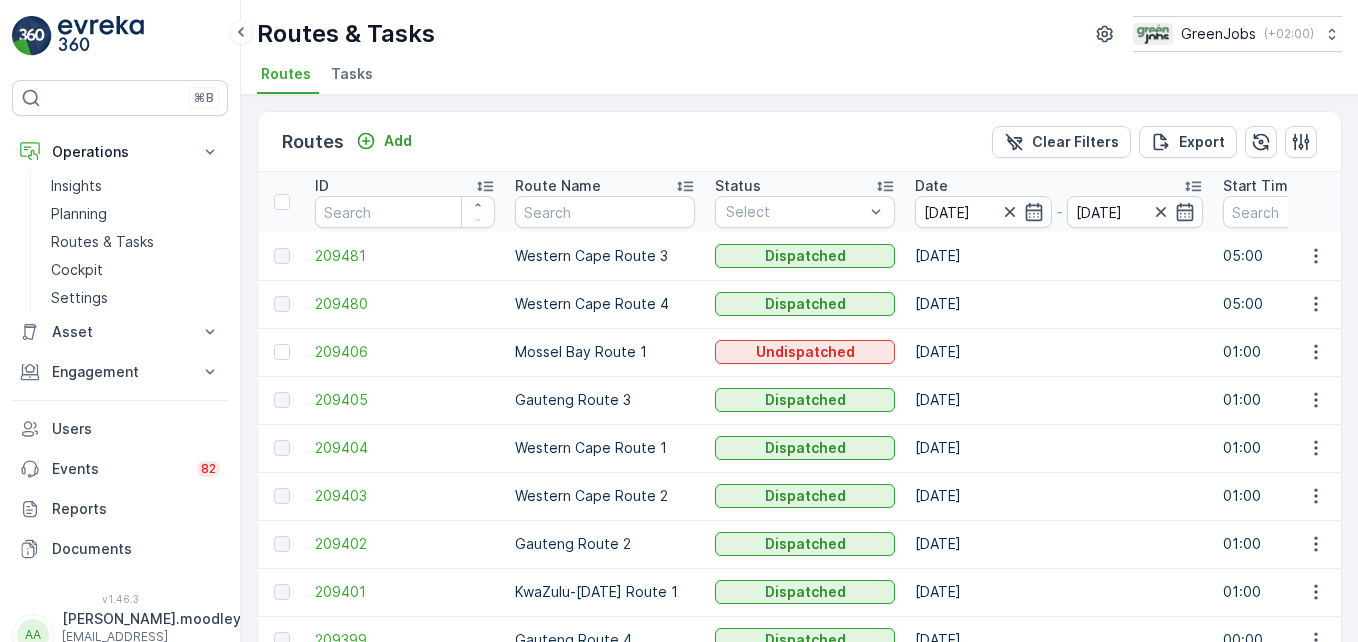 click on "[DATE]" at bounding box center (1059, 304) 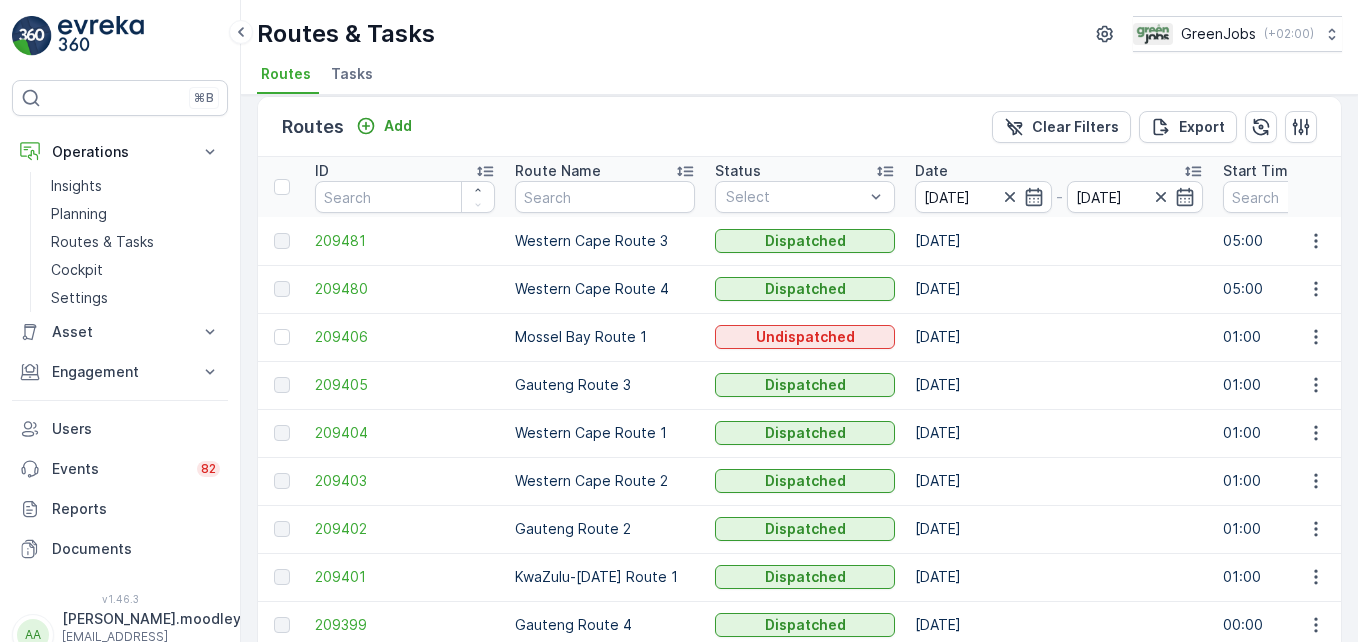 scroll, scrollTop: 0, scrollLeft: 0, axis: both 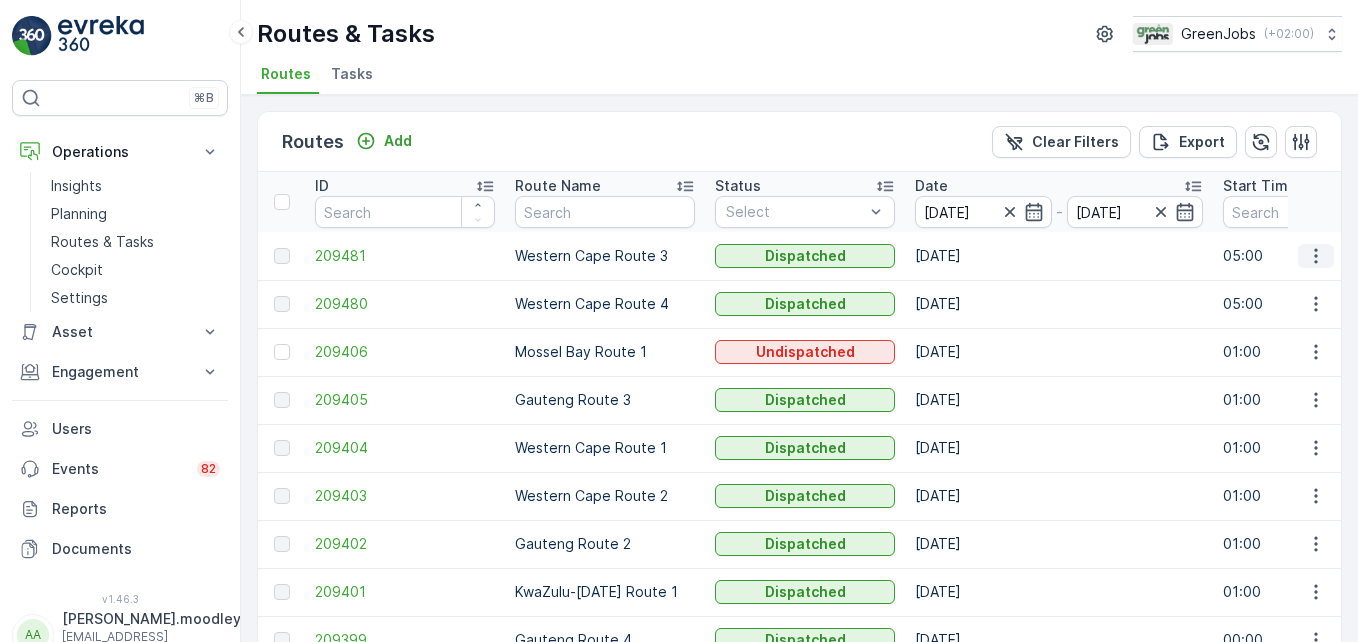 click 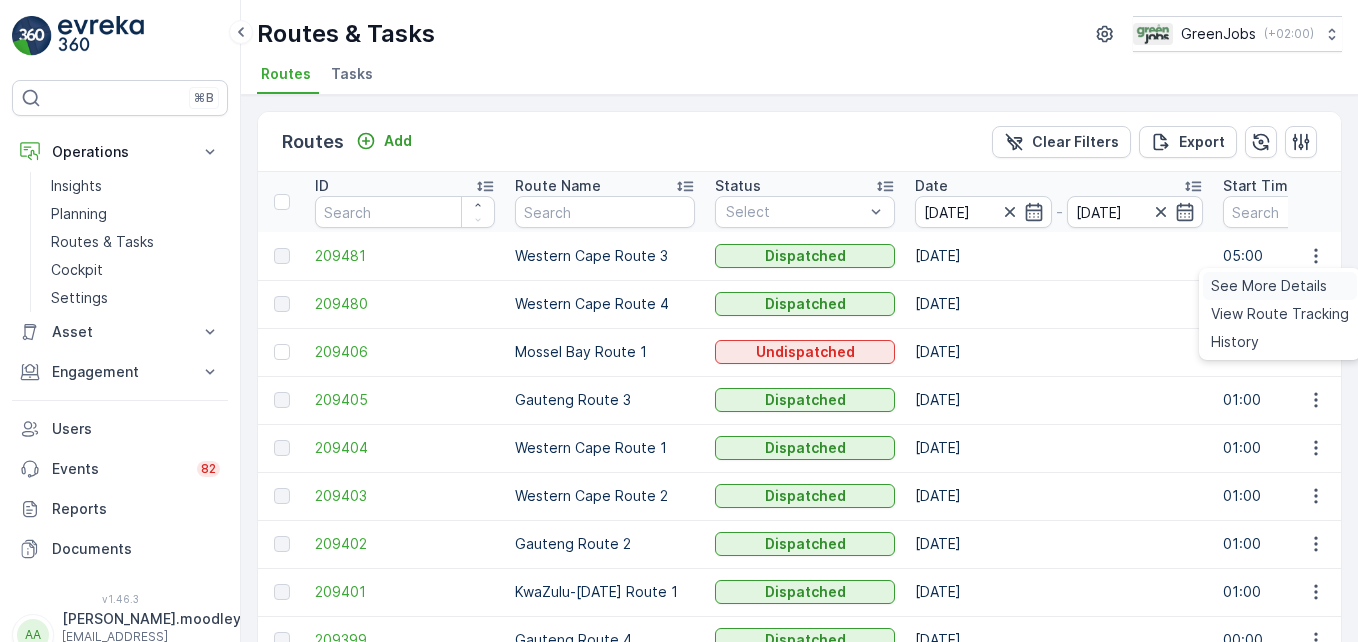 click on "See More Details" at bounding box center (1269, 286) 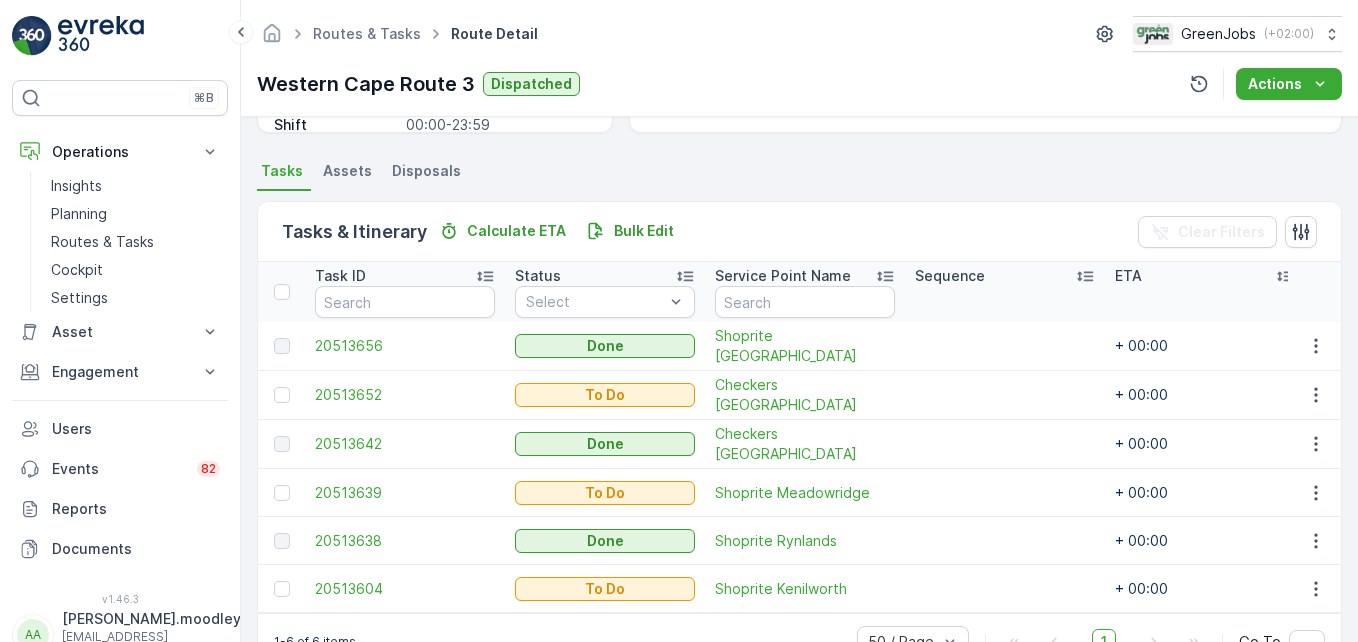 scroll, scrollTop: 464, scrollLeft: 0, axis: vertical 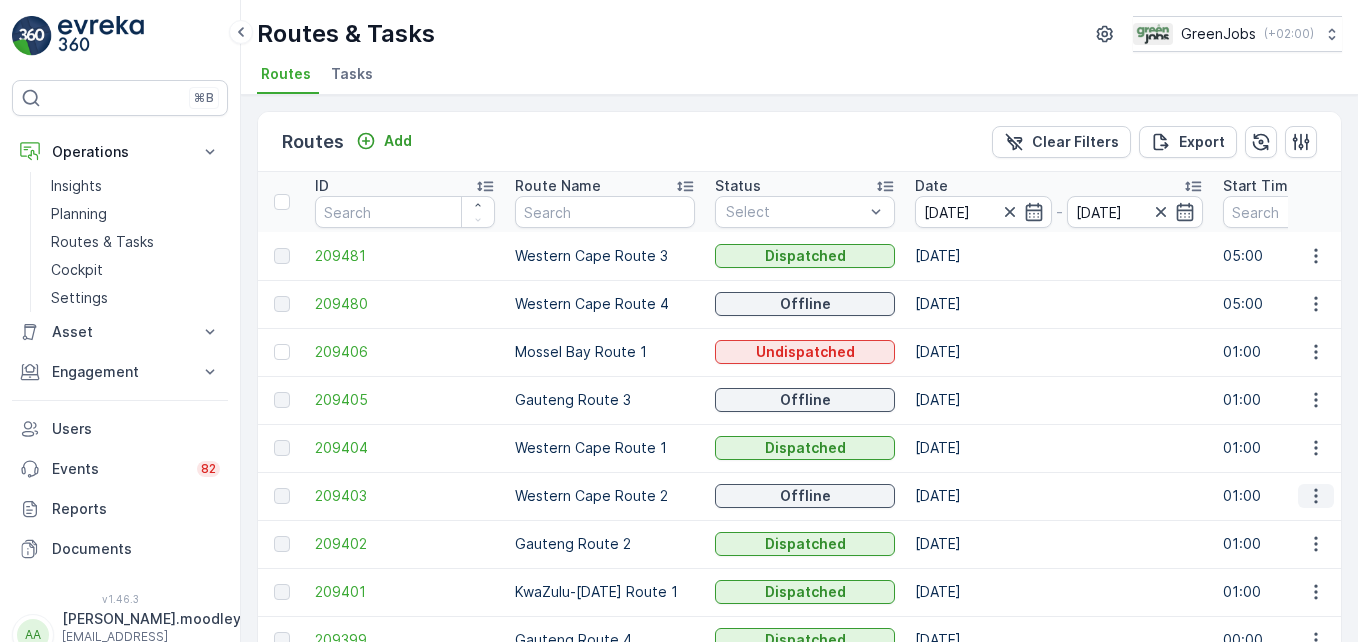 click 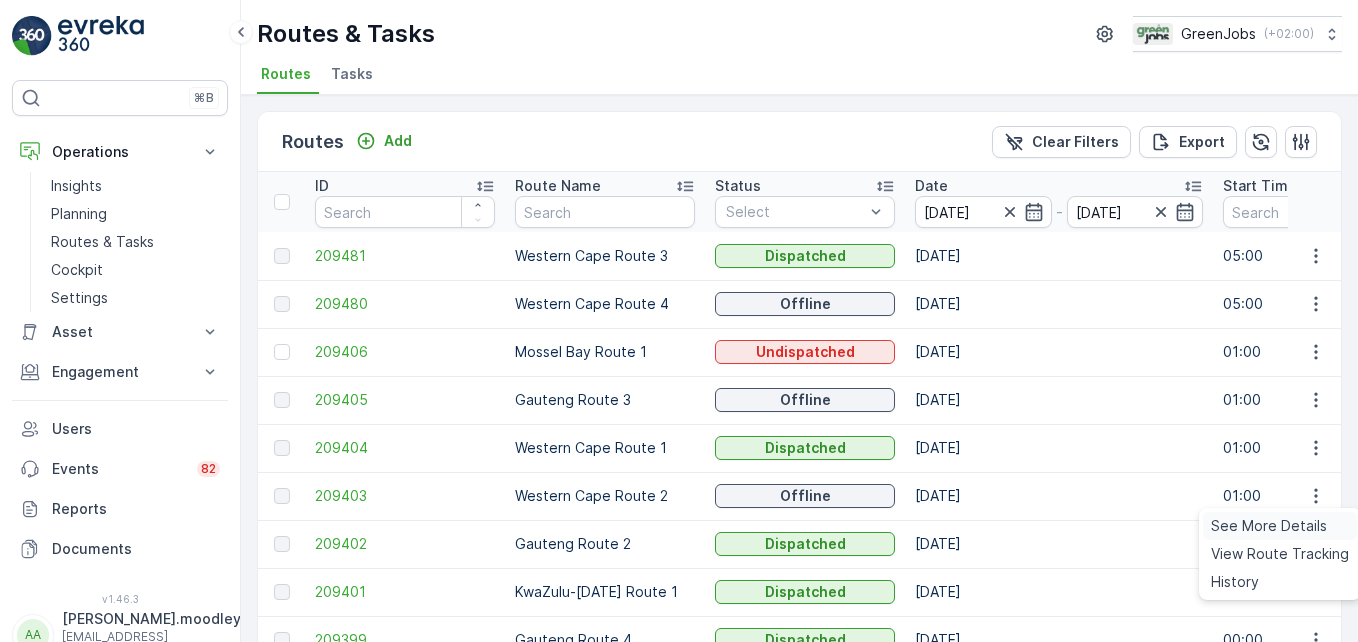 click on "See More Details" at bounding box center [1269, 526] 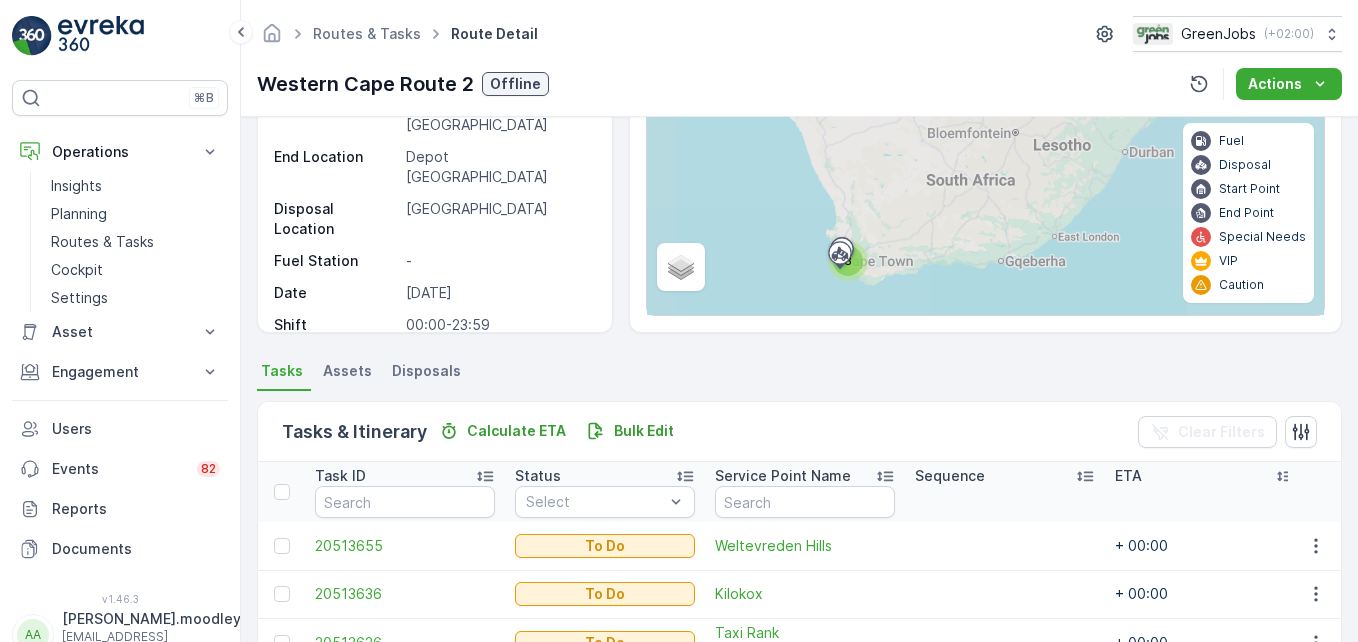 scroll, scrollTop: 559, scrollLeft: 0, axis: vertical 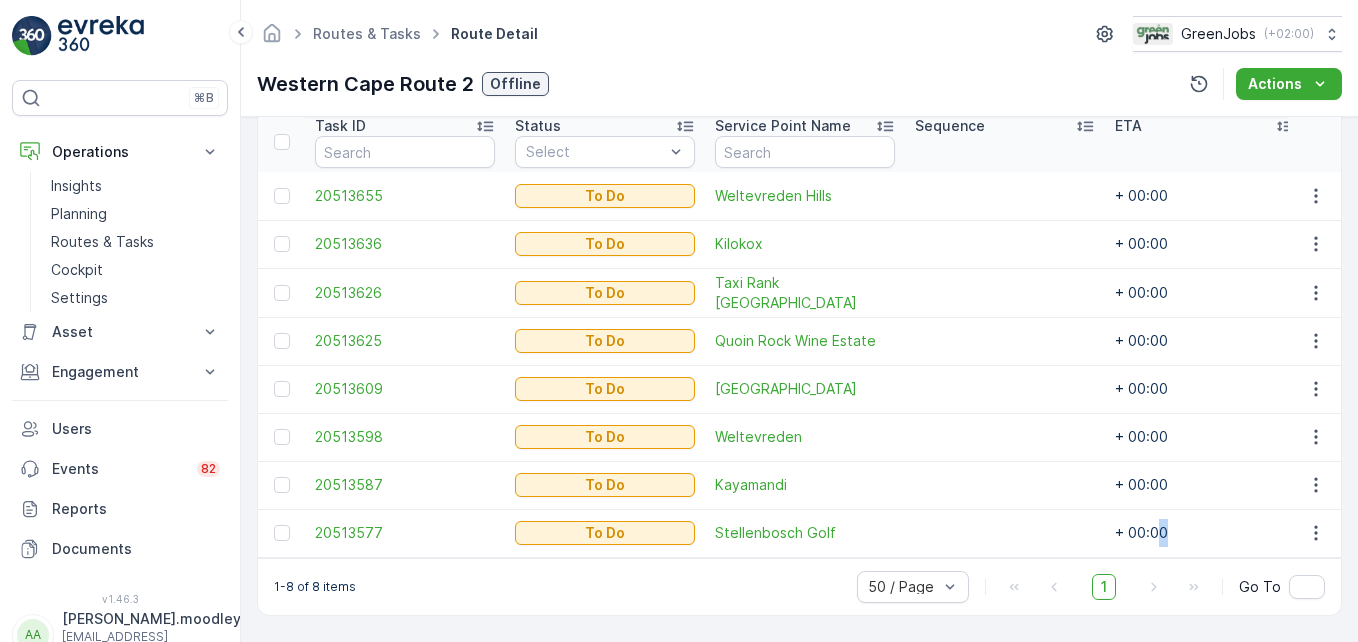 drag, startPoint x: 1156, startPoint y: 529, endPoint x: 1190, endPoint y: 529, distance: 34 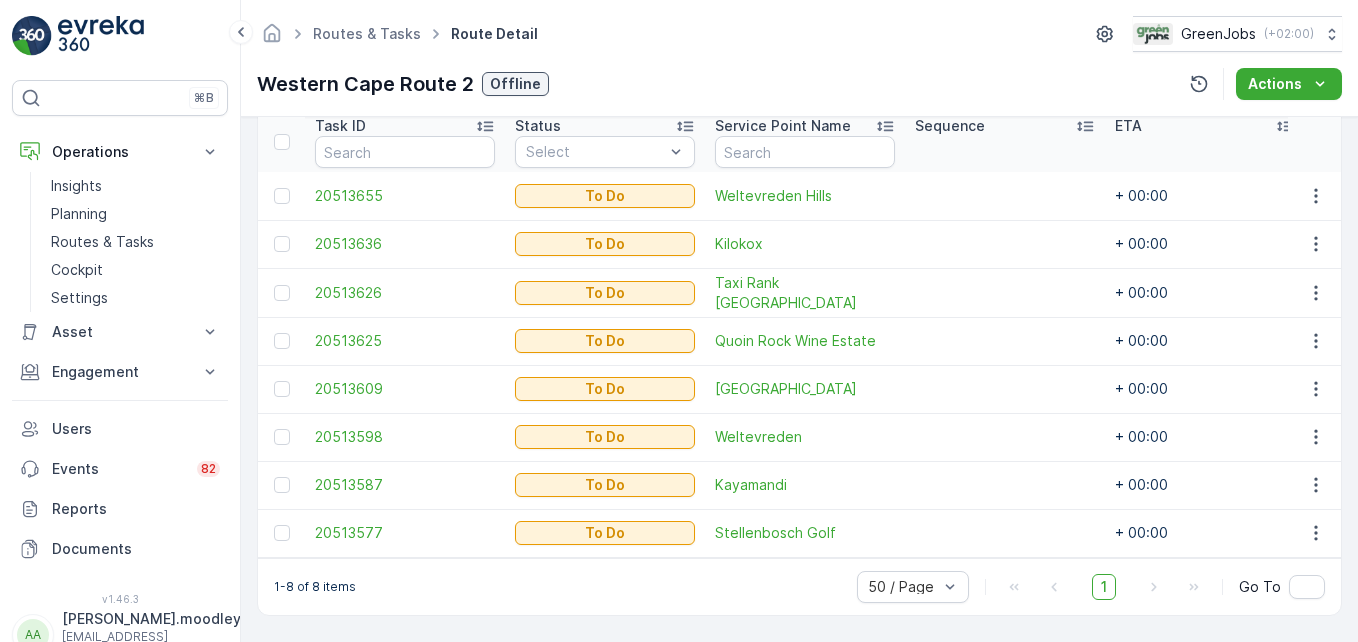 click at bounding box center (1005, 341) 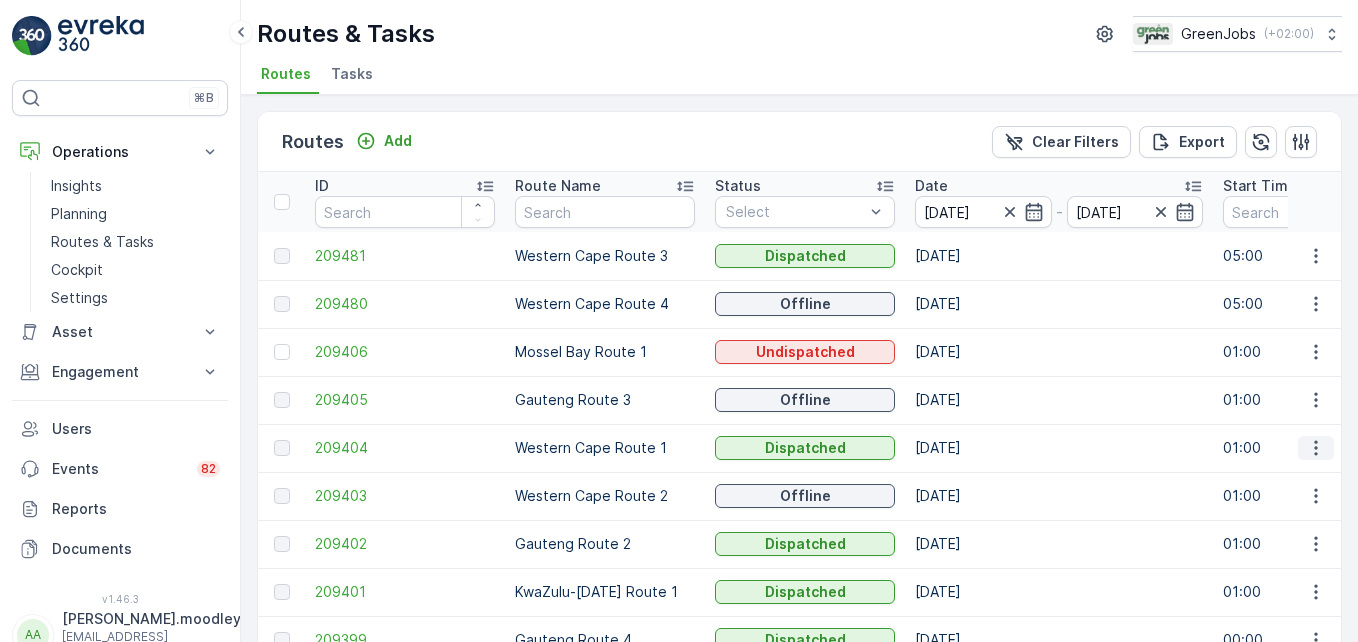 click 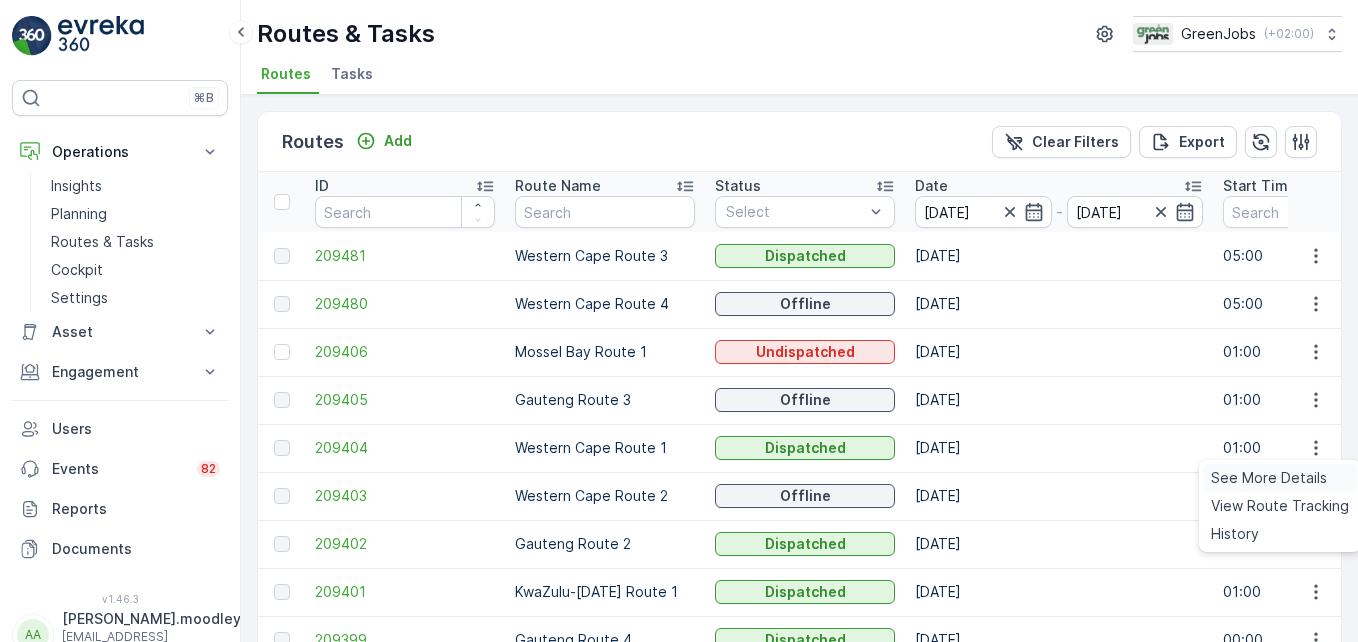 click on "See More Details" at bounding box center (1269, 478) 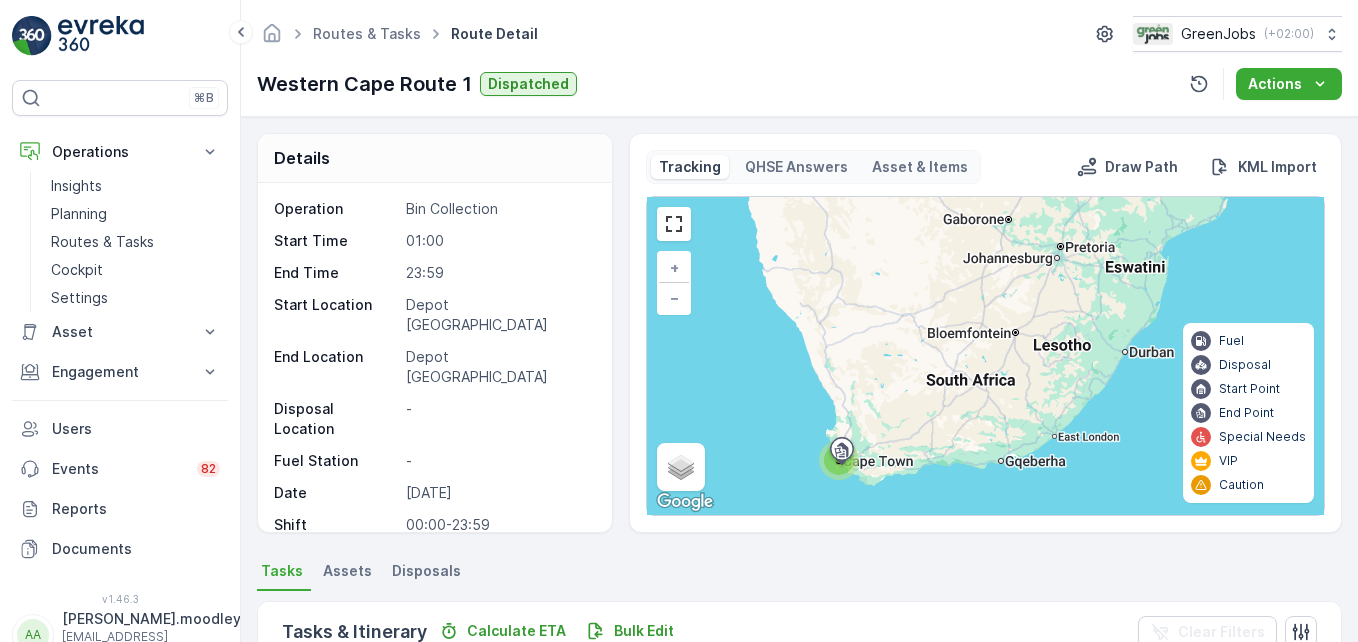 scroll, scrollTop: 607, scrollLeft: 0, axis: vertical 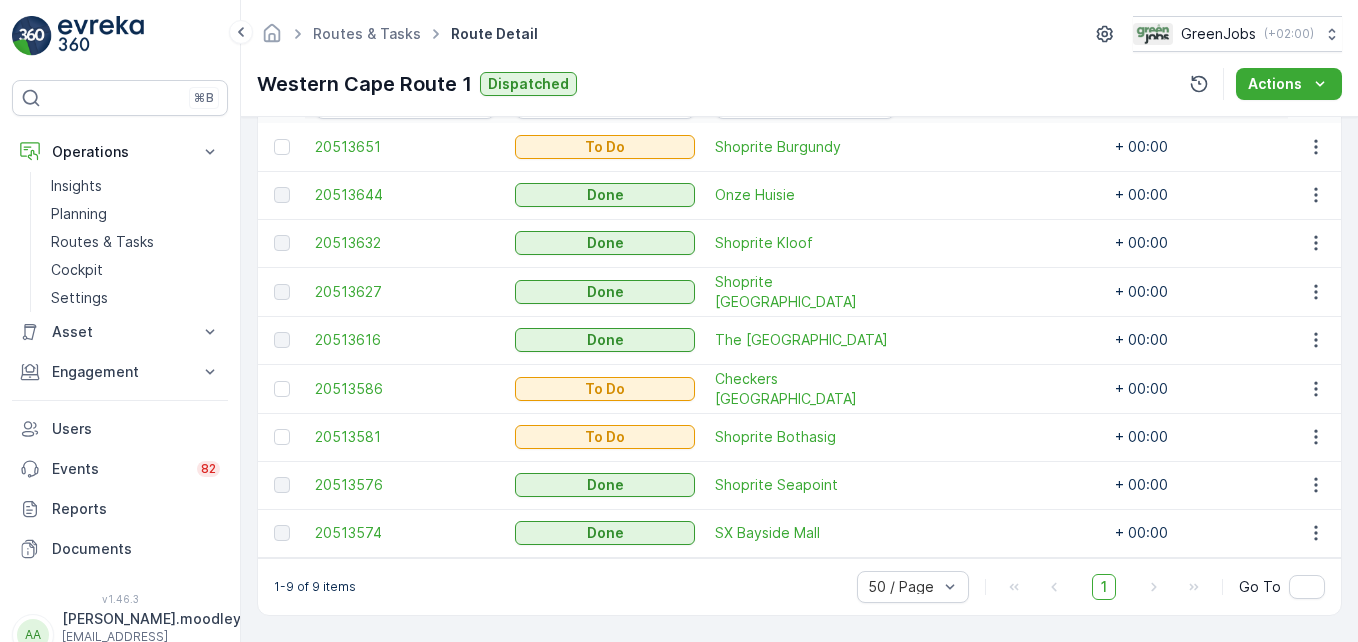 click at bounding box center [1005, 533] 